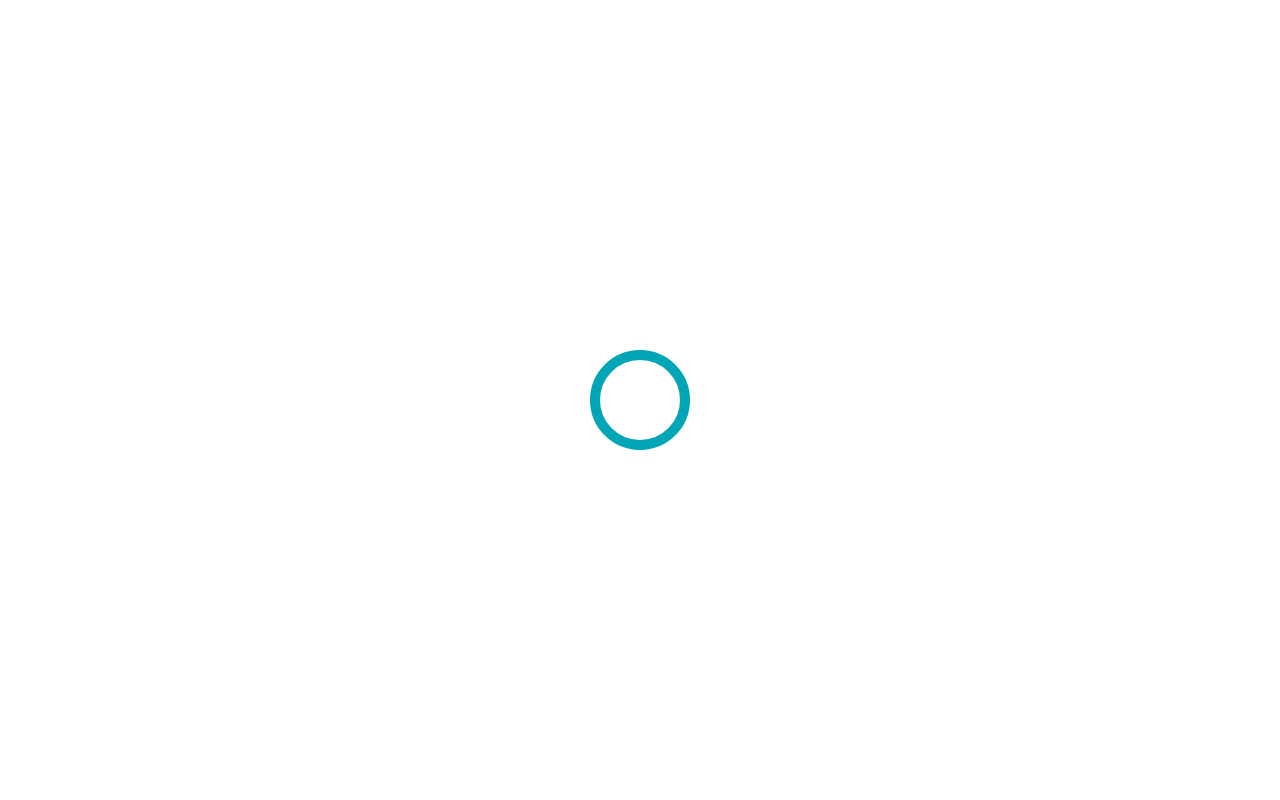 scroll, scrollTop: 0, scrollLeft: 0, axis: both 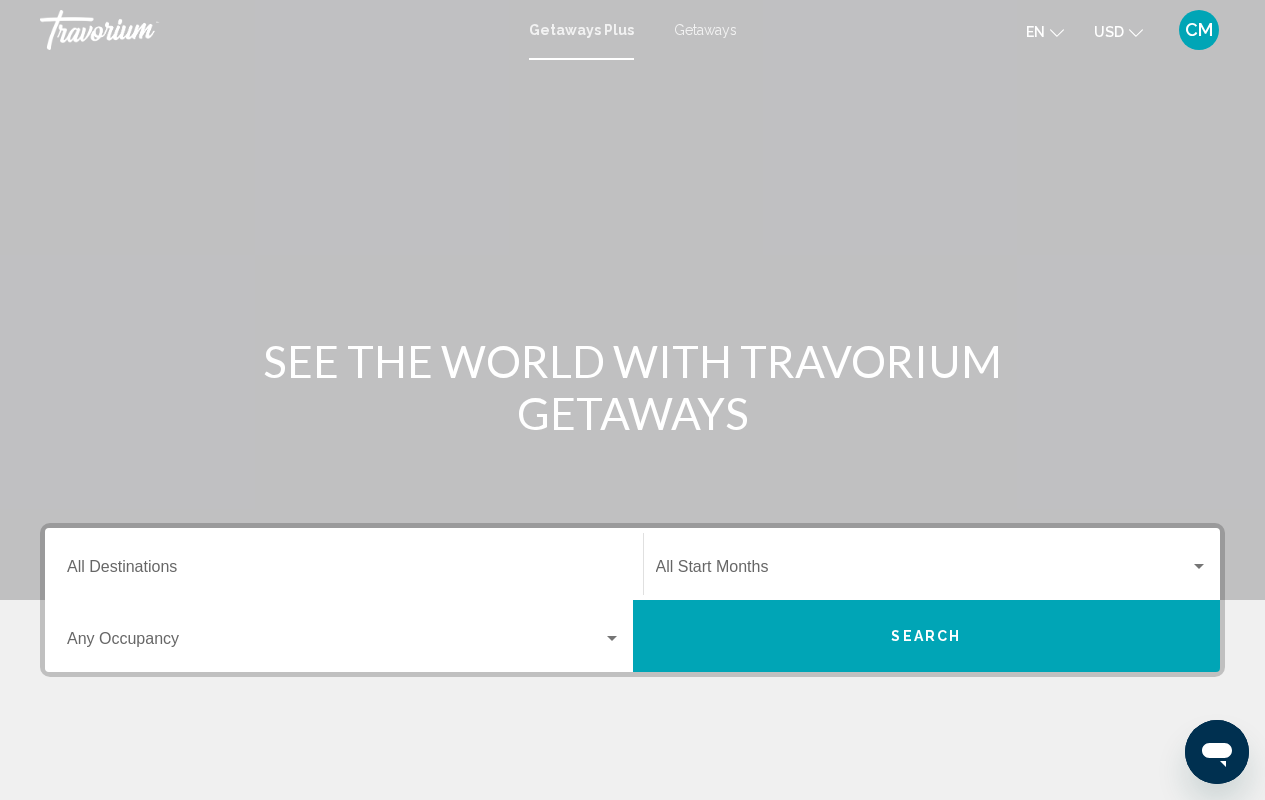 click at bounding box center [1199, 566] 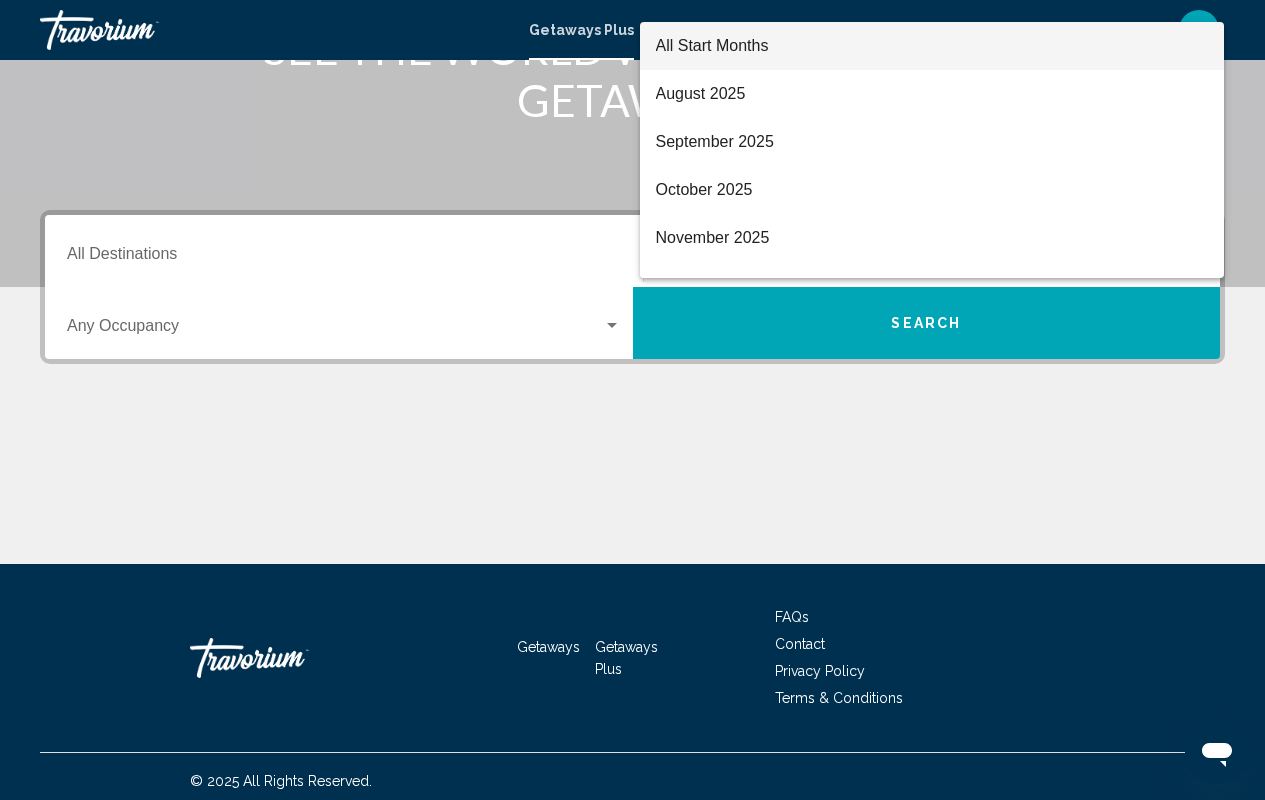 scroll, scrollTop: 322, scrollLeft: 0, axis: vertical 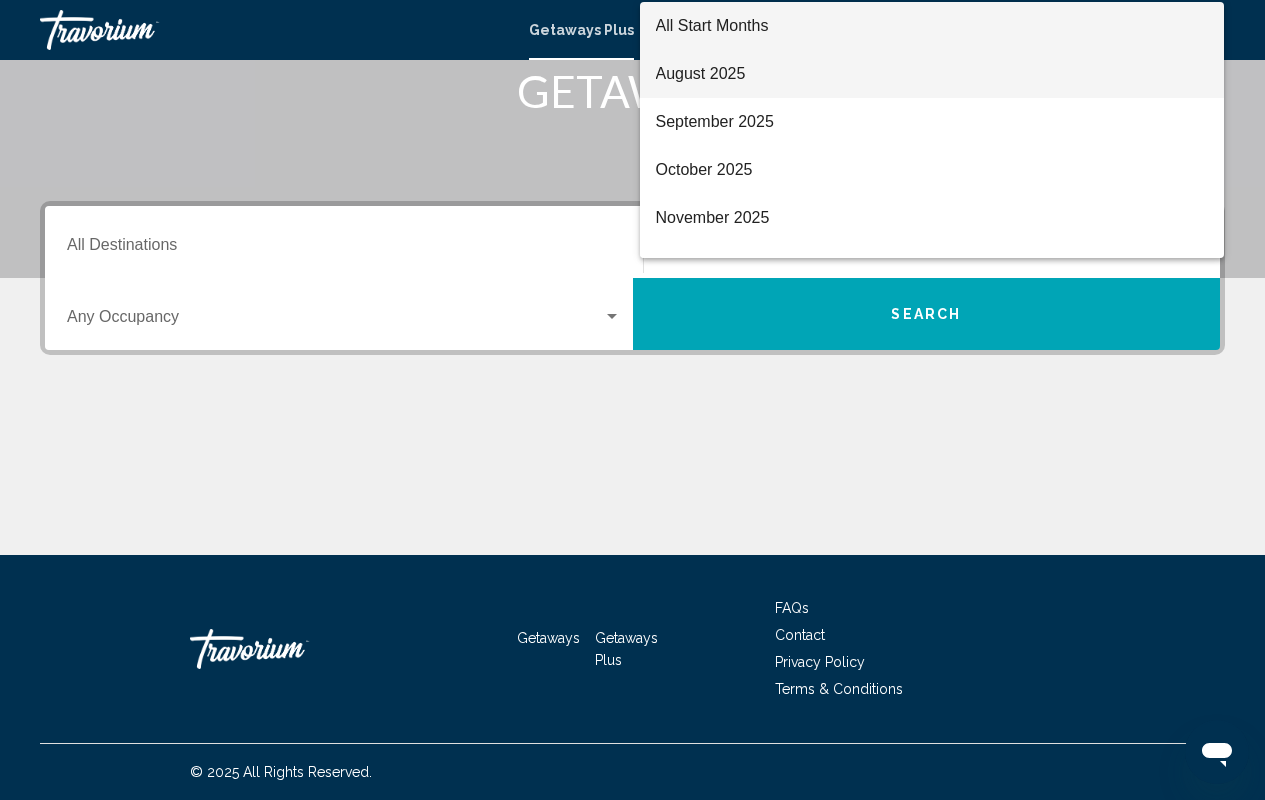 click on "August 2025" at bounding box center (932, 74) 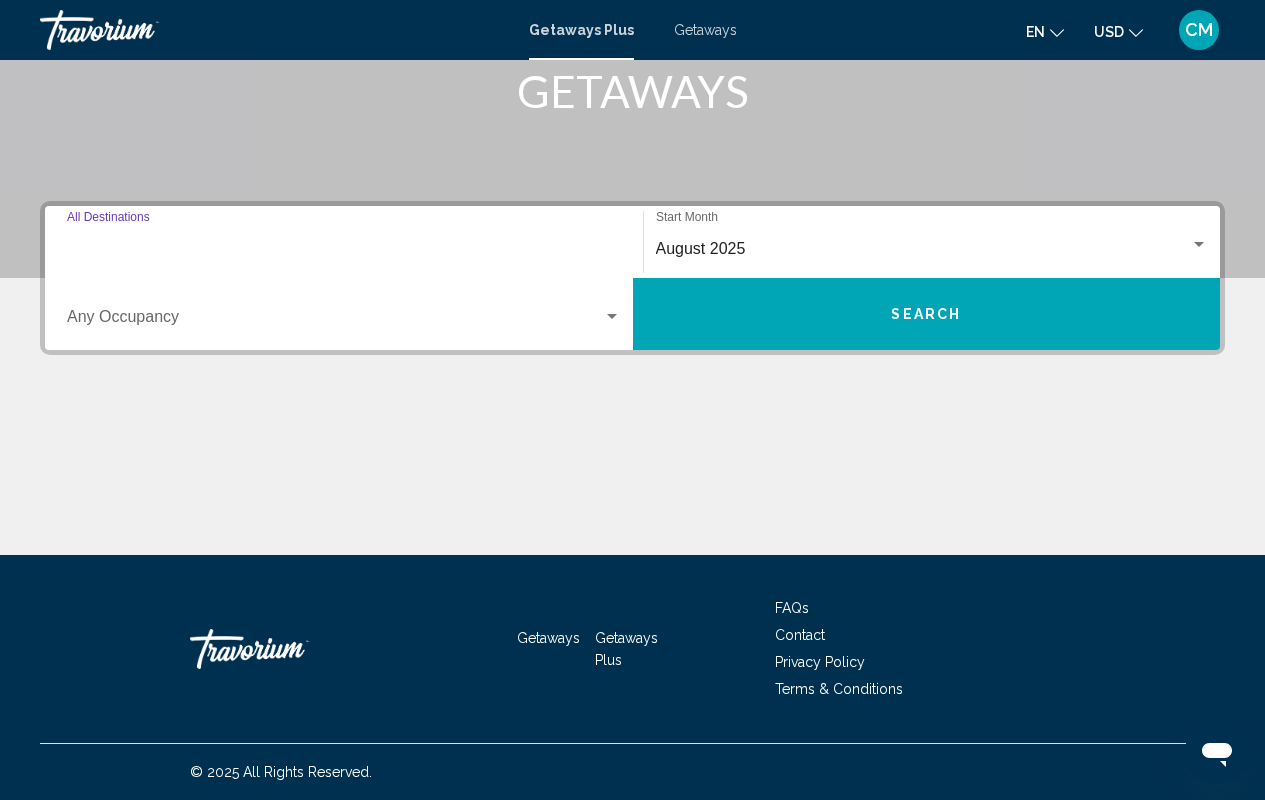 click on "Destination All Destinations" at bounding box center [344, 249] 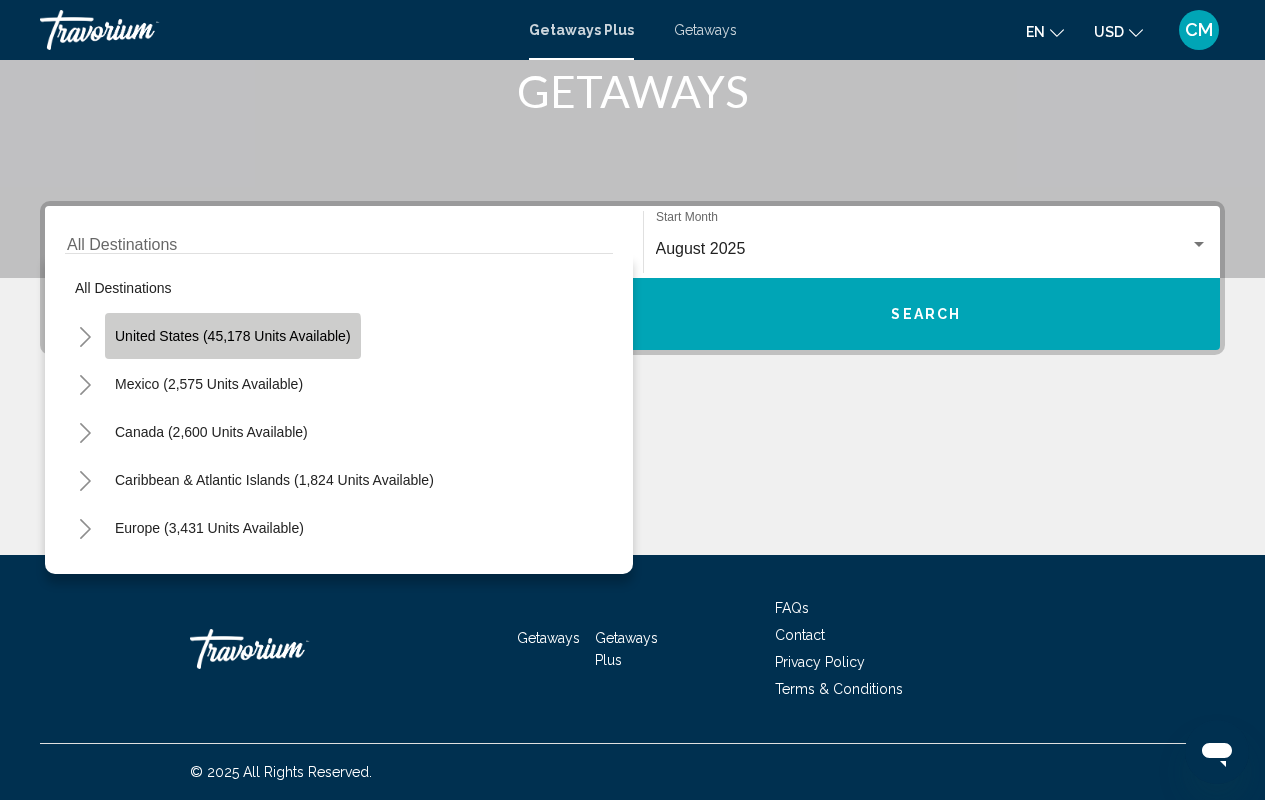 click on "United States (45,178 units available)" 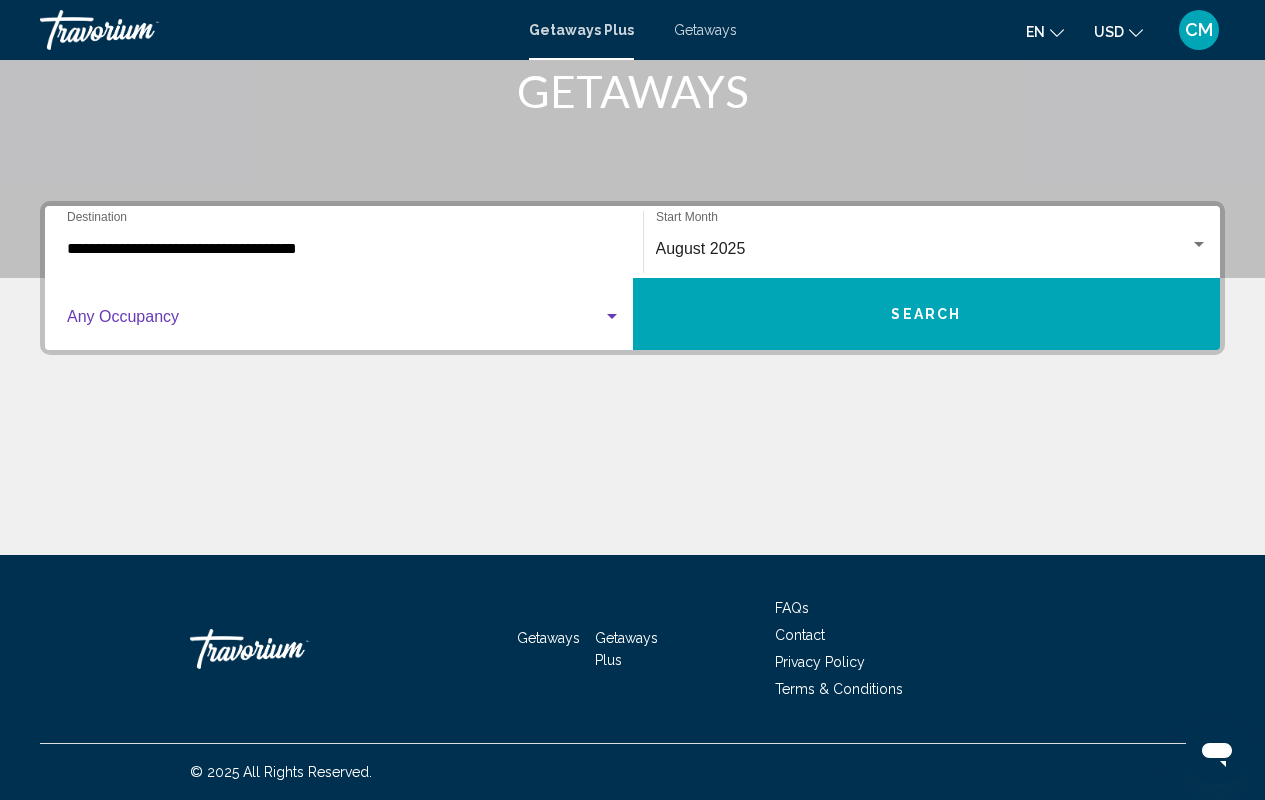 click at bounding box center (335, 321) 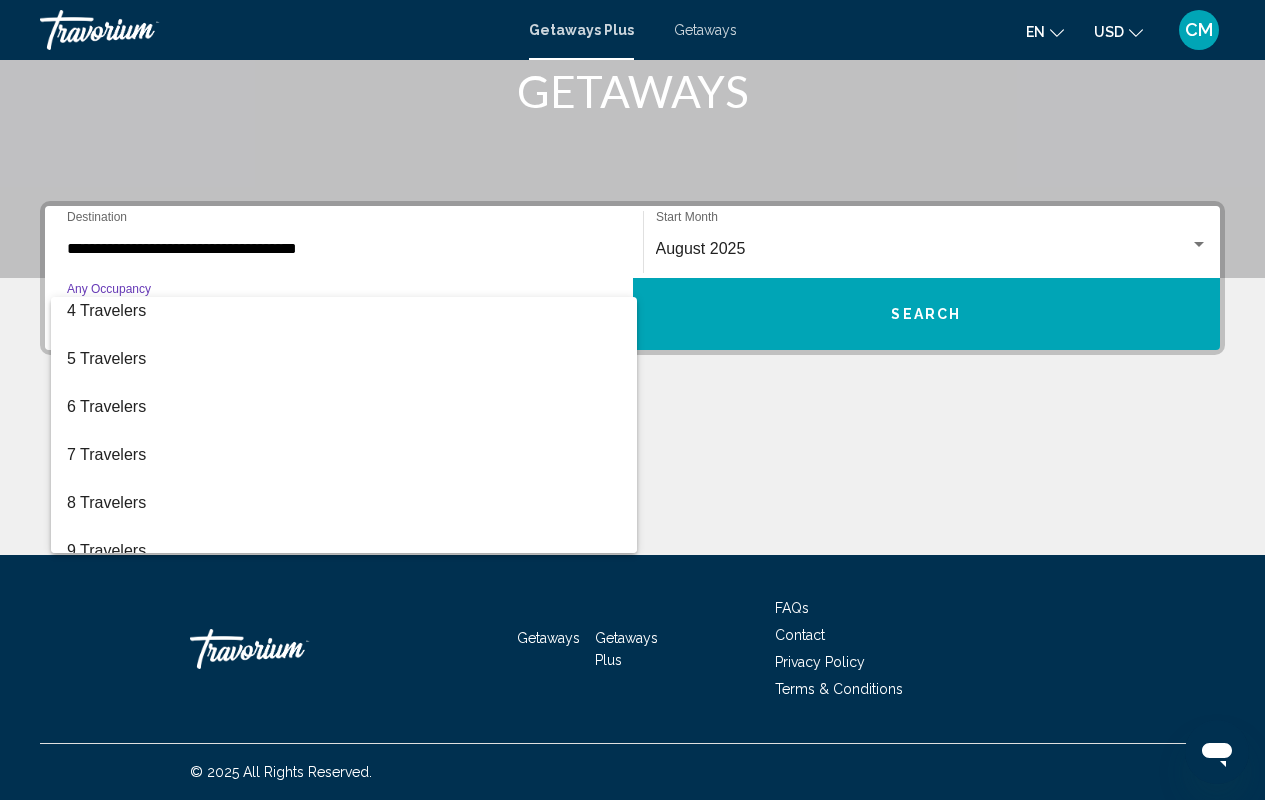 scroll, scrollTop: 173, scrollLeft: 0, axis: vertical 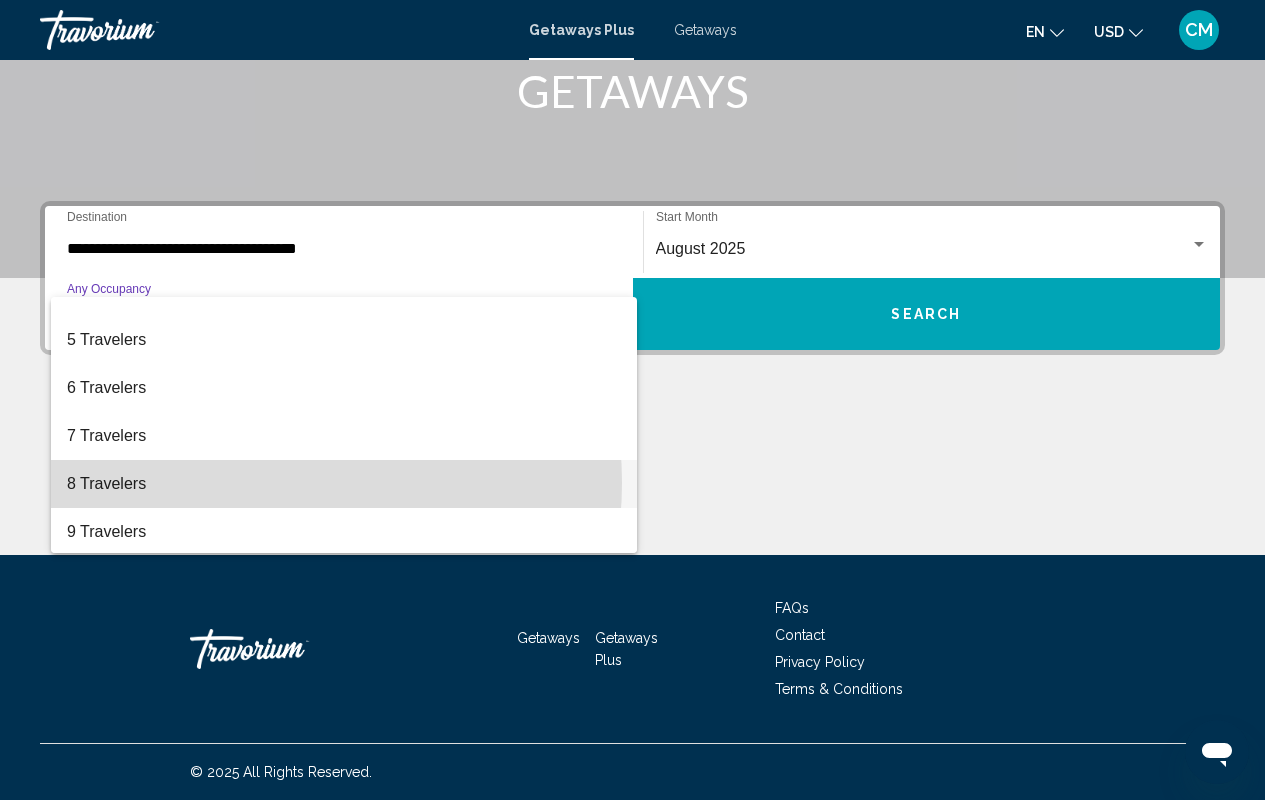 click on "8 Travelers" at bounding box center (344, 484) 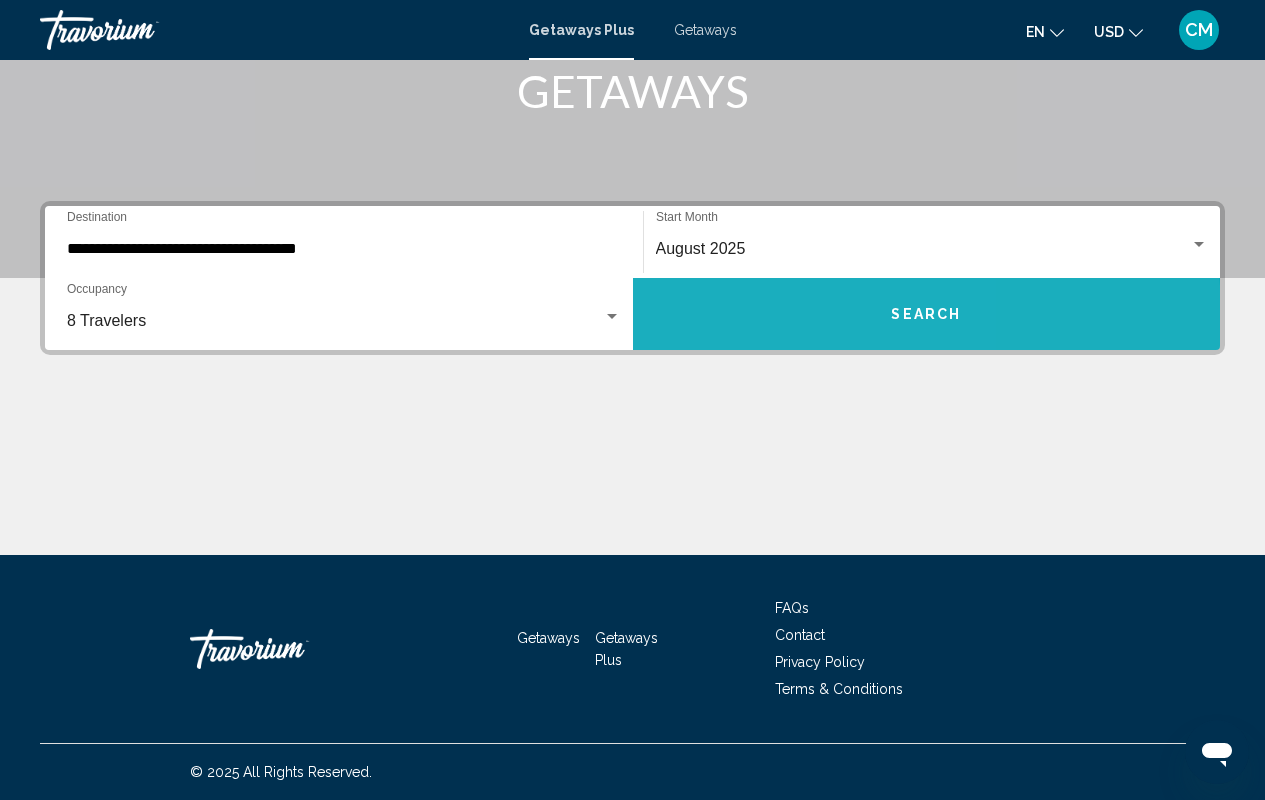 click on "Search" at bounding box center (927, 314) 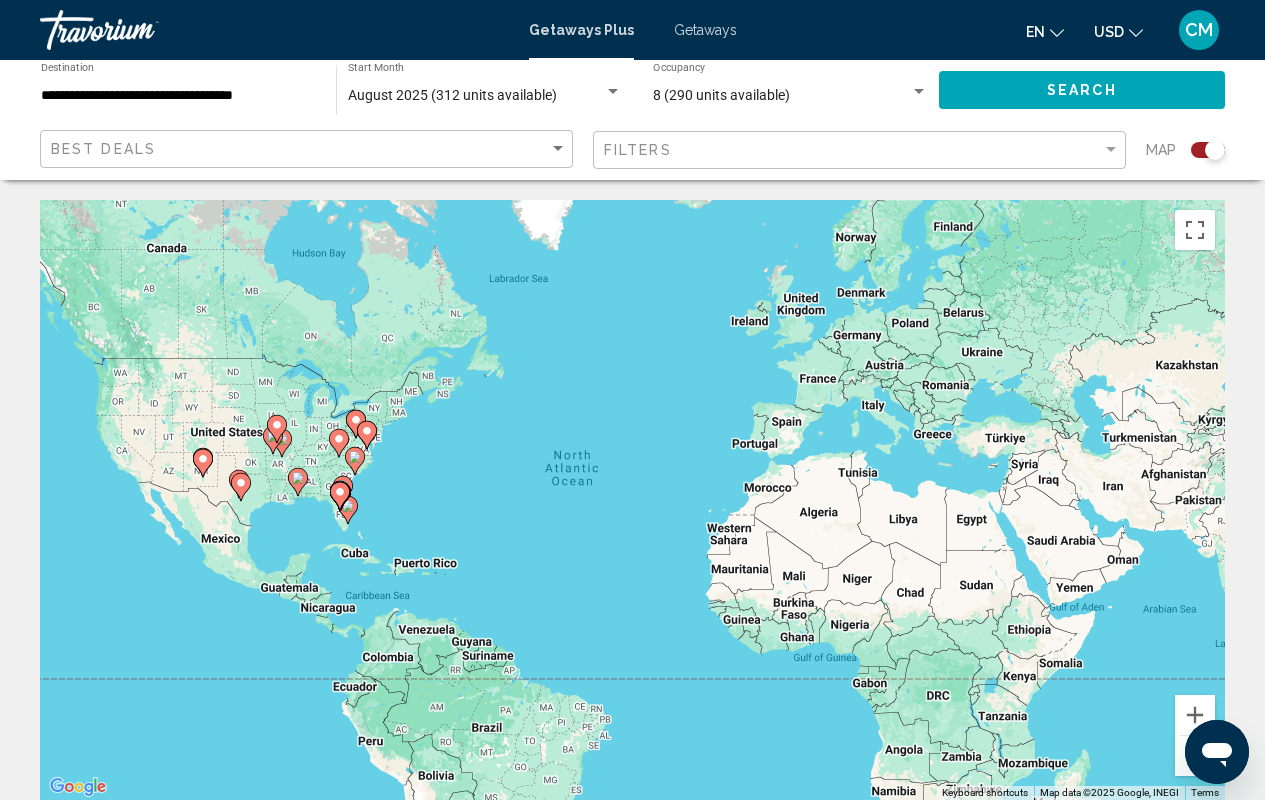 click 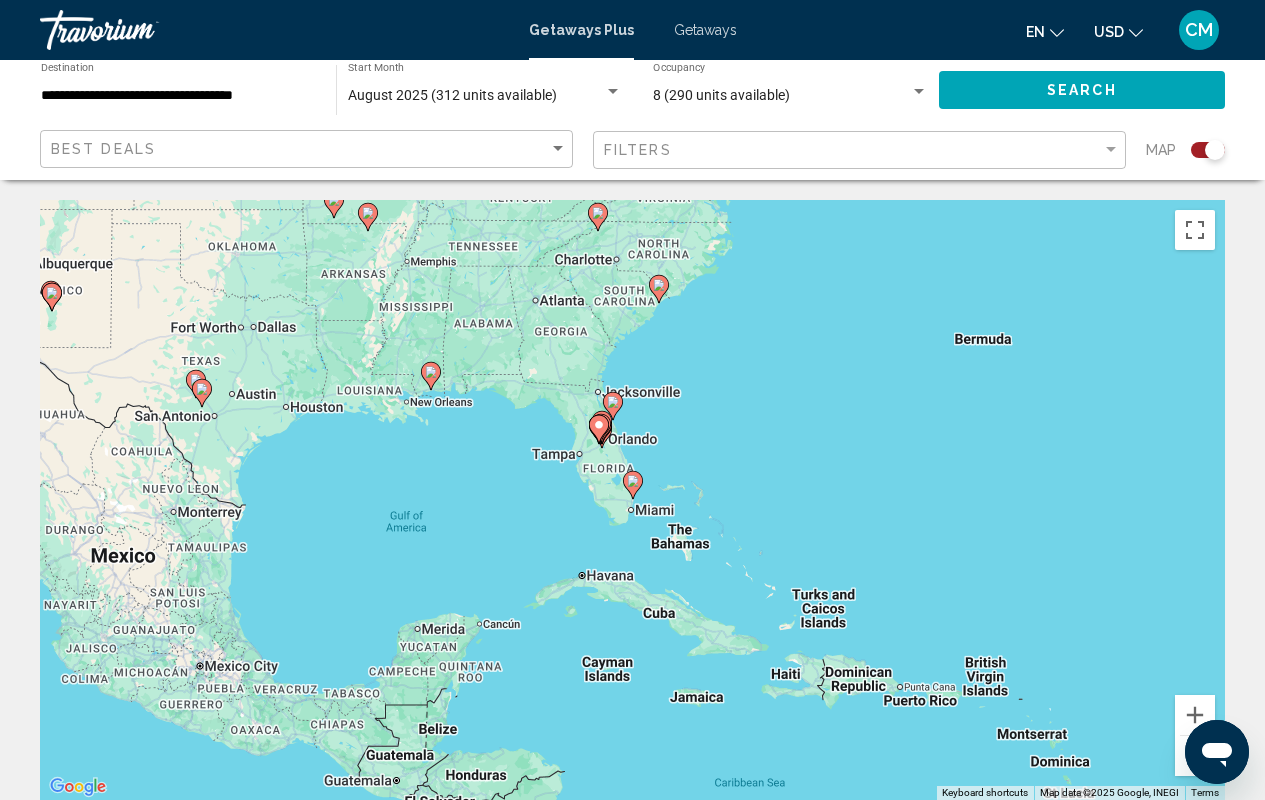 click 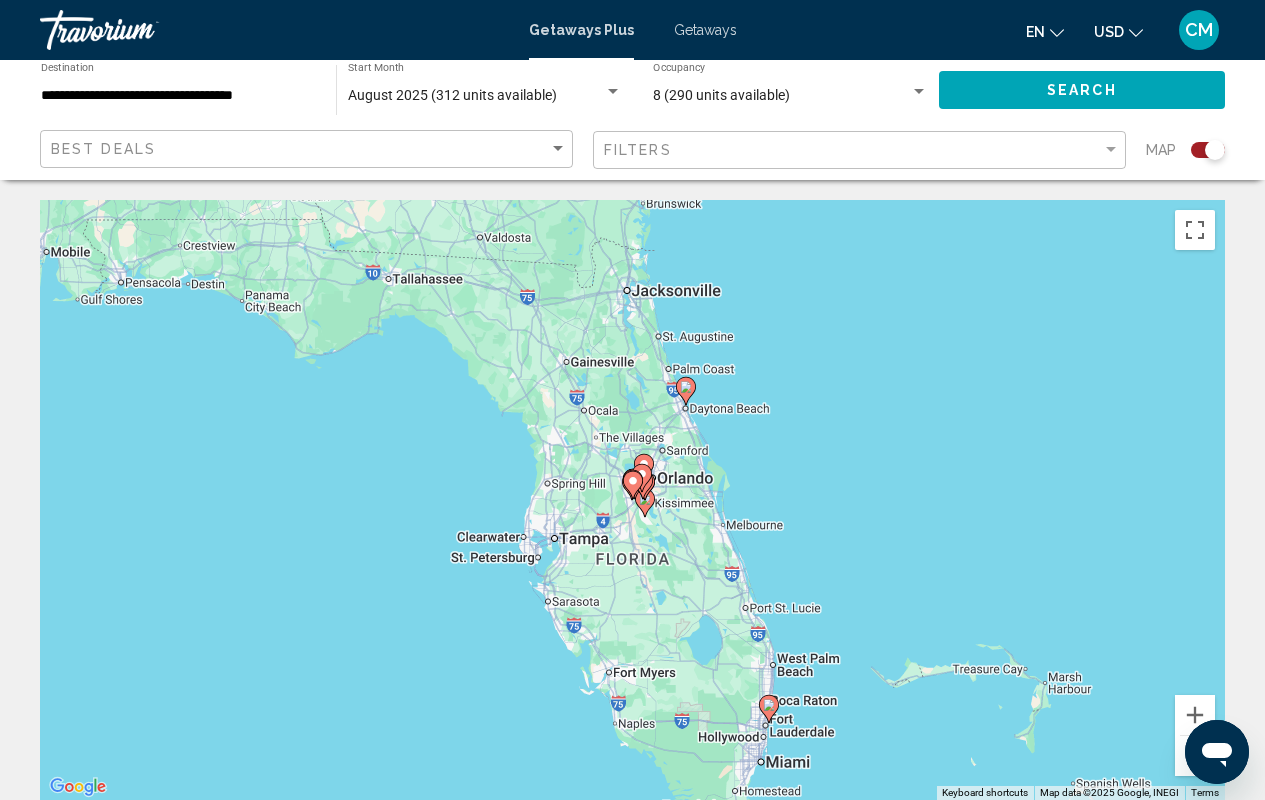 click 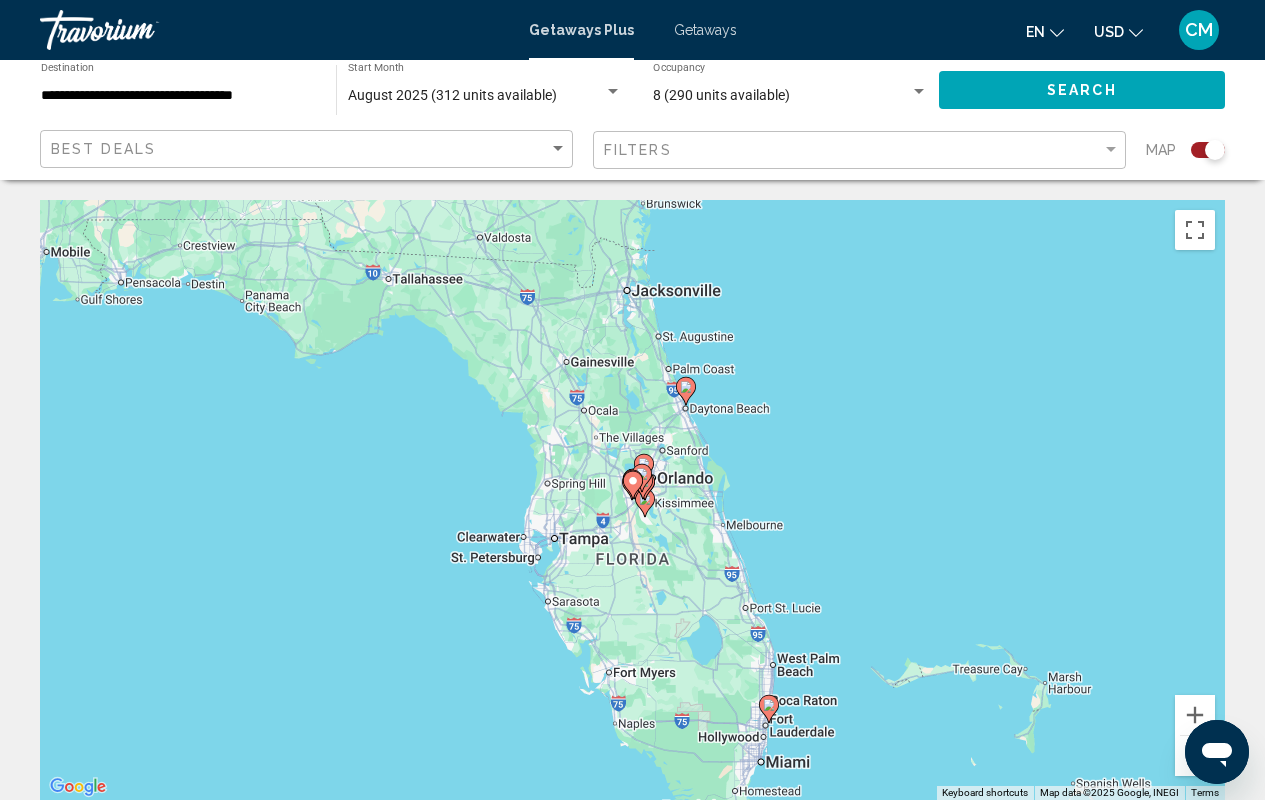 type on "**********" 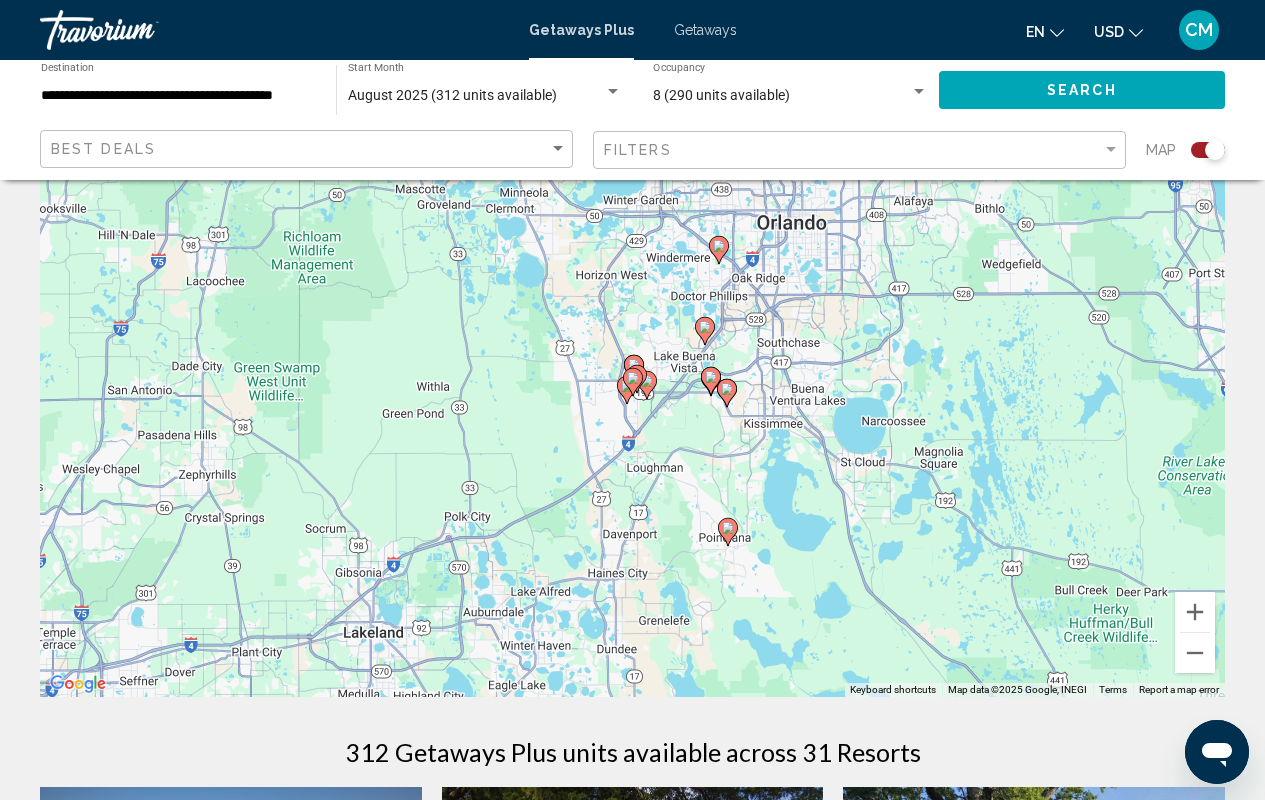 scroll, scrollTop: 108, scrollLeft: 0, axis: vertical 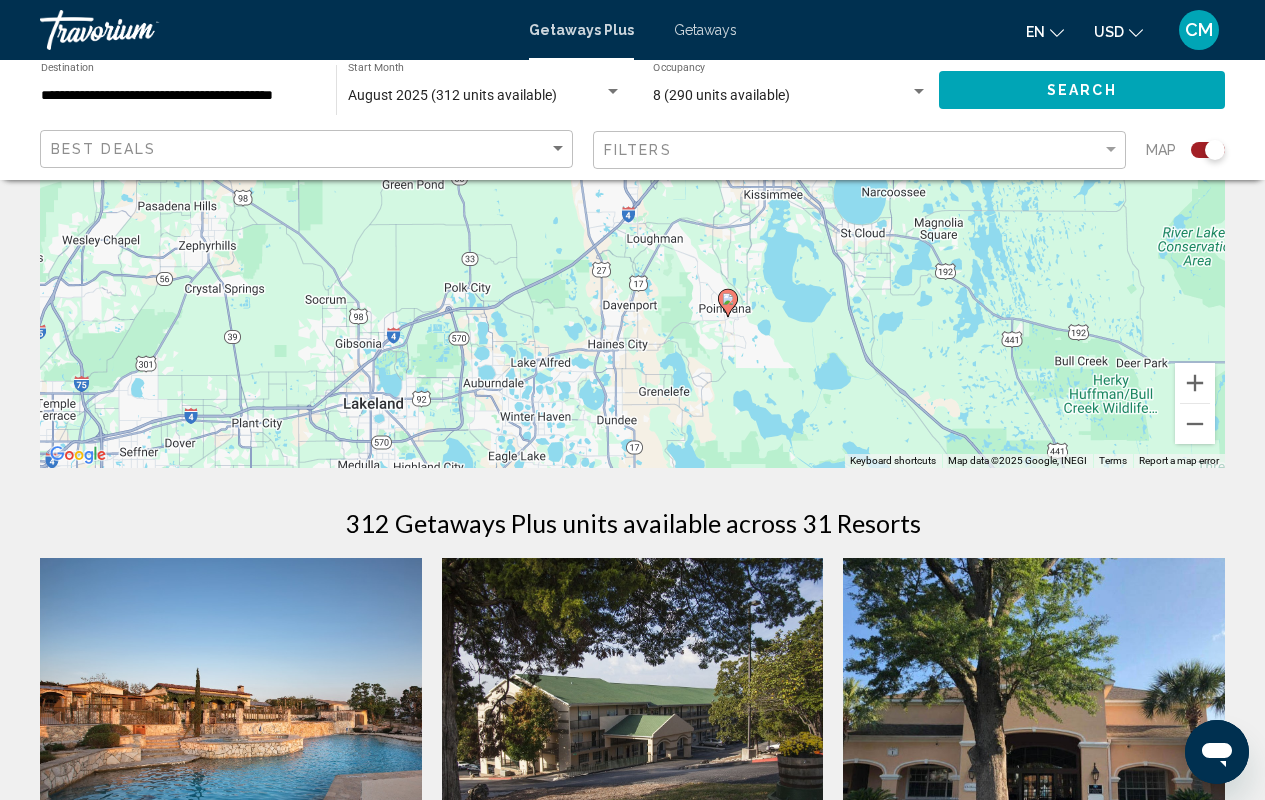 click 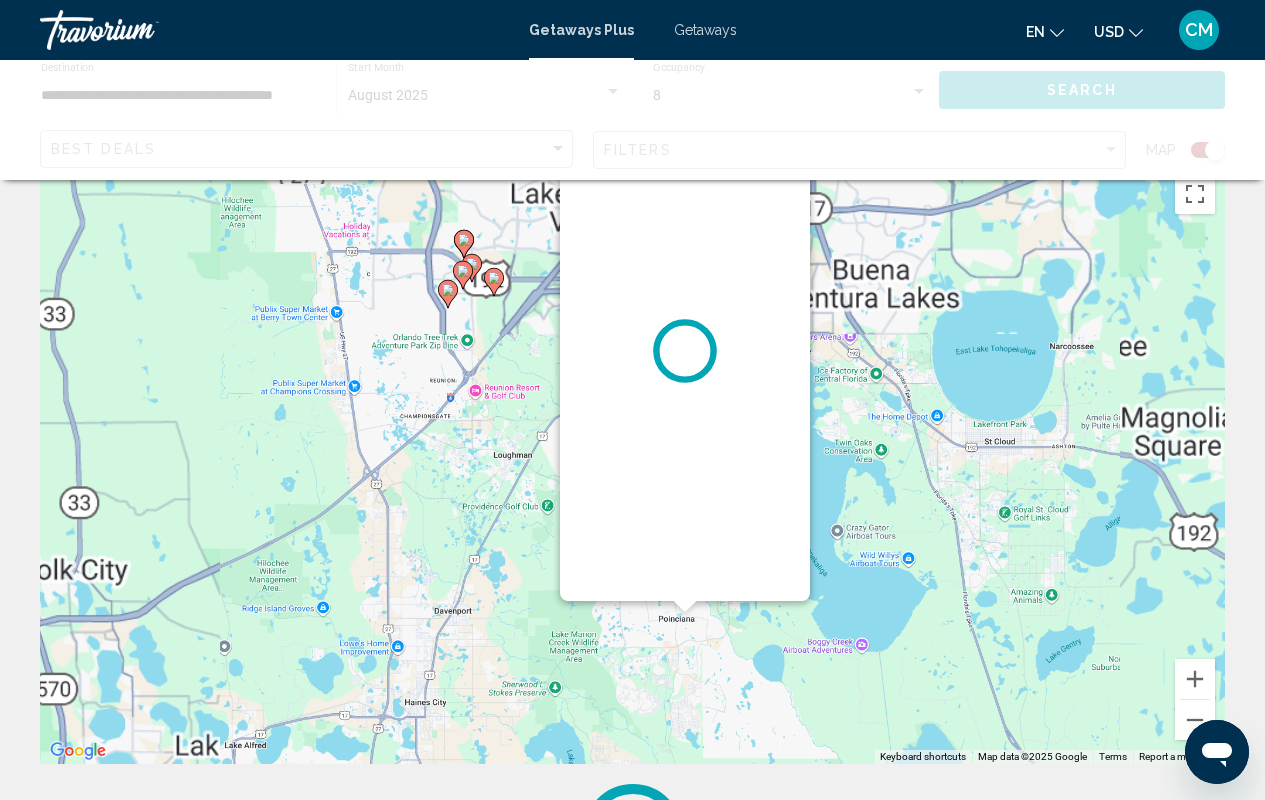 scroll, scrollTop: 0, scrollLeft: 0, axis: both 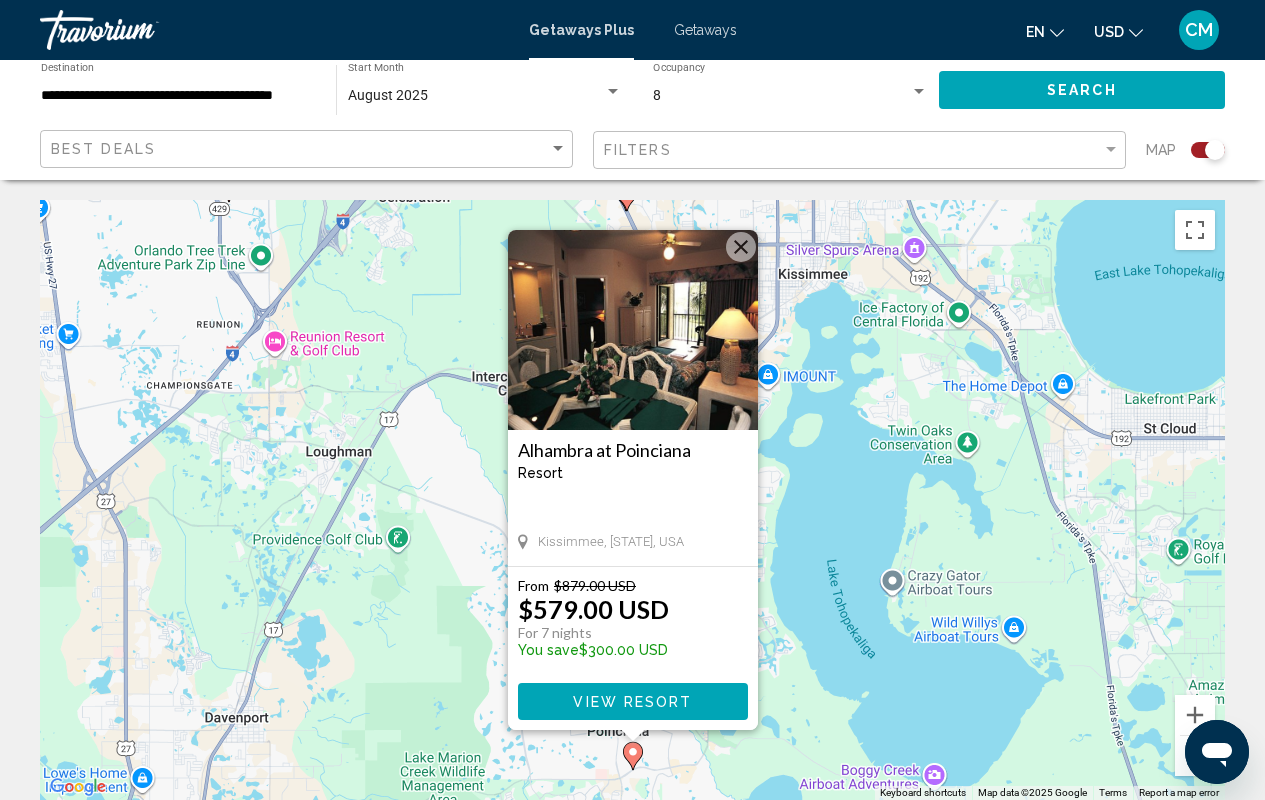 click at bounding box center [741, 247] 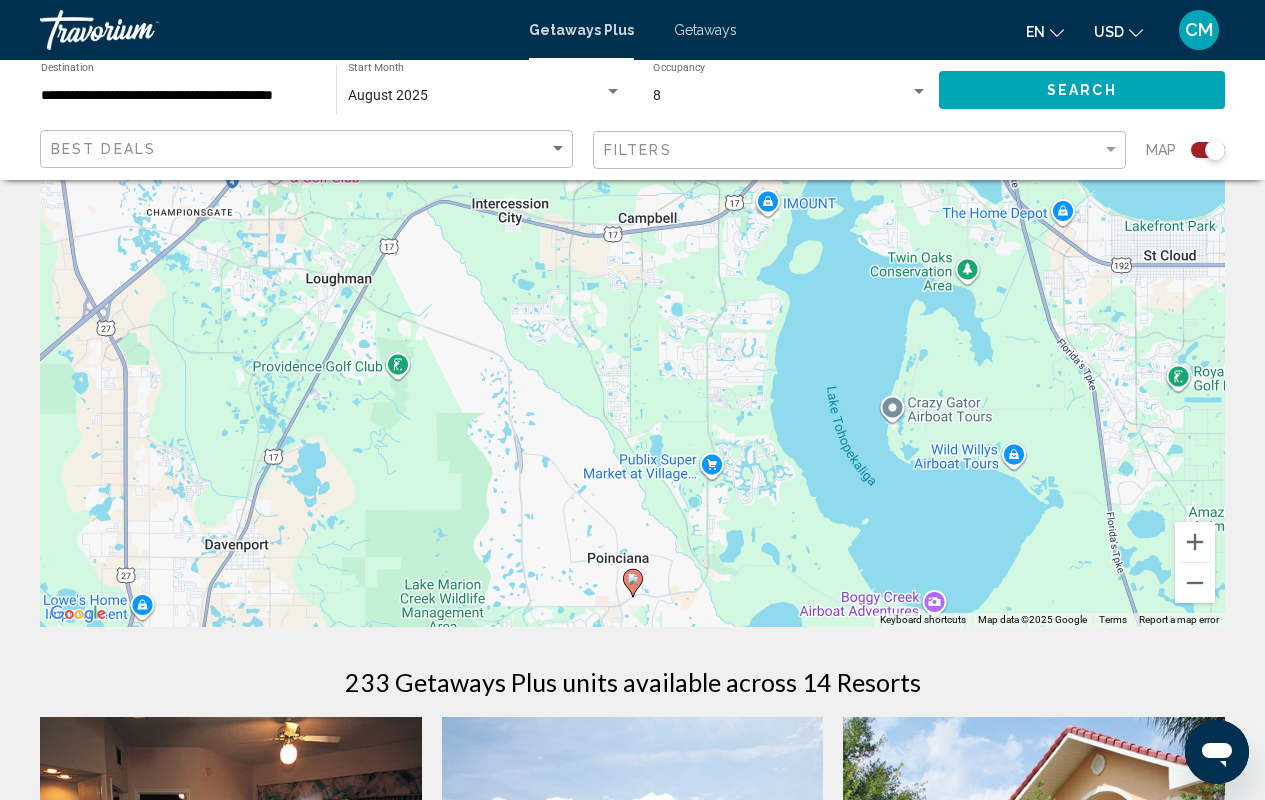 scroll, scrollTop: 167, scrollLeft: 0, axis: vertical 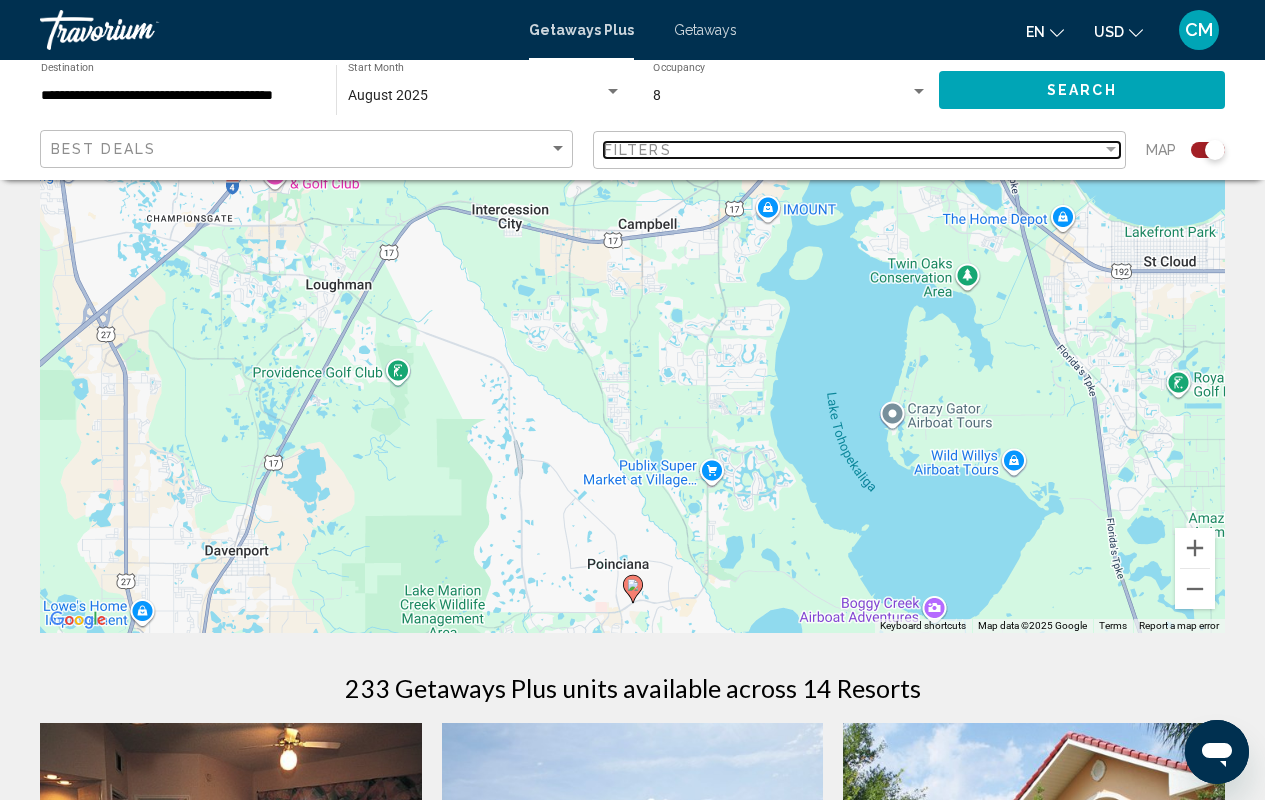 click on "Filters" at bounding box center (853, 150) 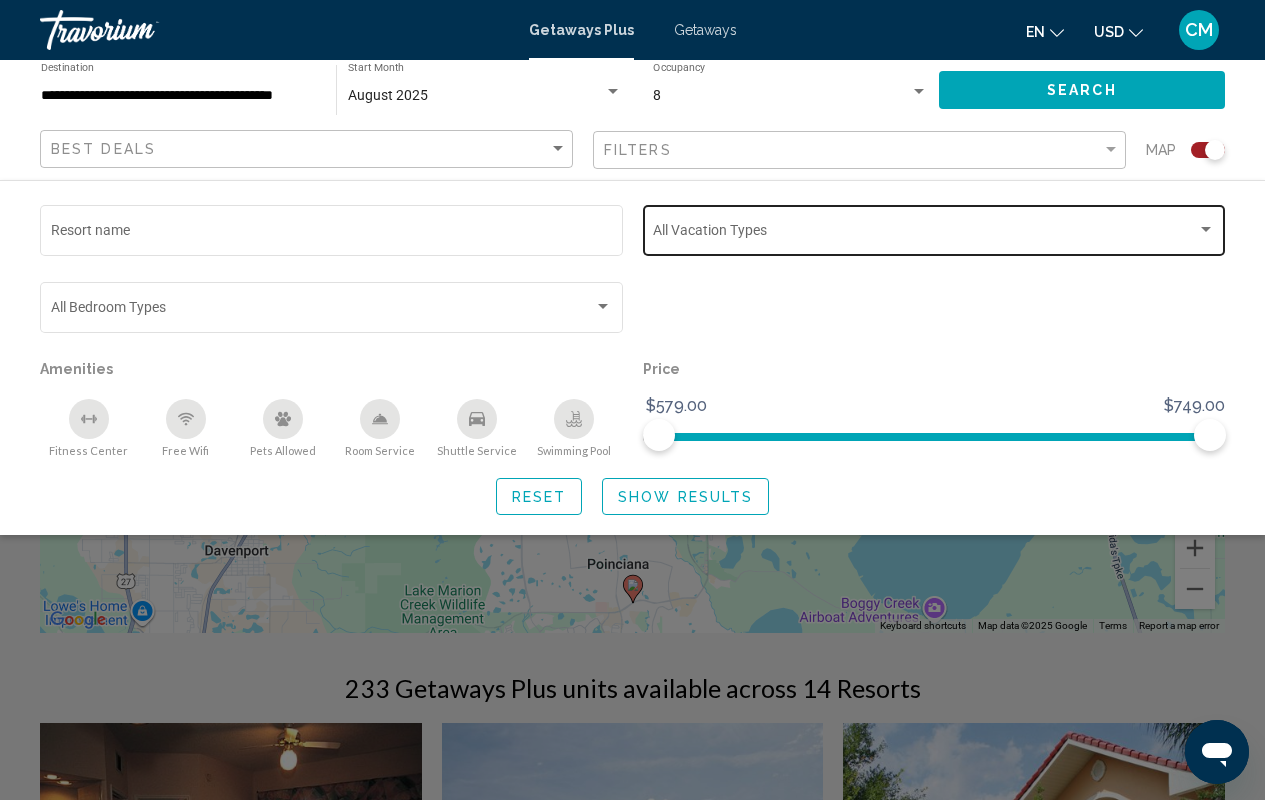 click on "Vacation Types All Vacation Types" 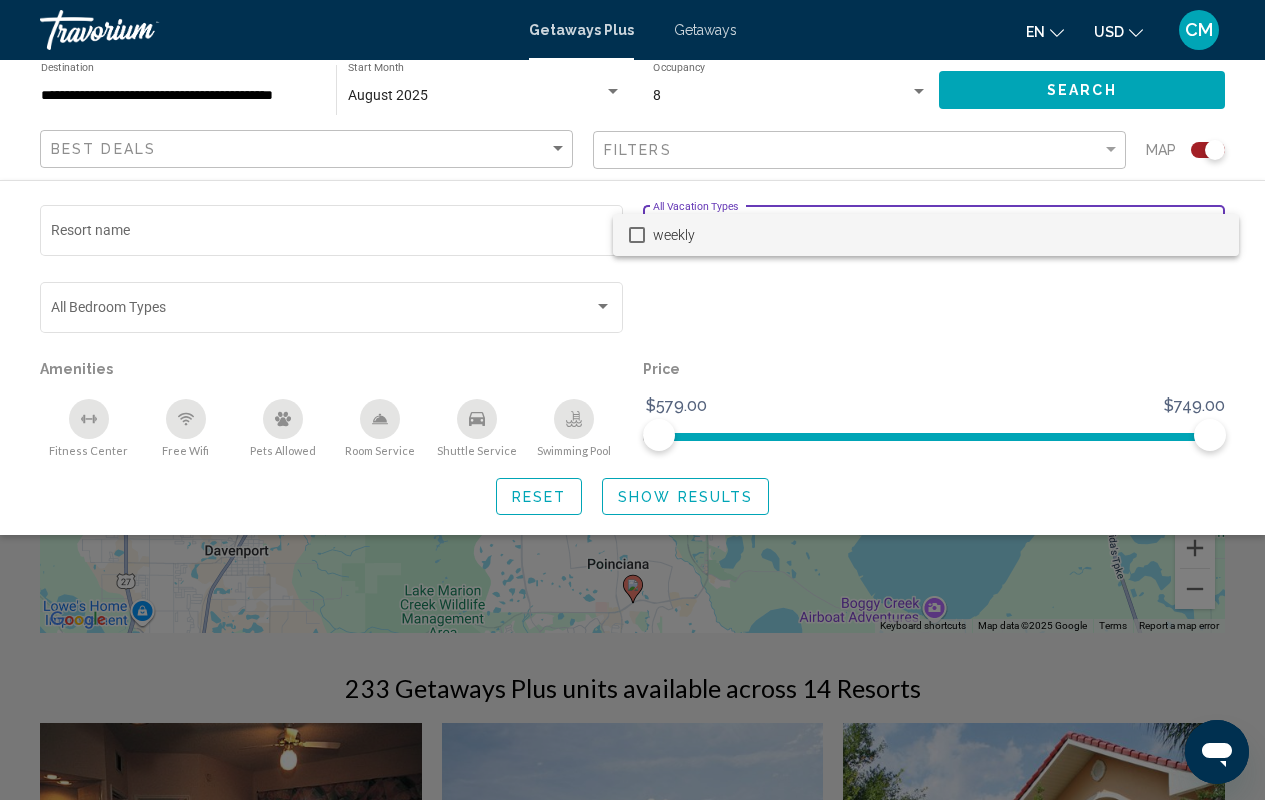 click at bounding box center [632, 400] 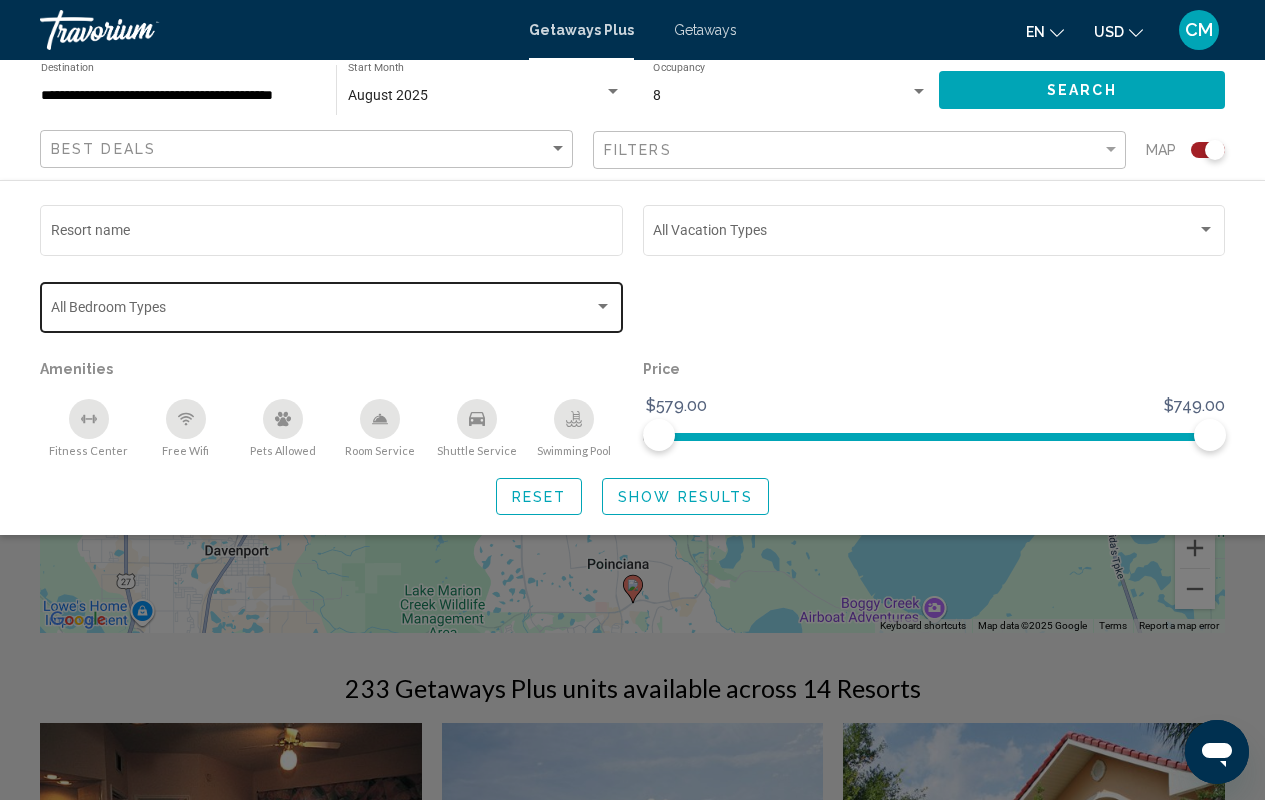 click at bounding box center (323, 311) 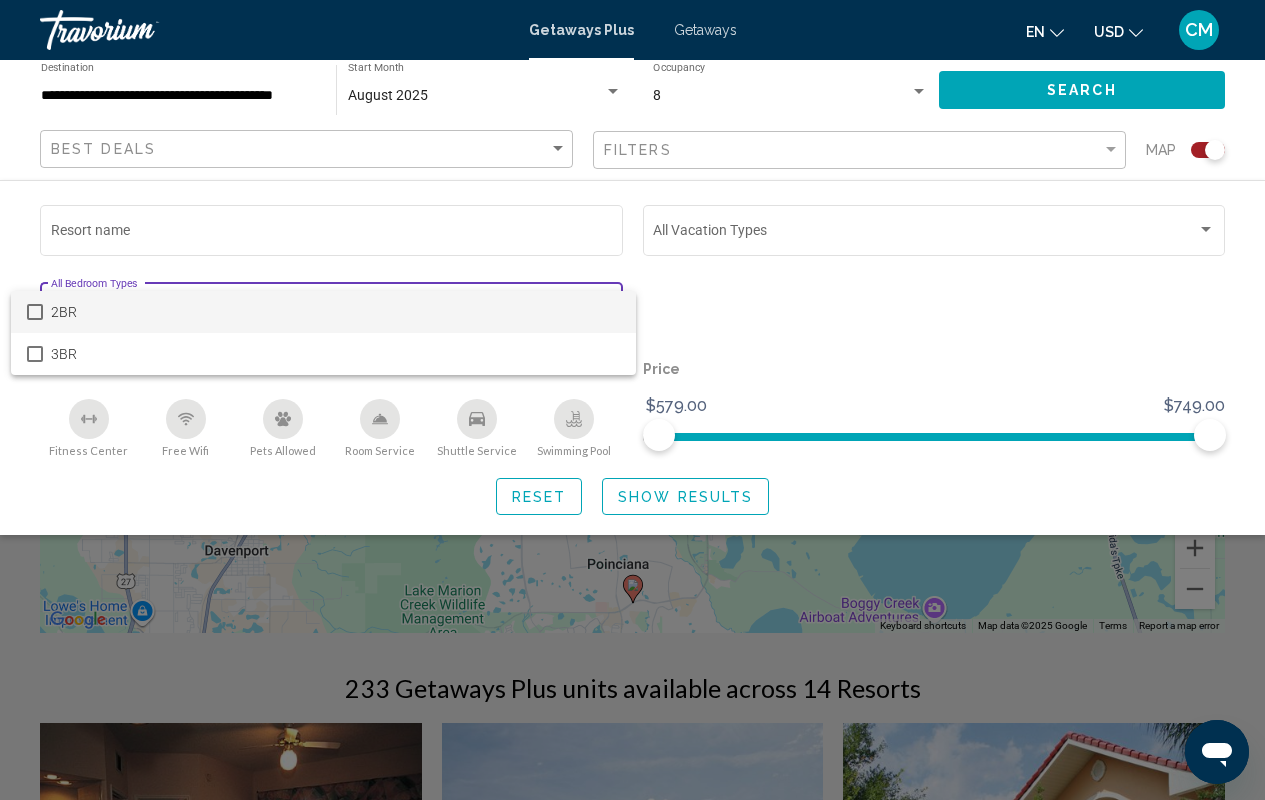 click at bounding box center [632, 400] 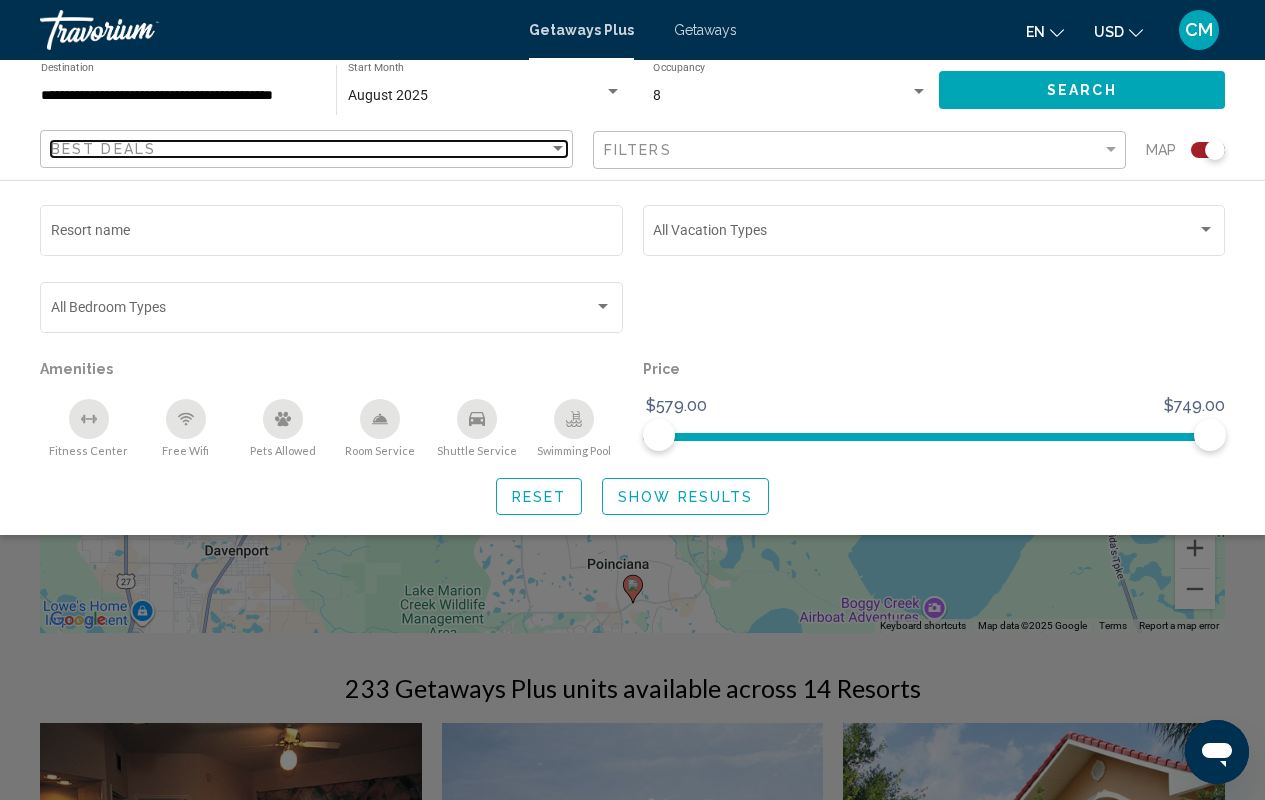 click on "Best Deals" at bounding box center [300, 149] 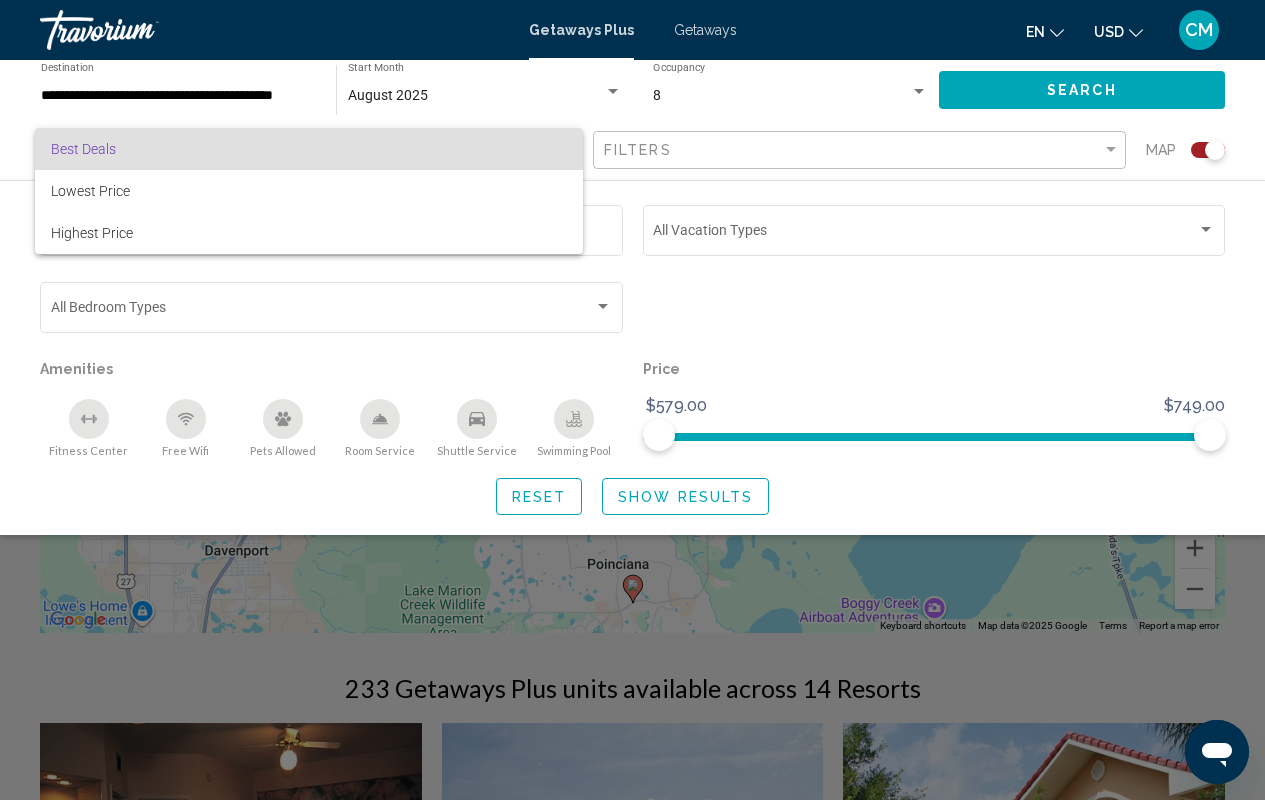 click on "Best Deals" at bounding box center (309, 149) 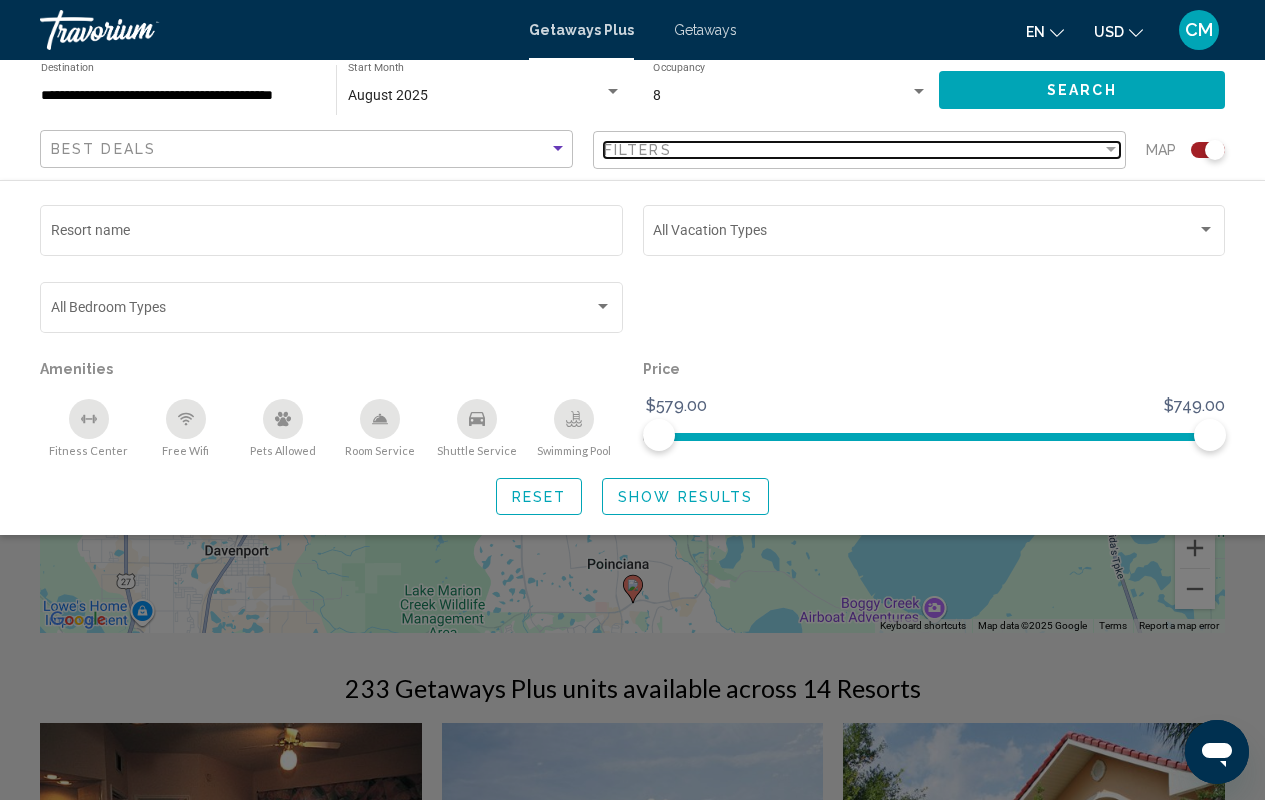 click on "Filters" at bounding box center [638, 150] 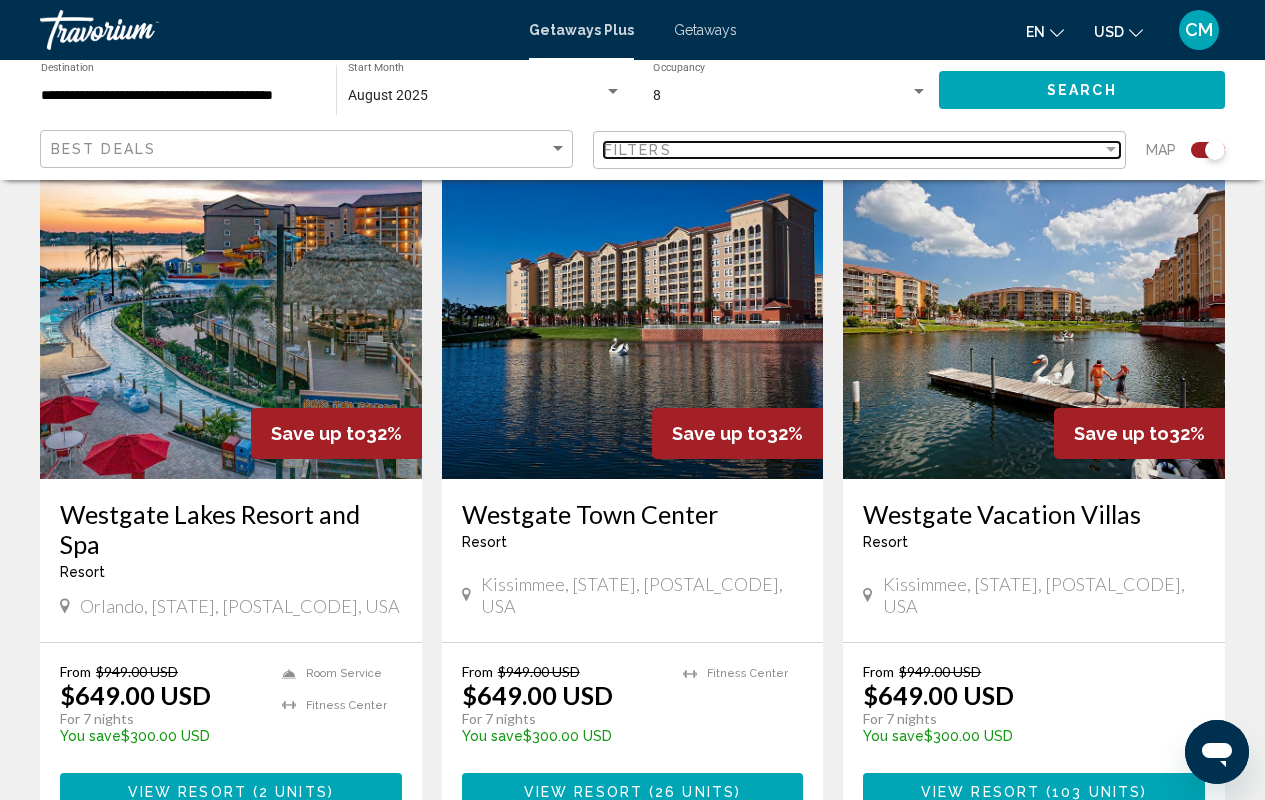 scroll, scrollTop: 2148, scrollLeft: 0, axis: vertical 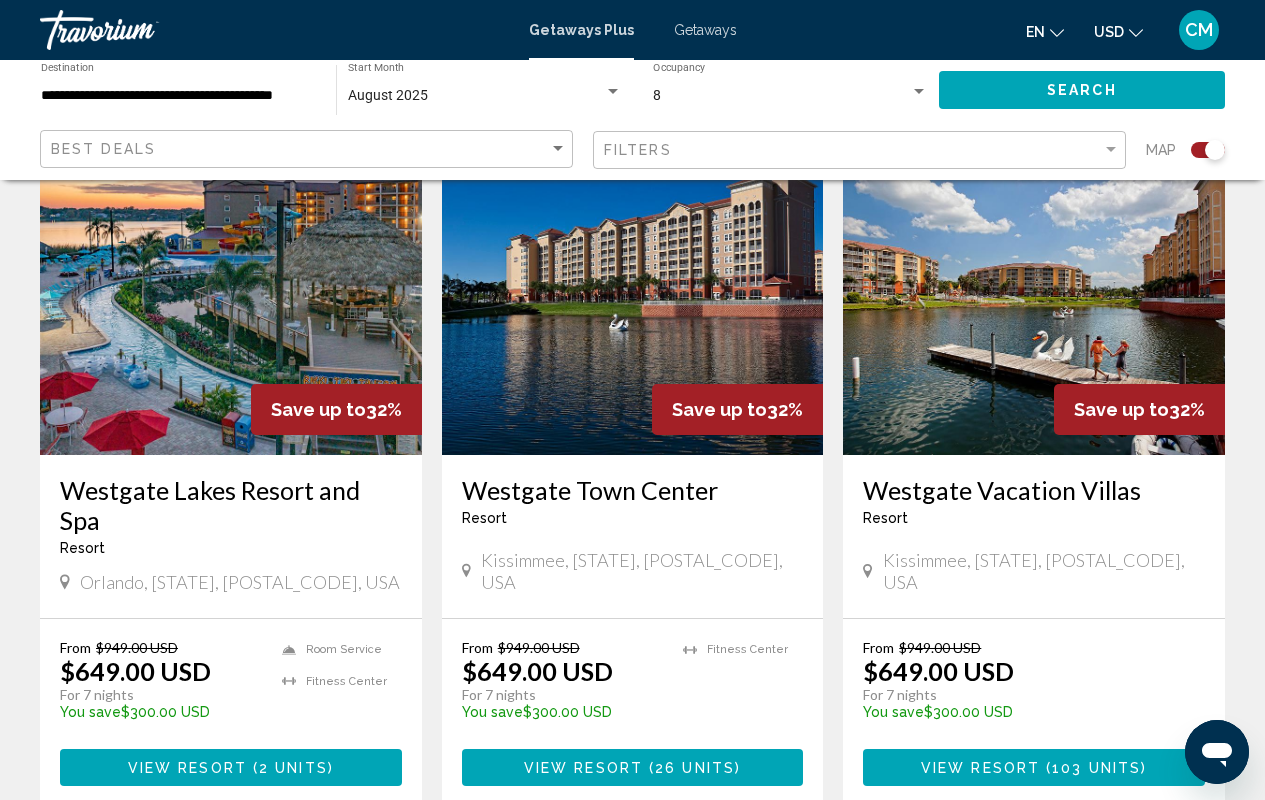 click on "Westgate Lakes Resort and Spa" at bounding box center (231, 505) 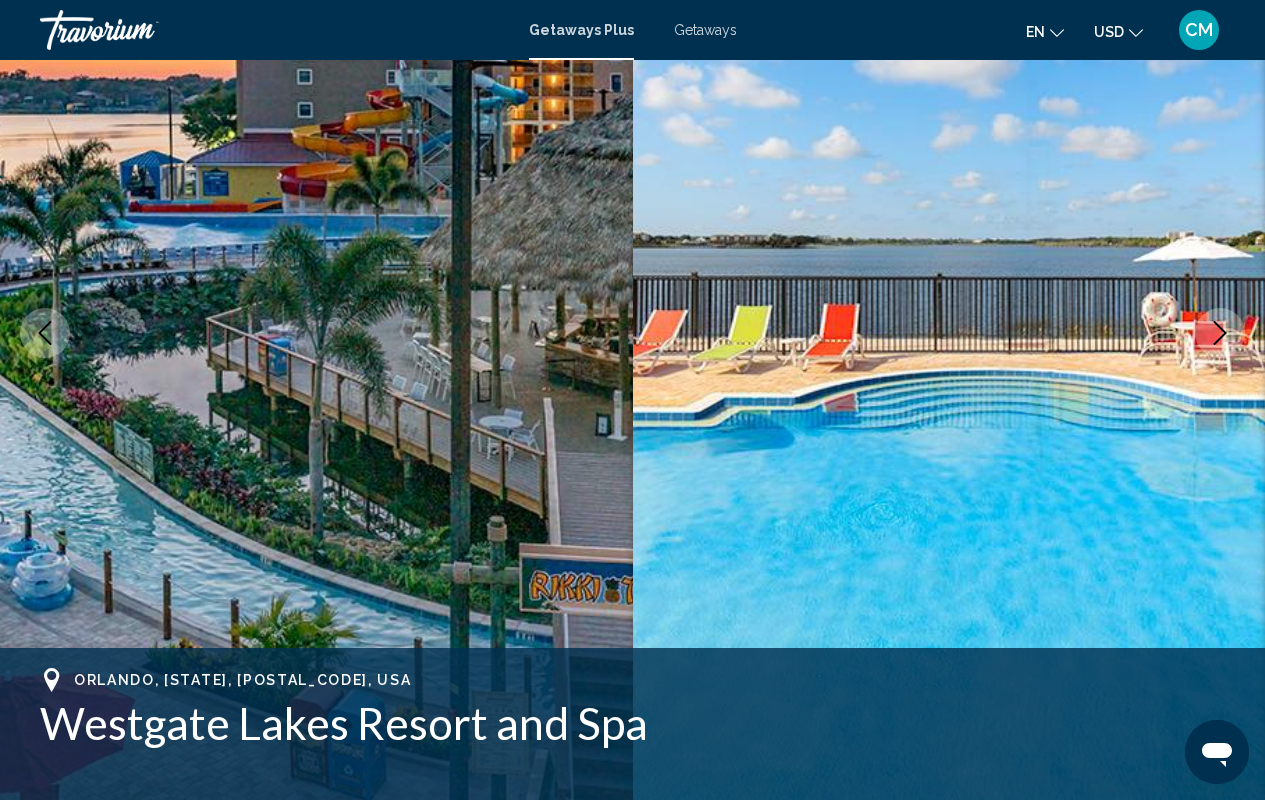 scroll, scrollTop: 0, scrollLeft: 0, axis: both 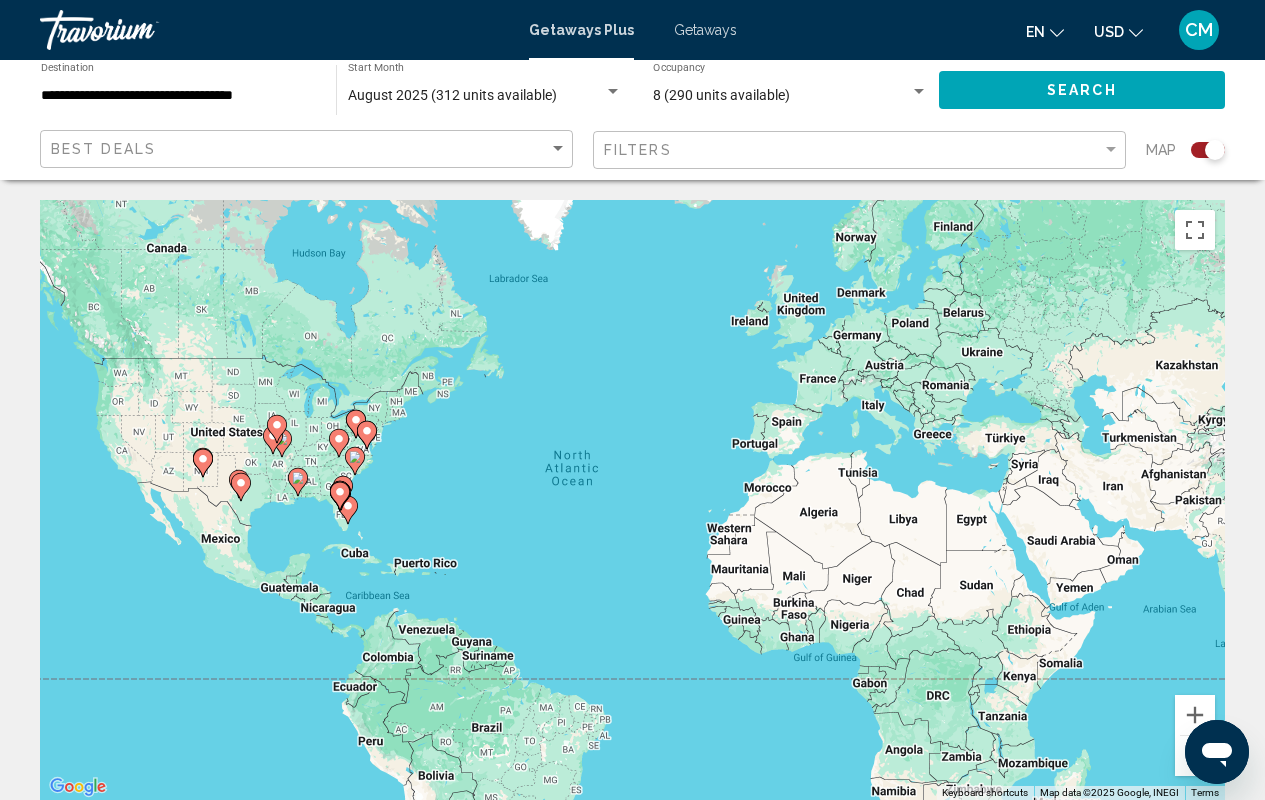 click on "Best Deals" 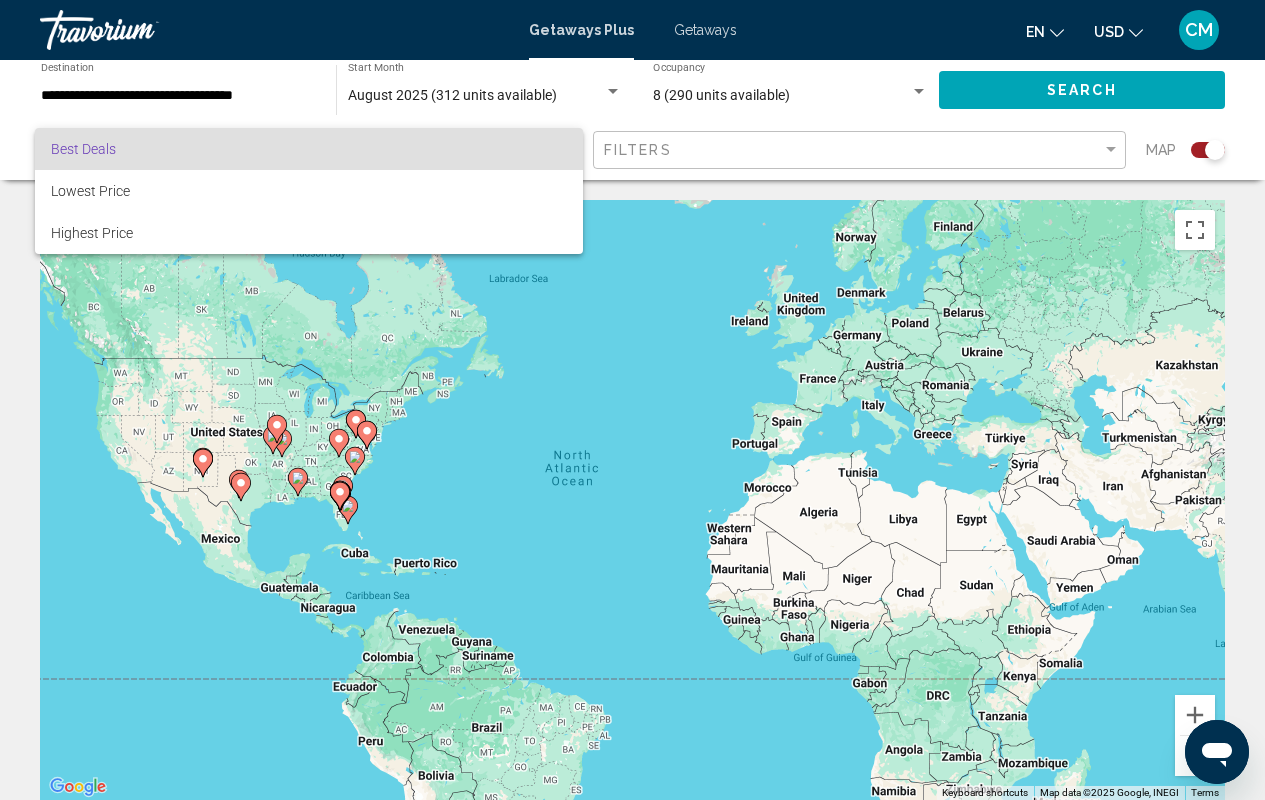 click on "Best Deals" at bounding box center (309, 149) 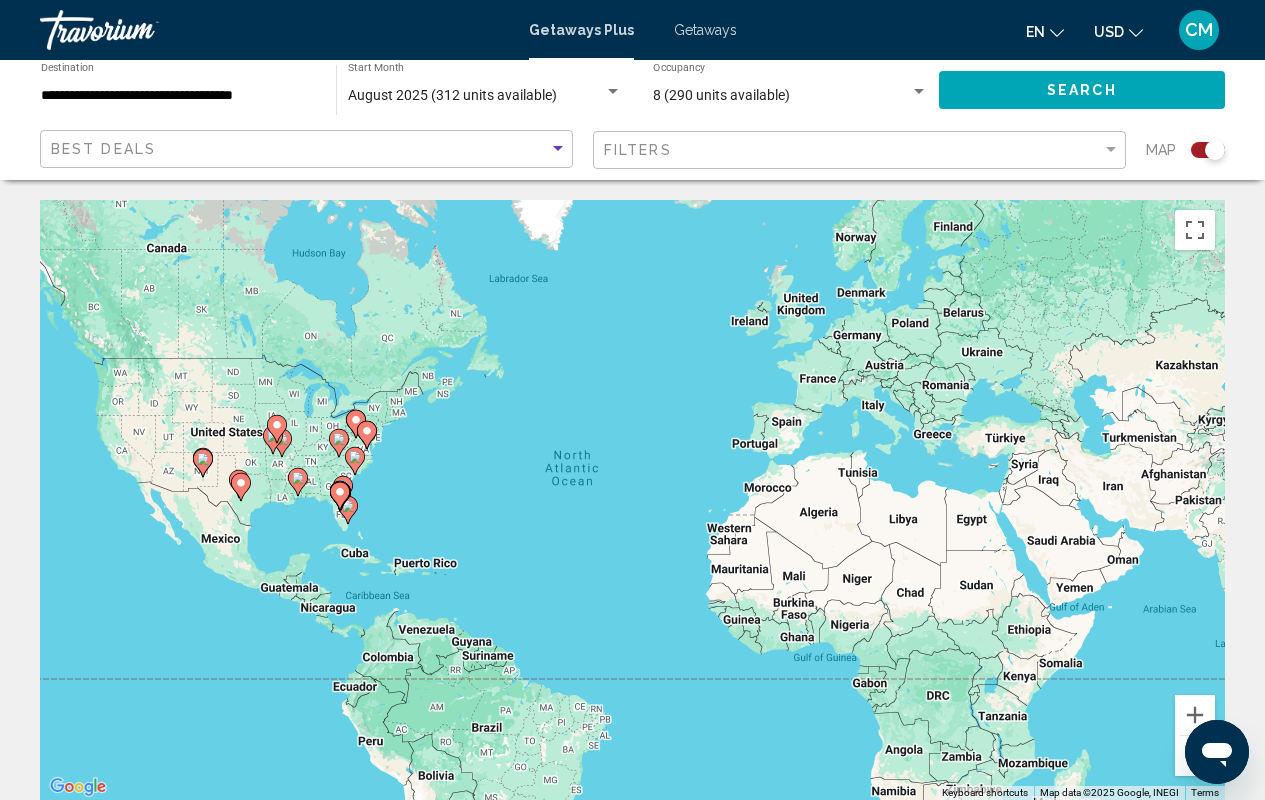 click on "8 (290 units available)" at bounding box center (721, 95) 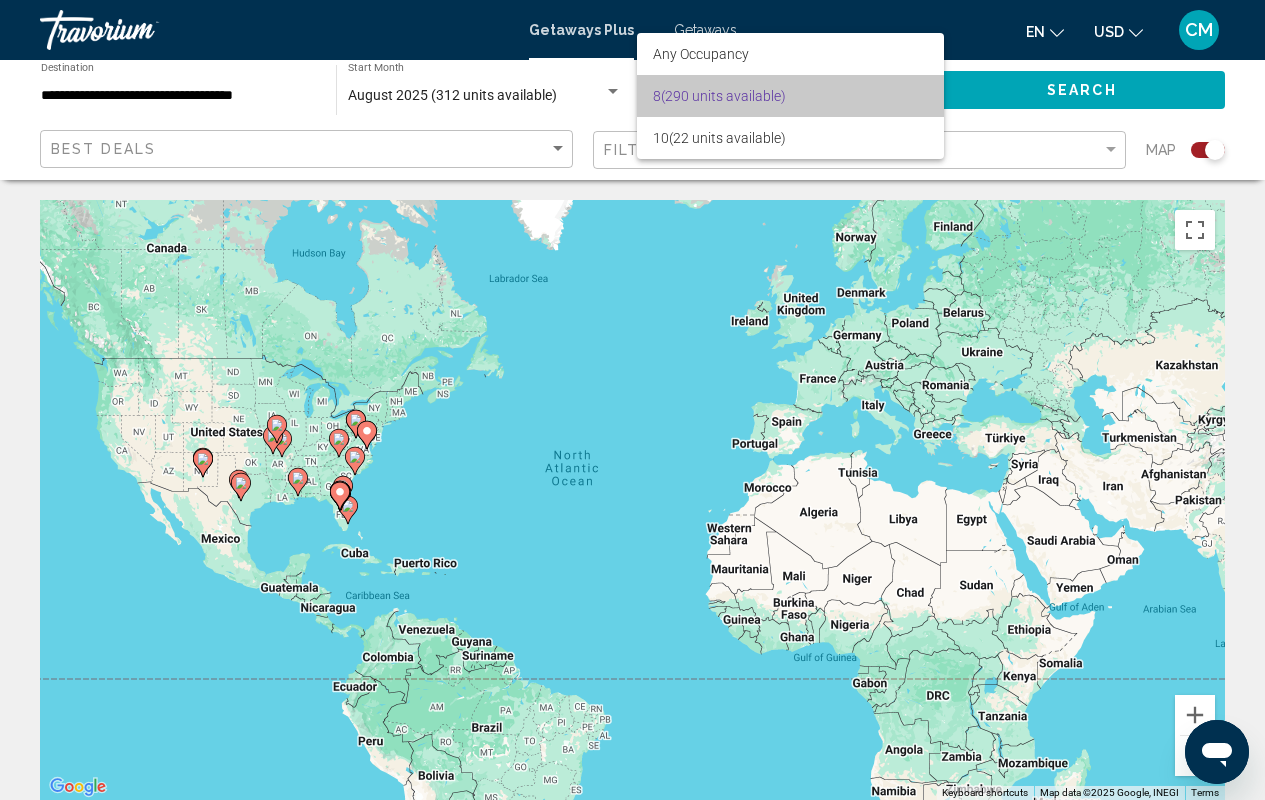 click on "8  (290 units available)" at bounding box center (790, 96) 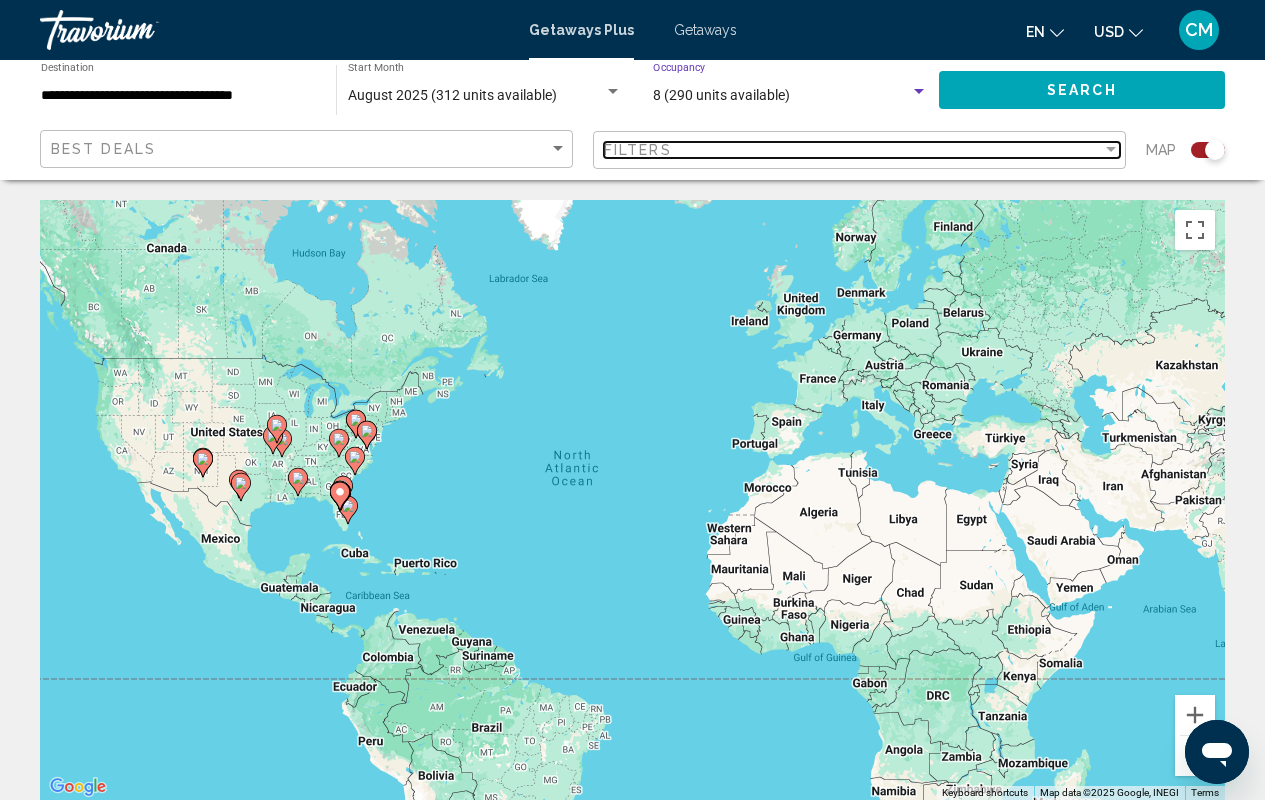 click on "Filters" at bounding box center [853, 150] 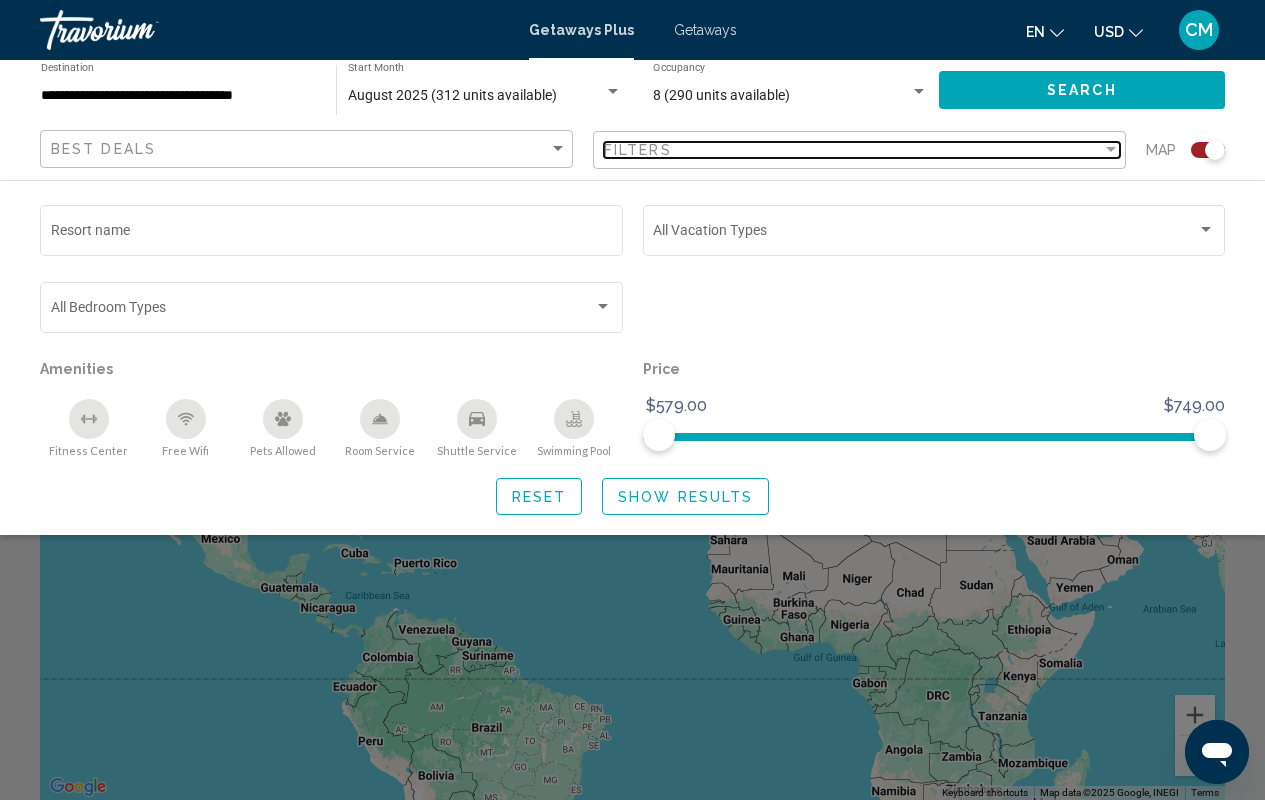 click on "Filters" at bounding box center [853, 150] 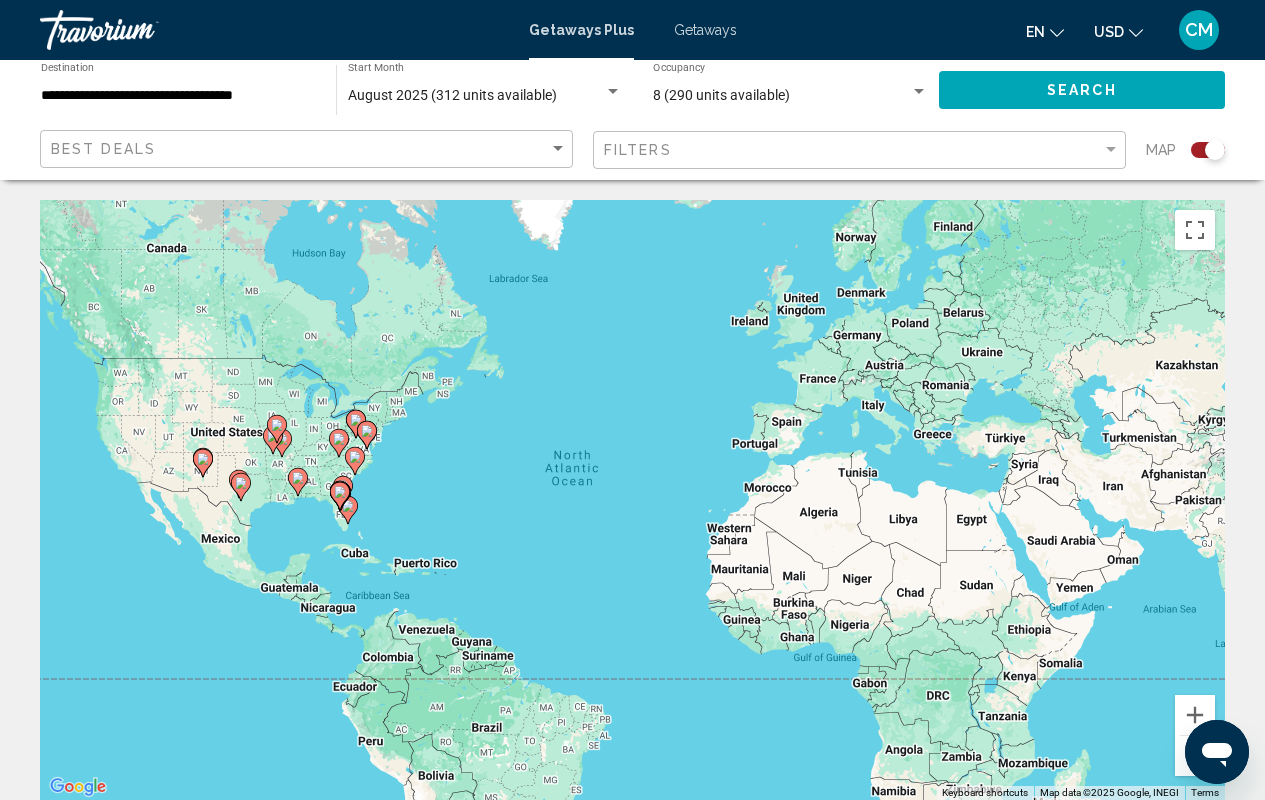 click on "Search" 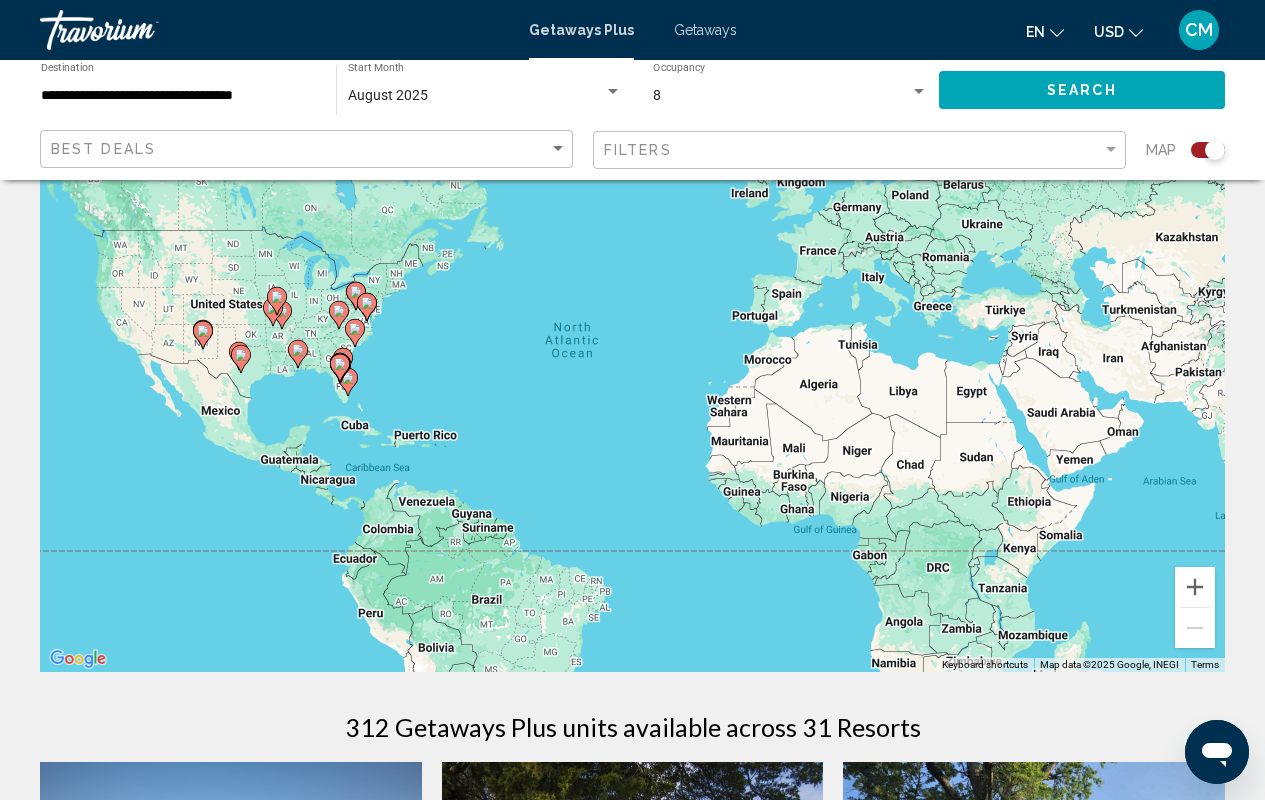scroll, scrollTop: 130, scrollLeft: 0, axis: vertical 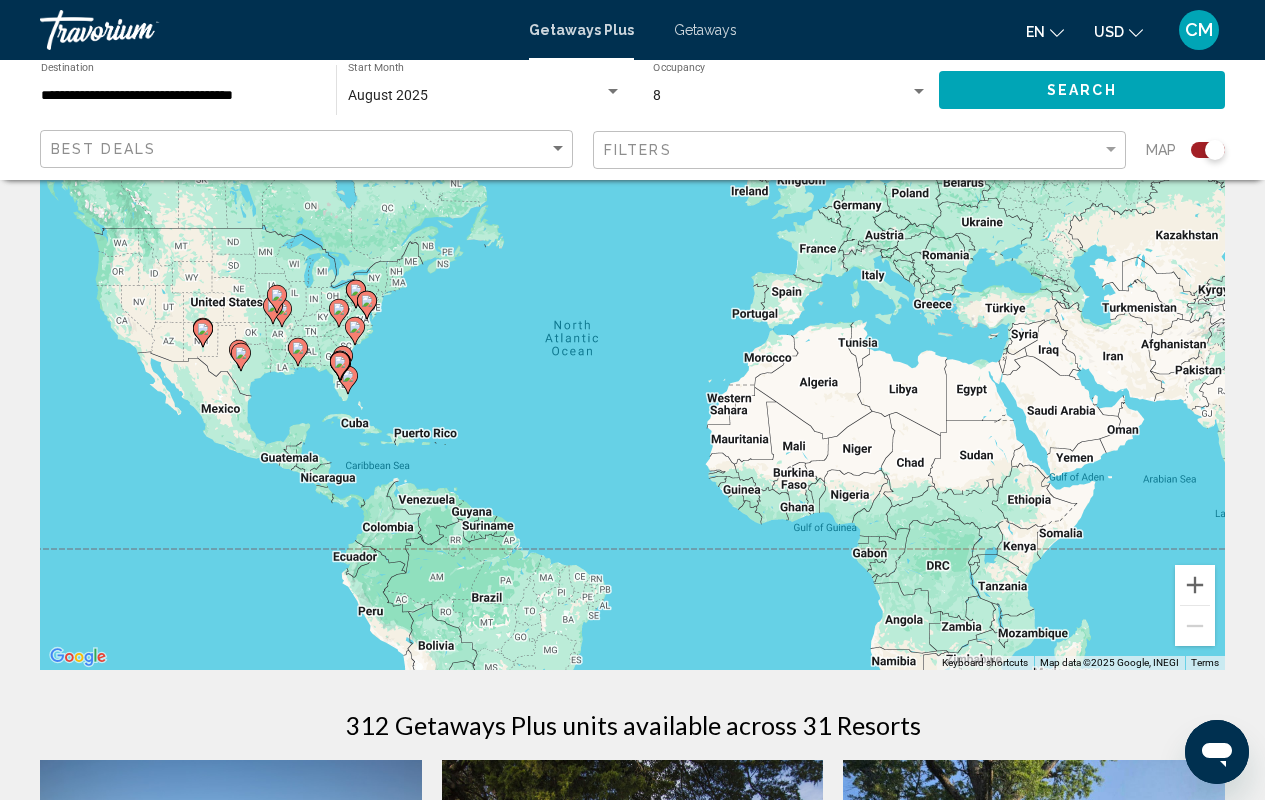 click at bounding box center (340, 366) 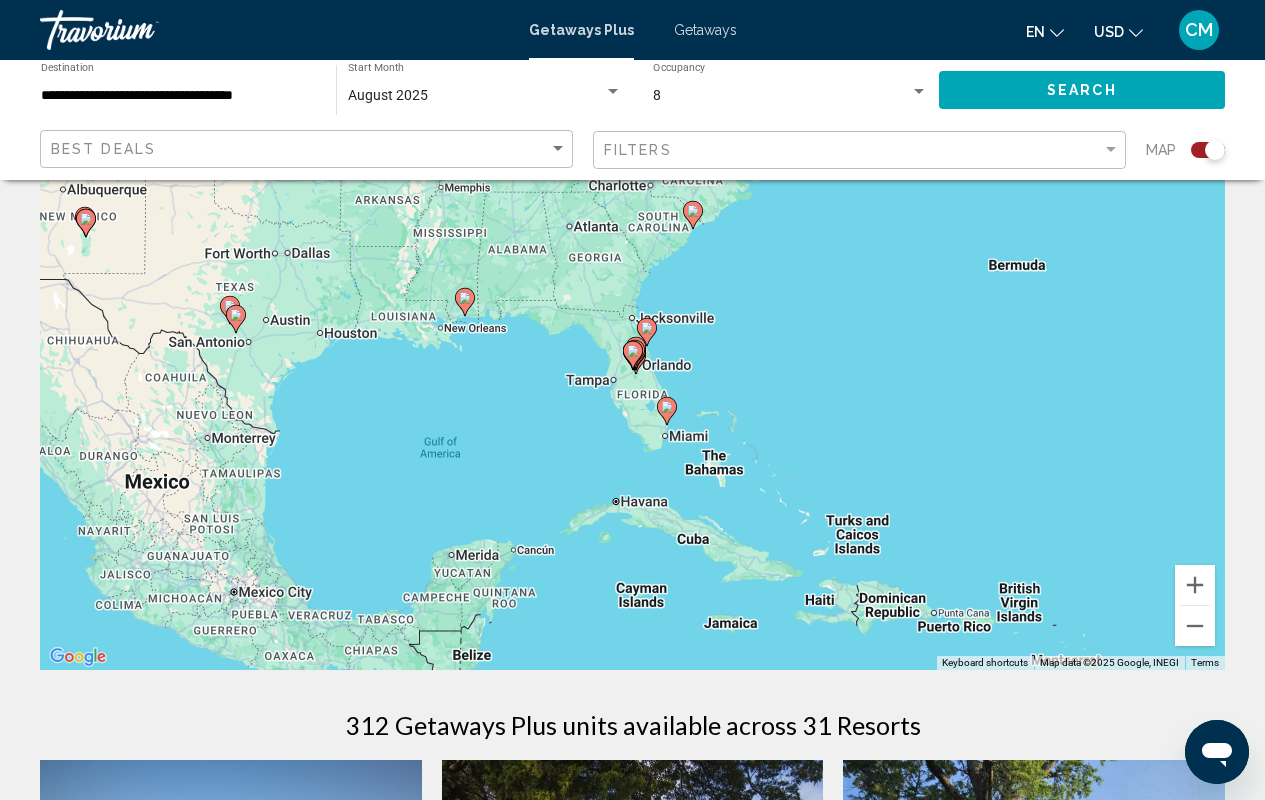 click at bounding box center [633, 355] 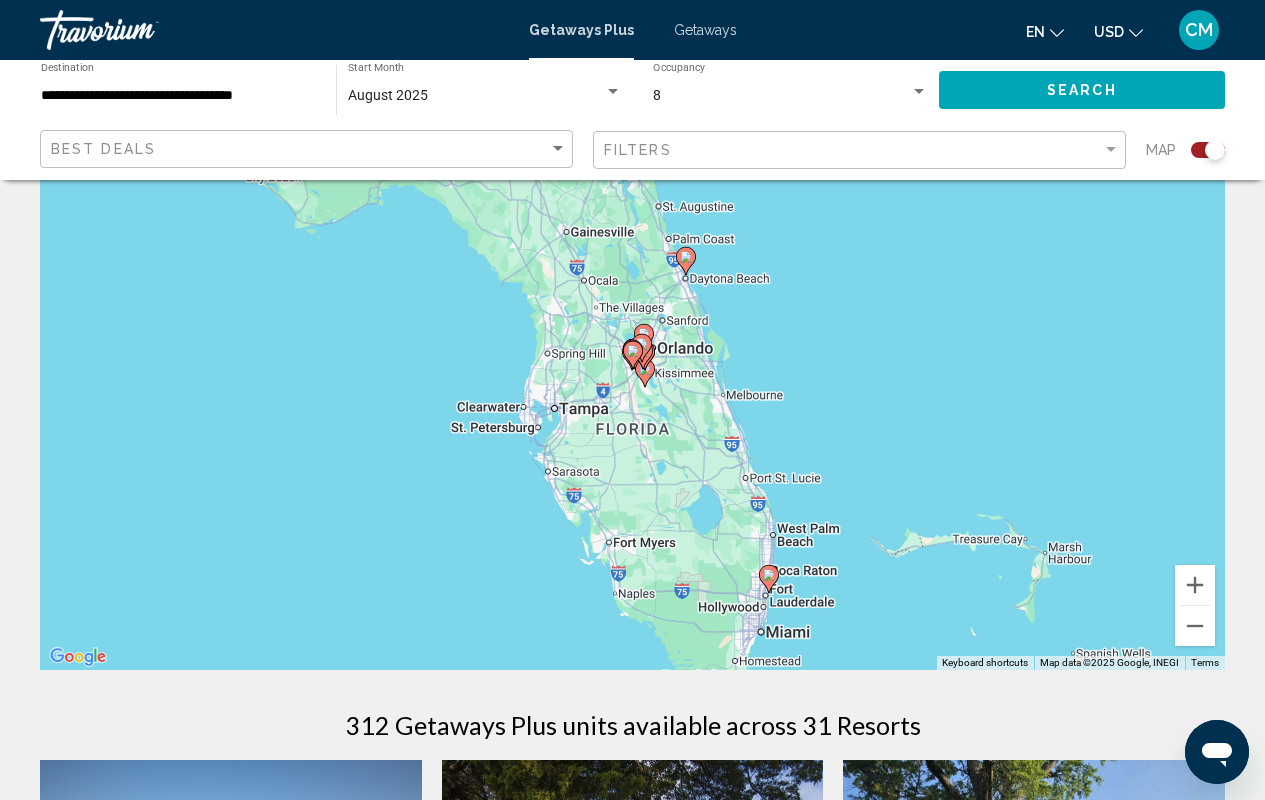 click 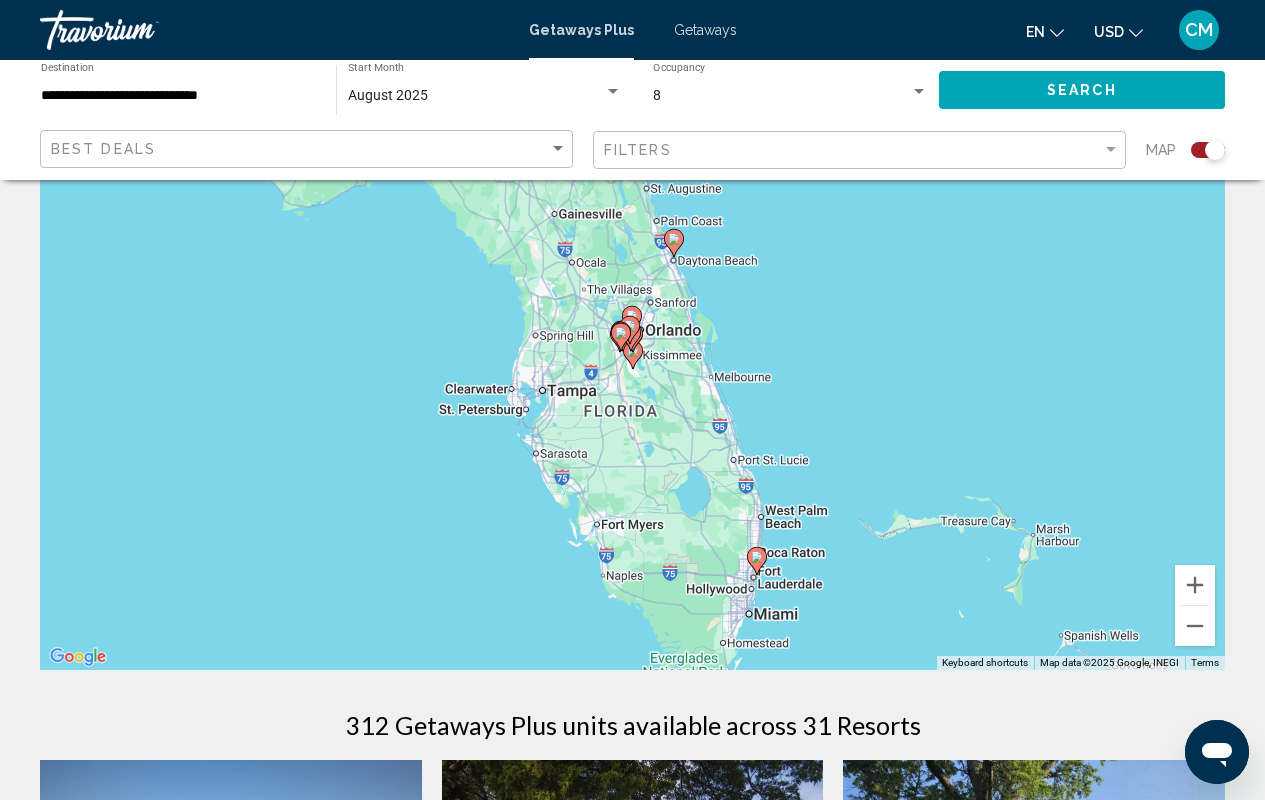 click at bounding box center [633, 355] 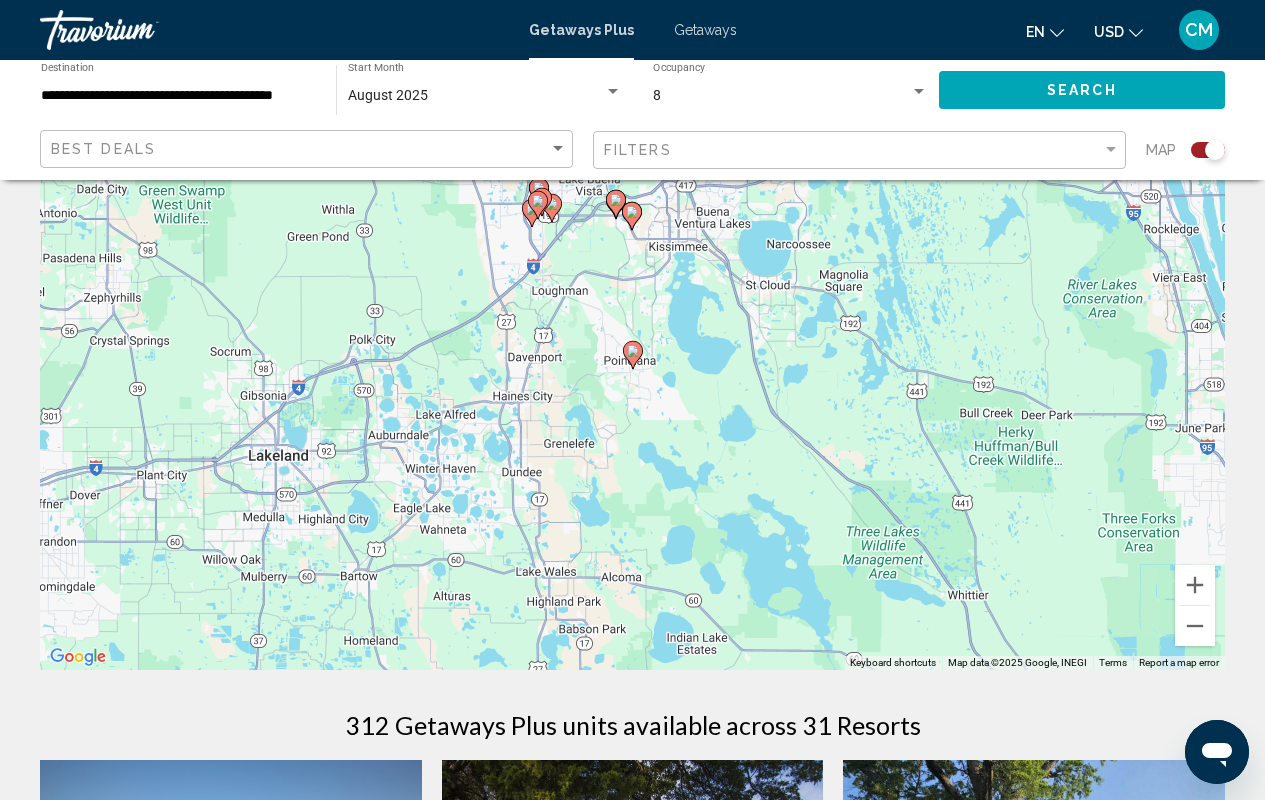 click 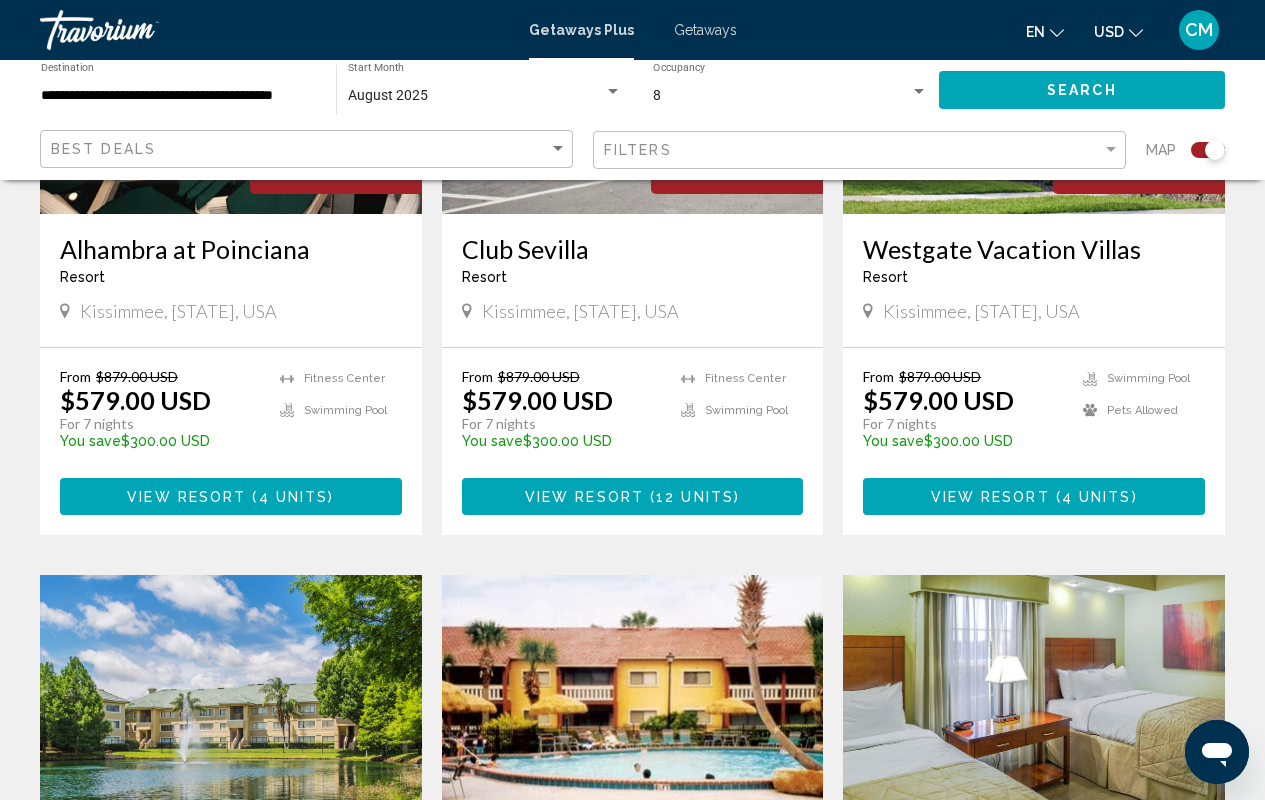 scroll, scrollTop: 994, scrollLeft: 0, axis: vertical 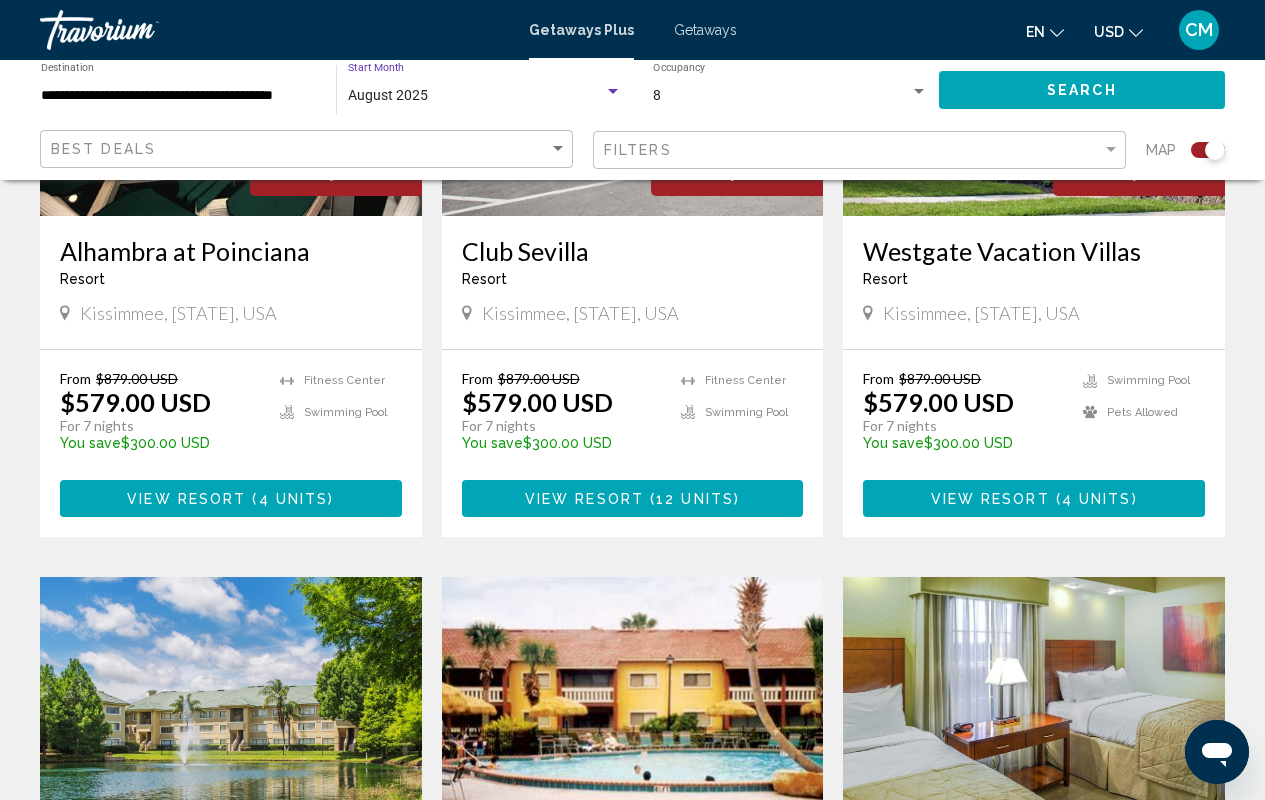 click on "August 2025" at bounding box center [476, 96] 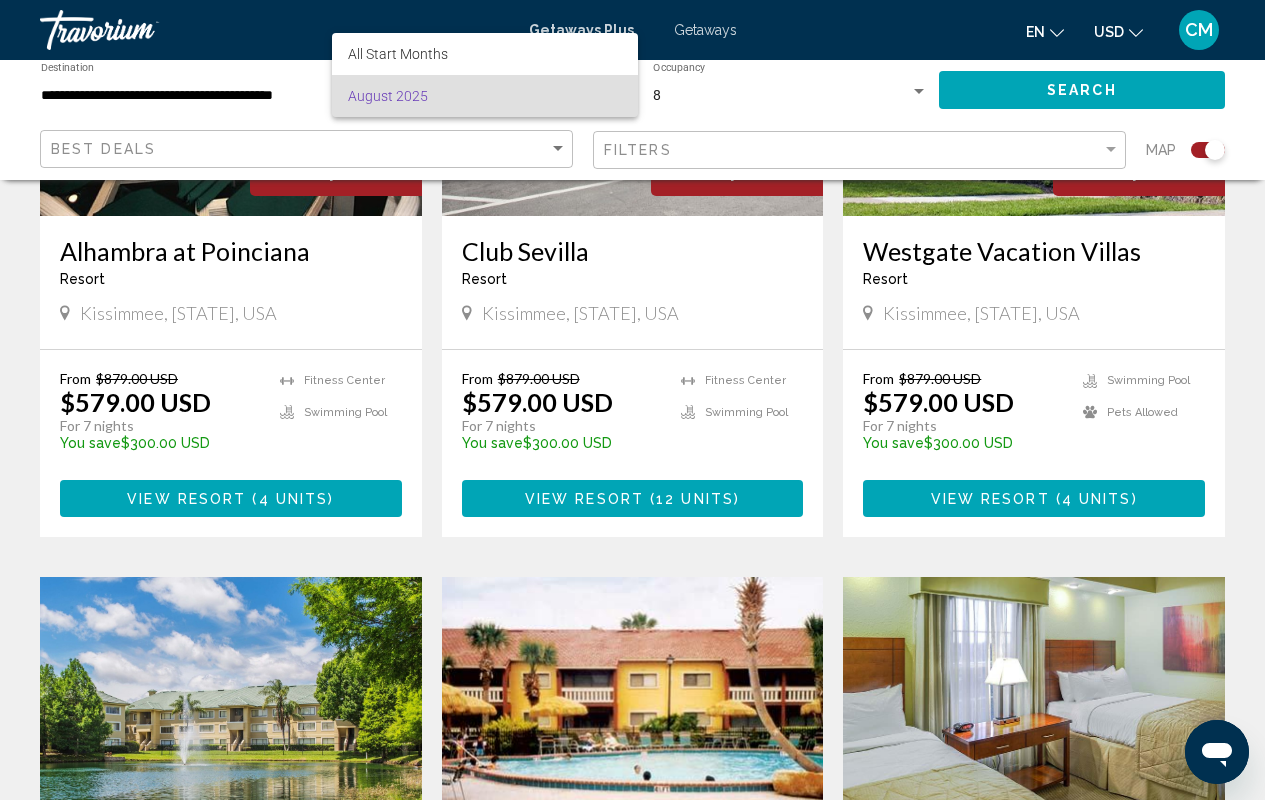 click on "August 2025" at bounding box center (485, 96) 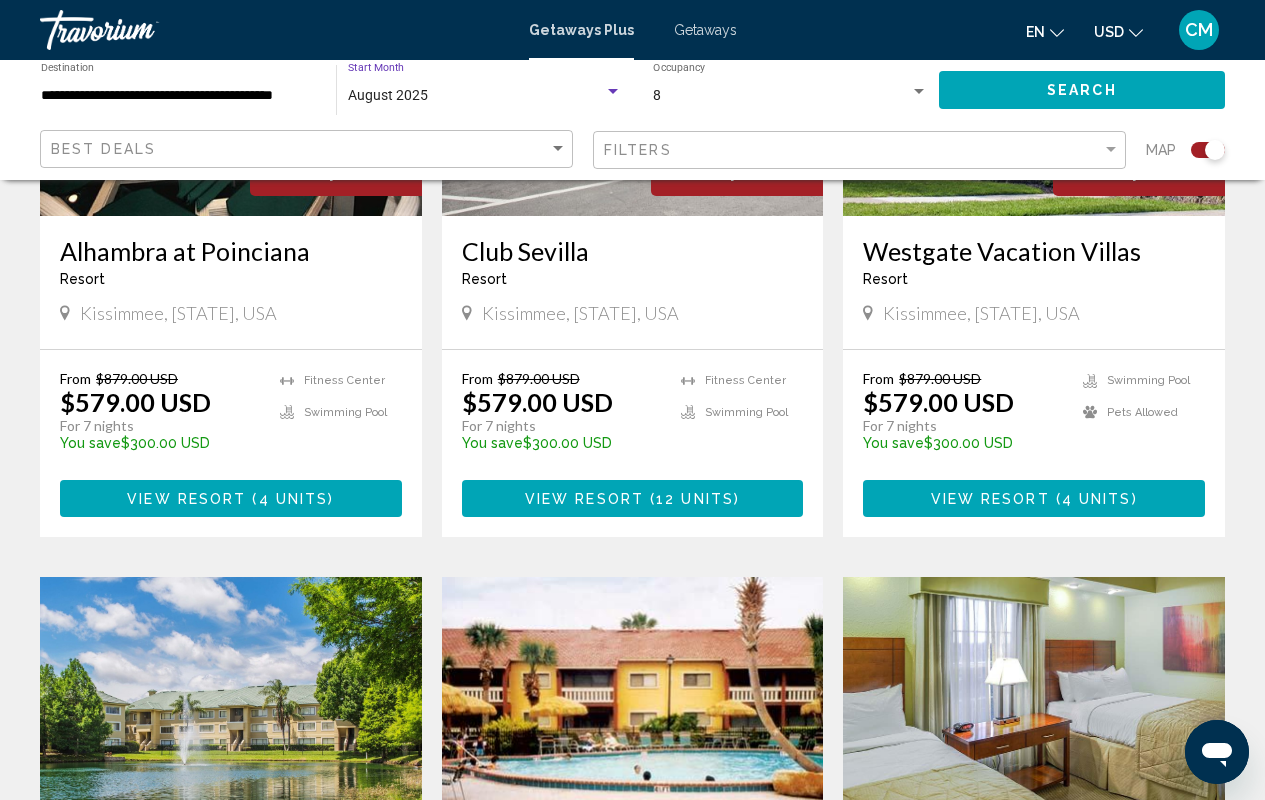 click on "**********" 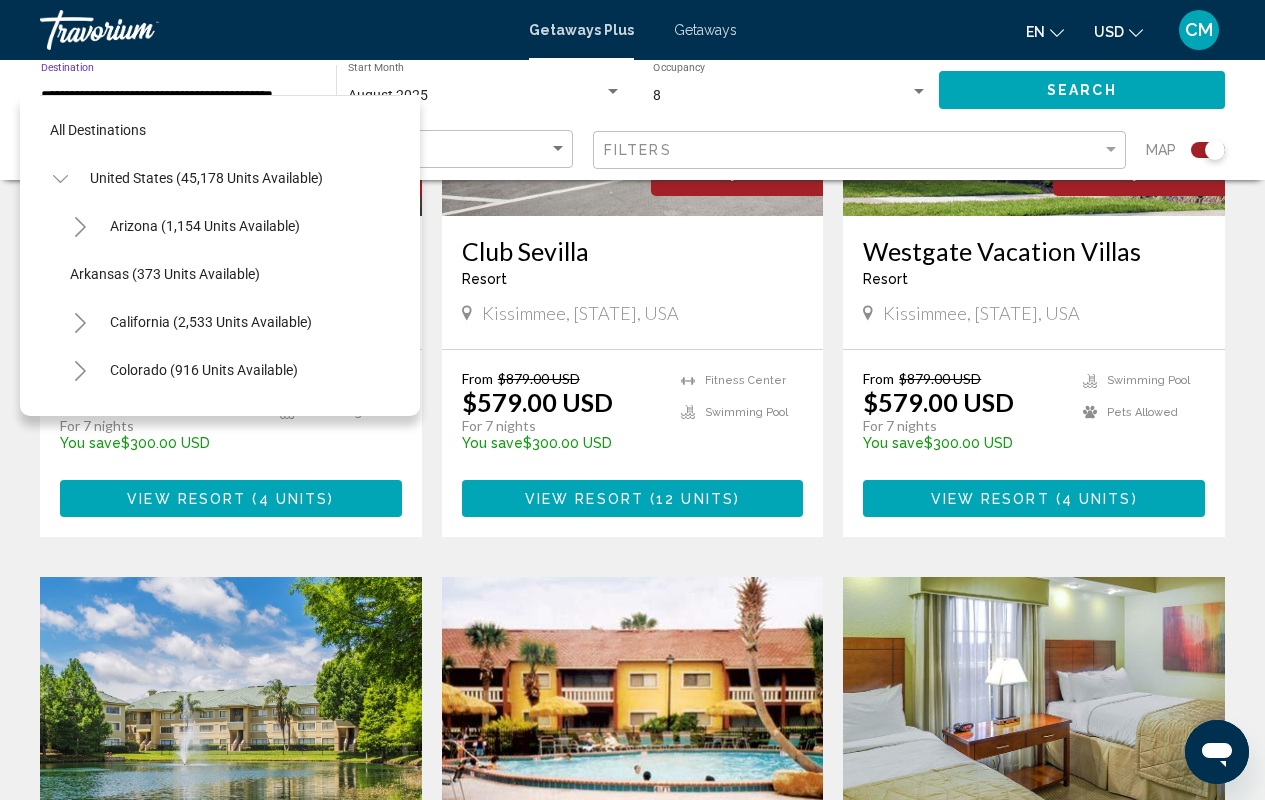 scroll, scrollTop: 0, scrollLeft: 10, axis: horizontal 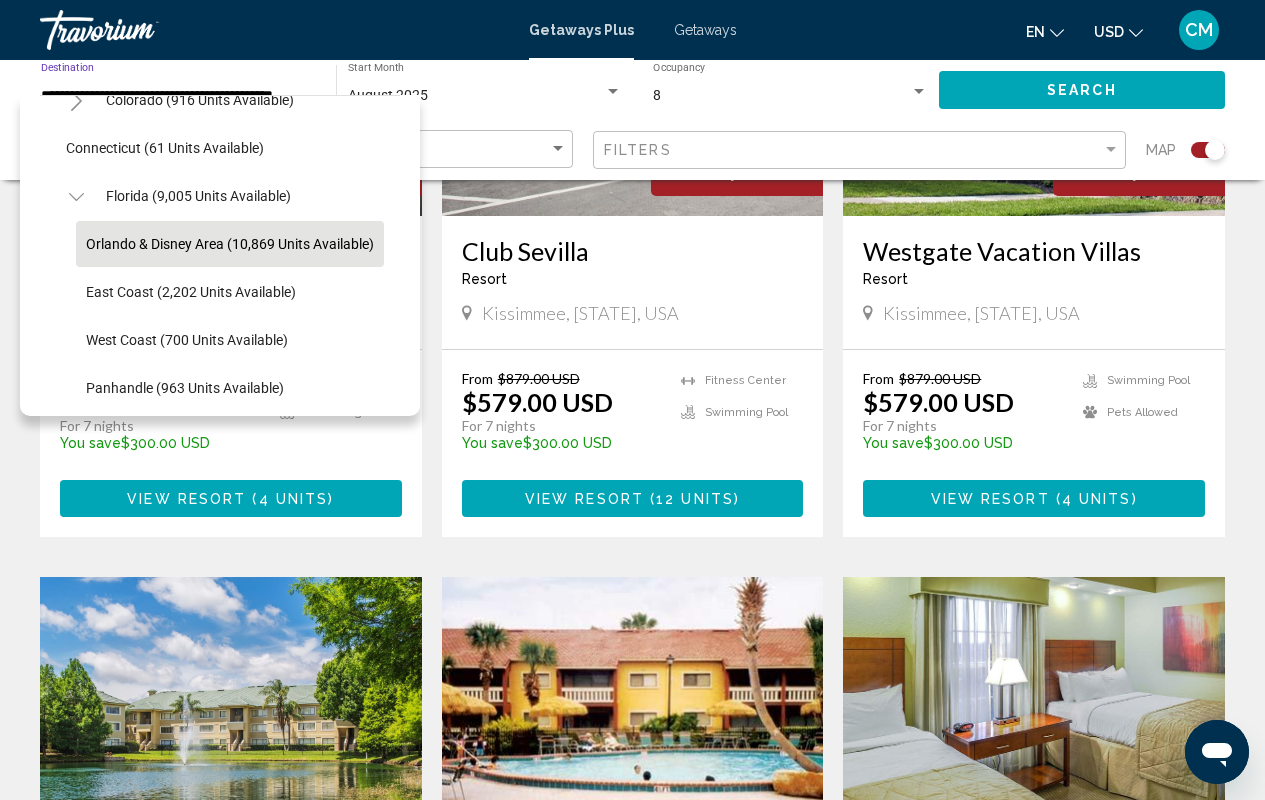 click on "Orlando & Disney Area (10,869 units available)" 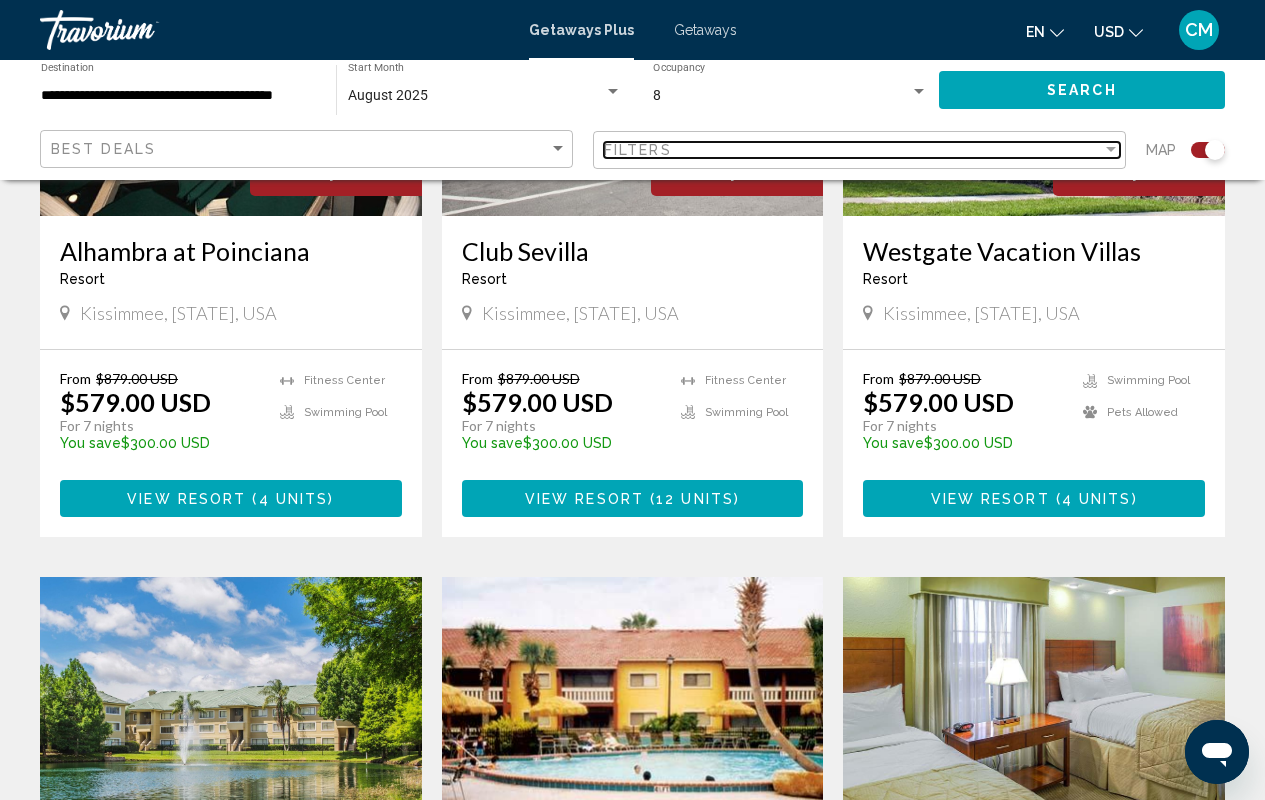 scroll, scrollTop: 0, scrollLeft: 0, axis: both 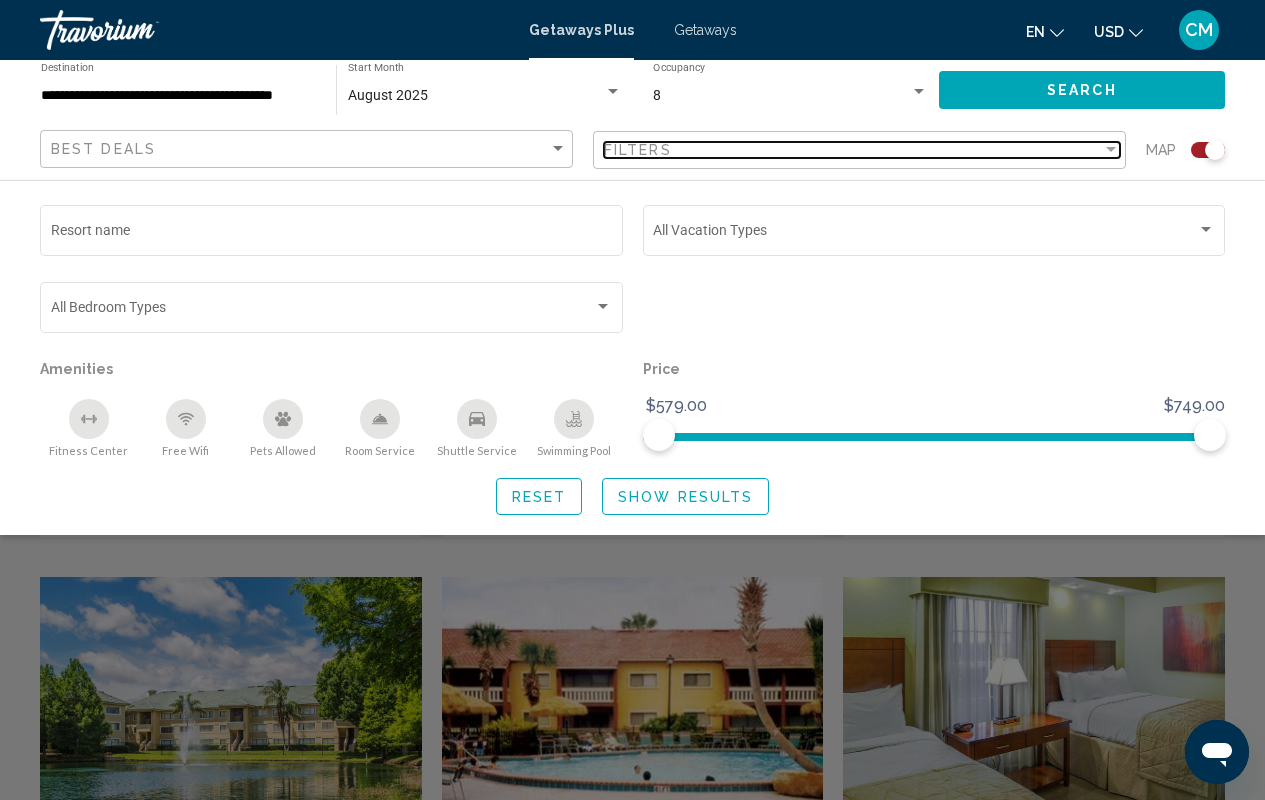 click on "Filters" at bounding box center [853, 150] 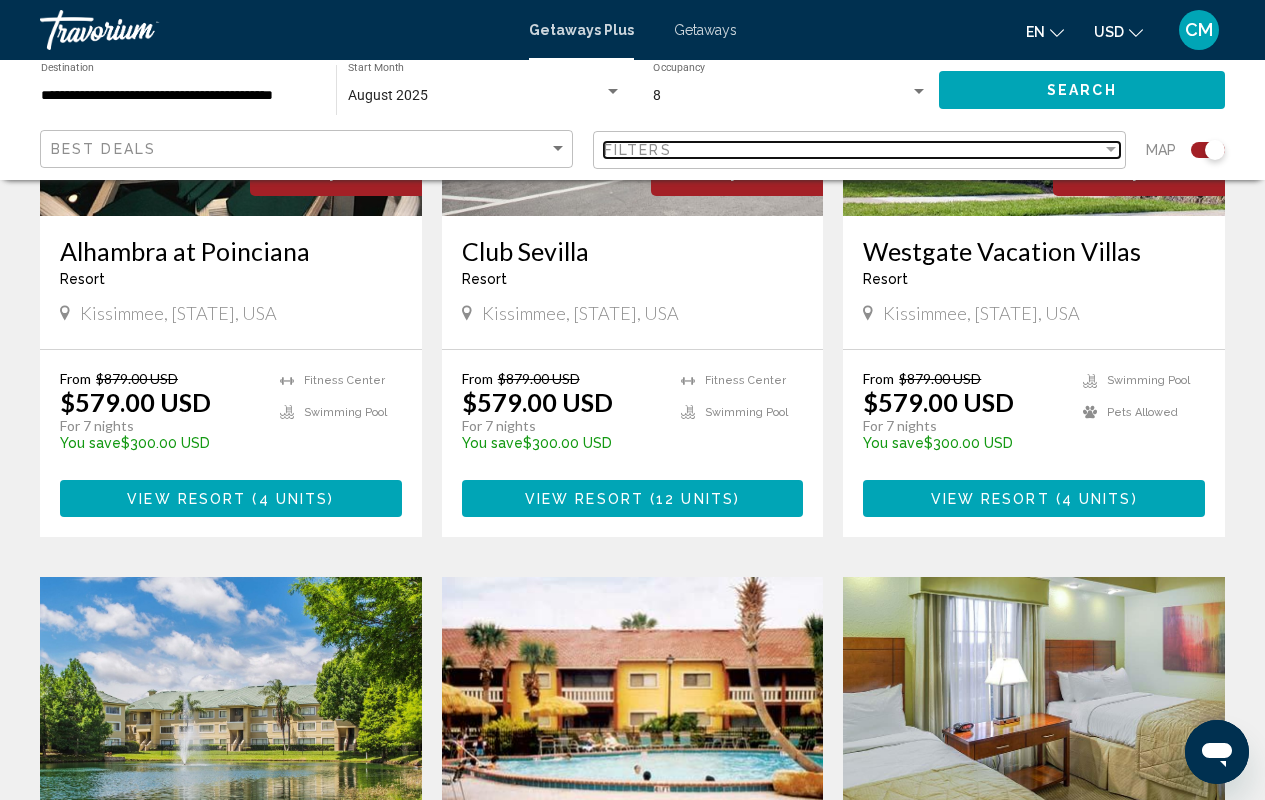 click on "Filters" at bounding box center [853, 150] 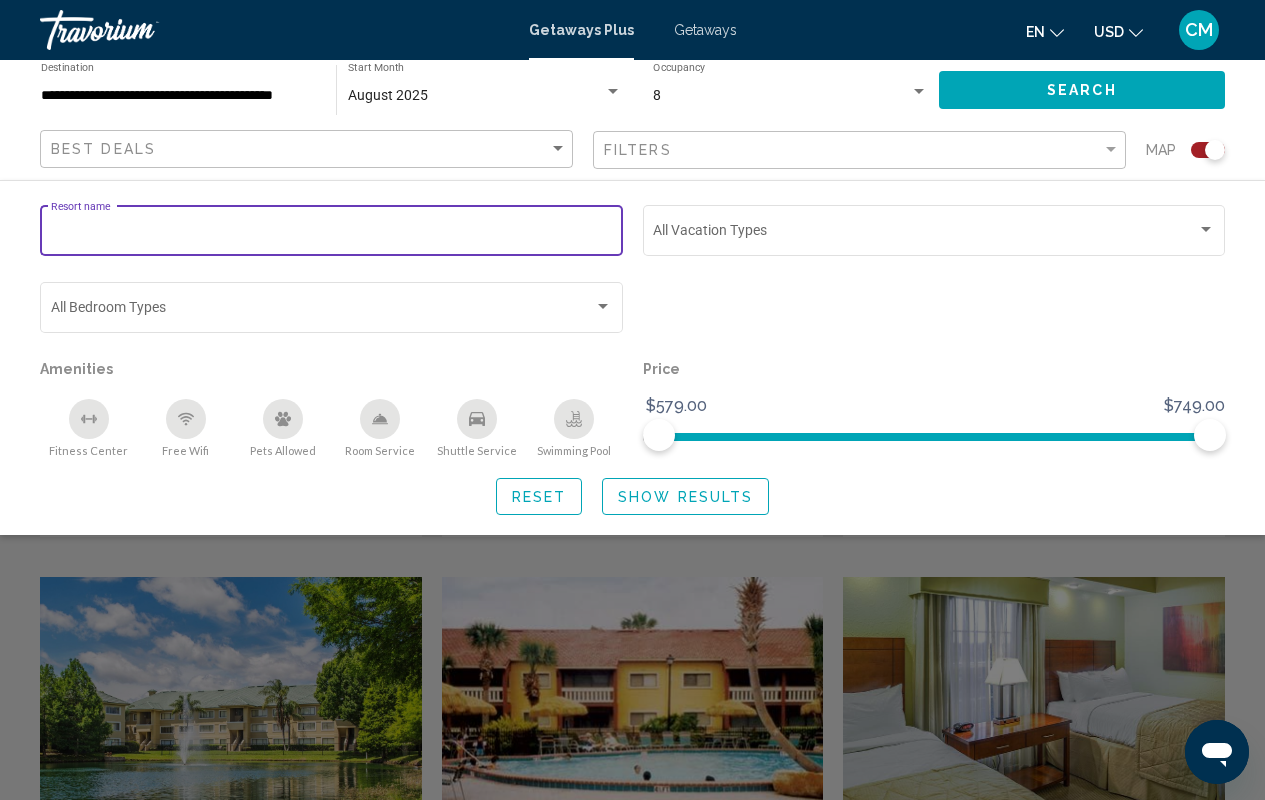click on "Resort name" at bounding box center (332, 234) 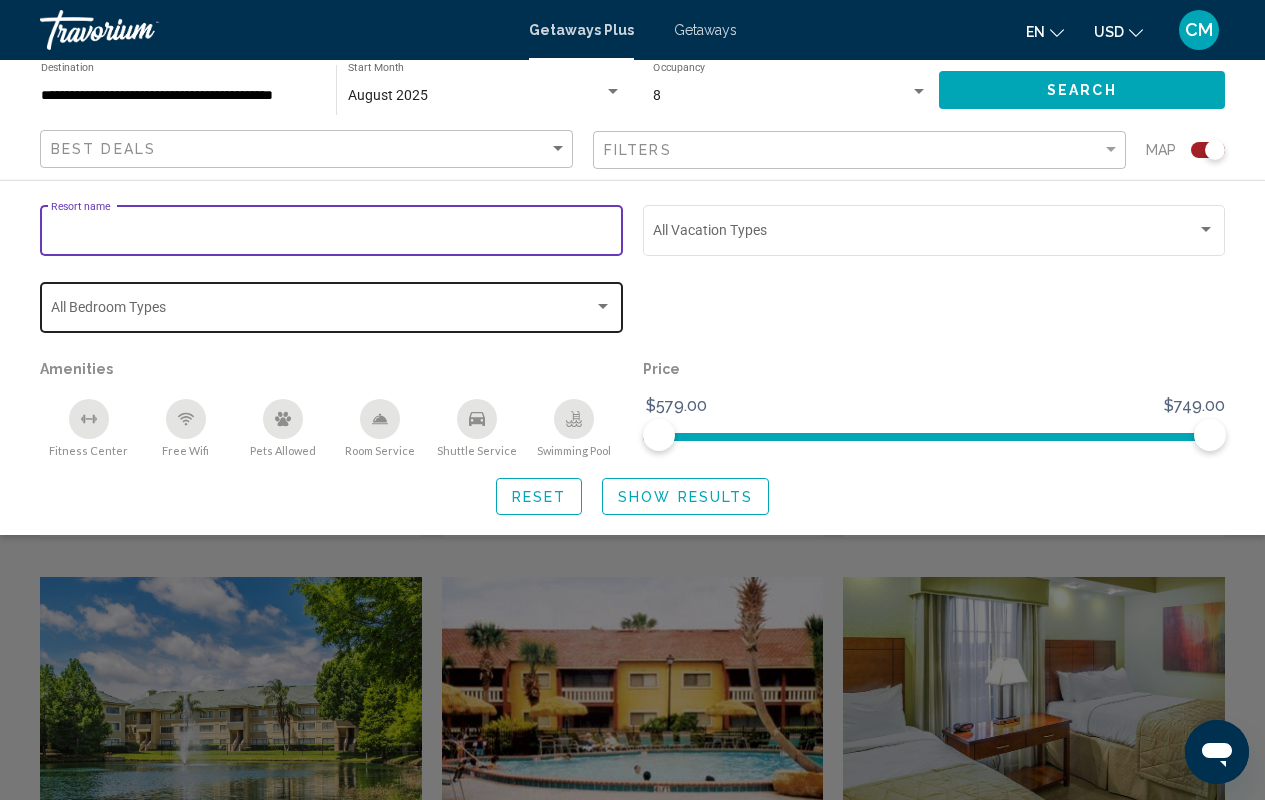 click on "Bedroom Types All Bedroom Types" 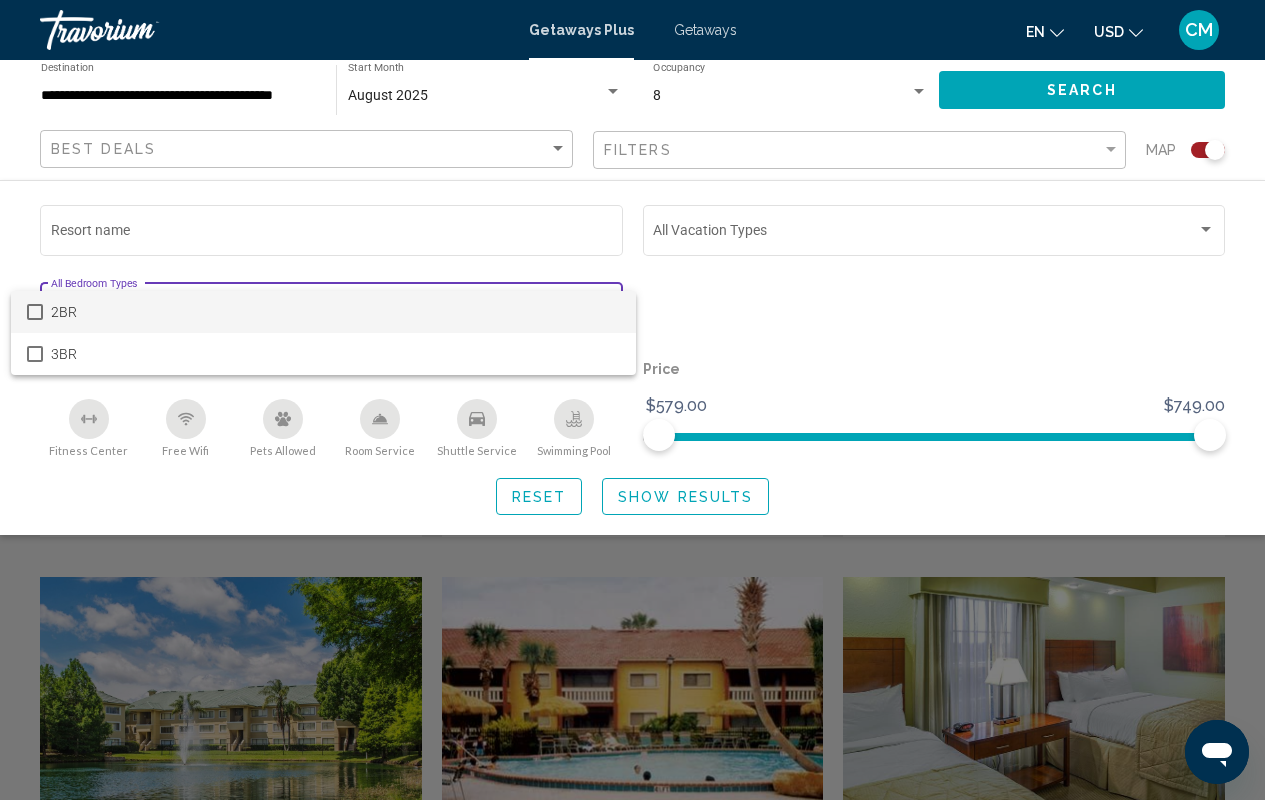 click at bounding box center [632, 400] 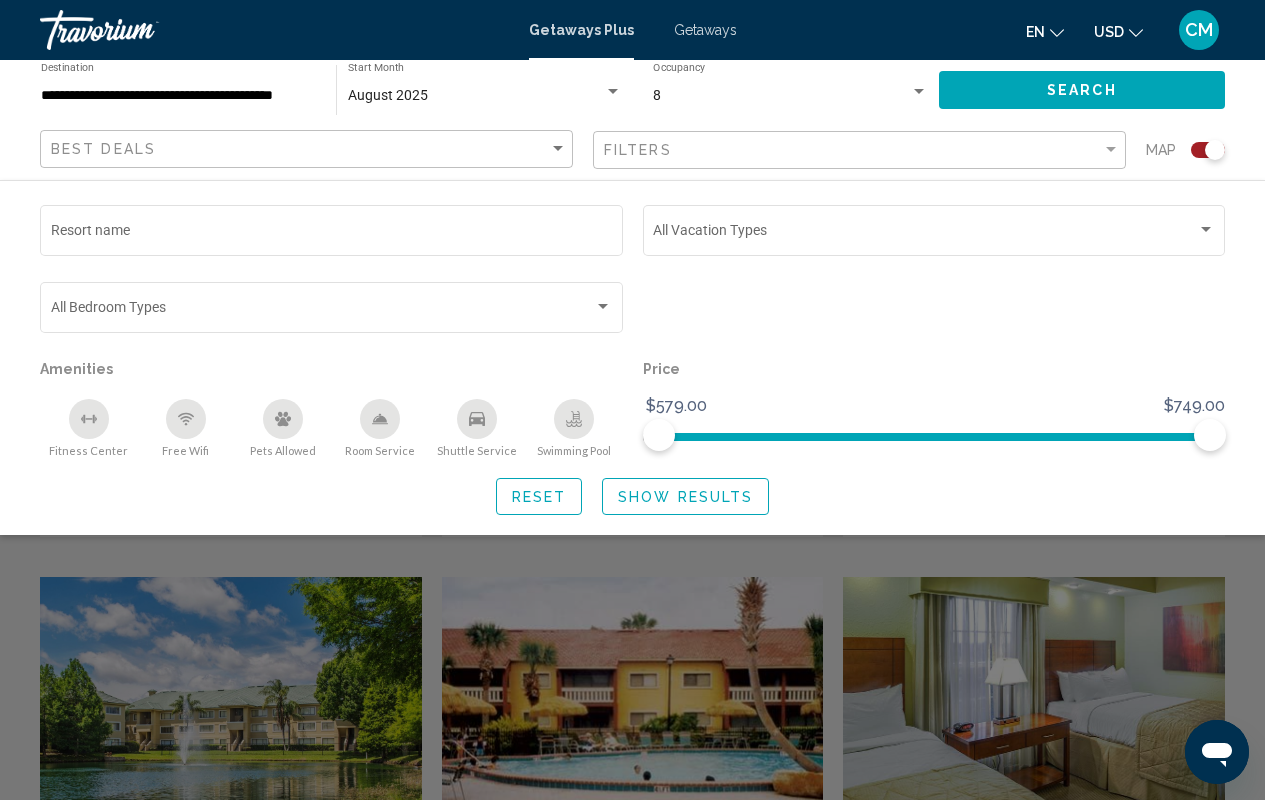 click on "Best Deals" 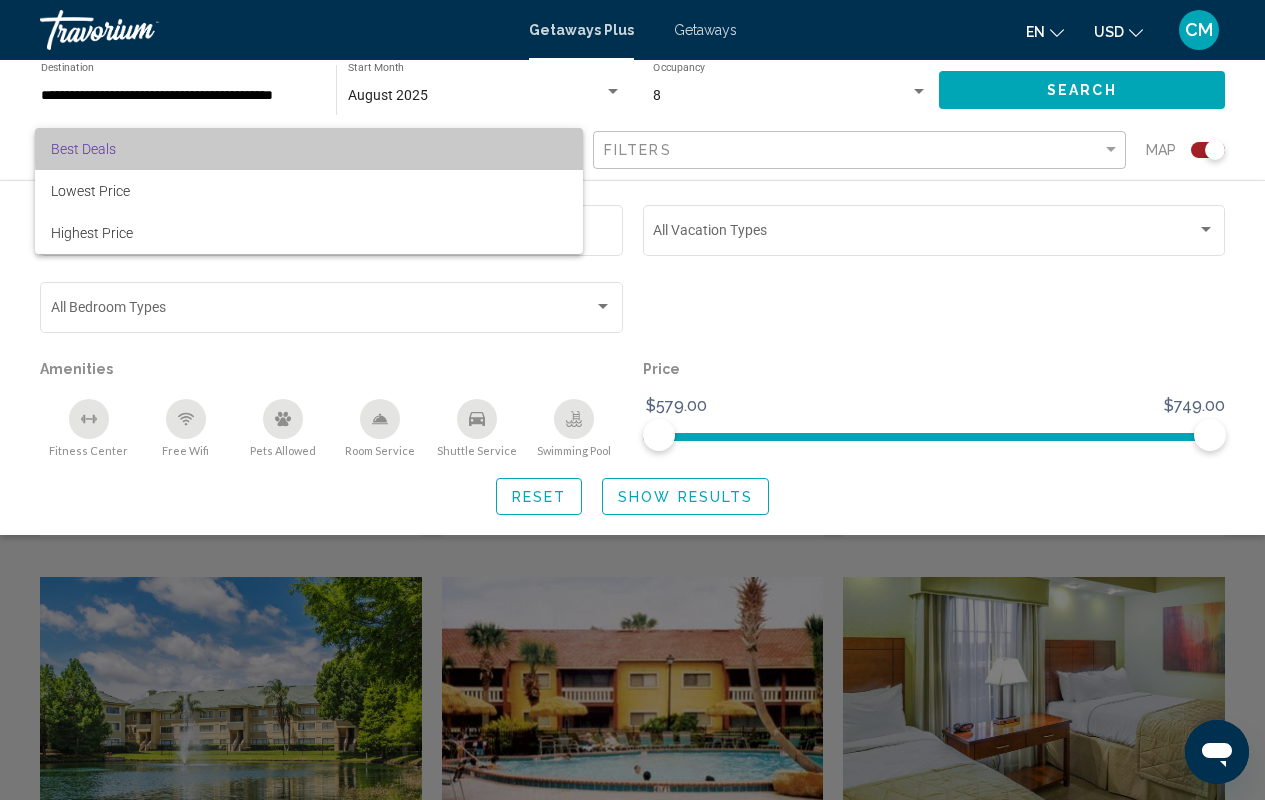 click on "Best Deals" at bounding box center [309, 149] 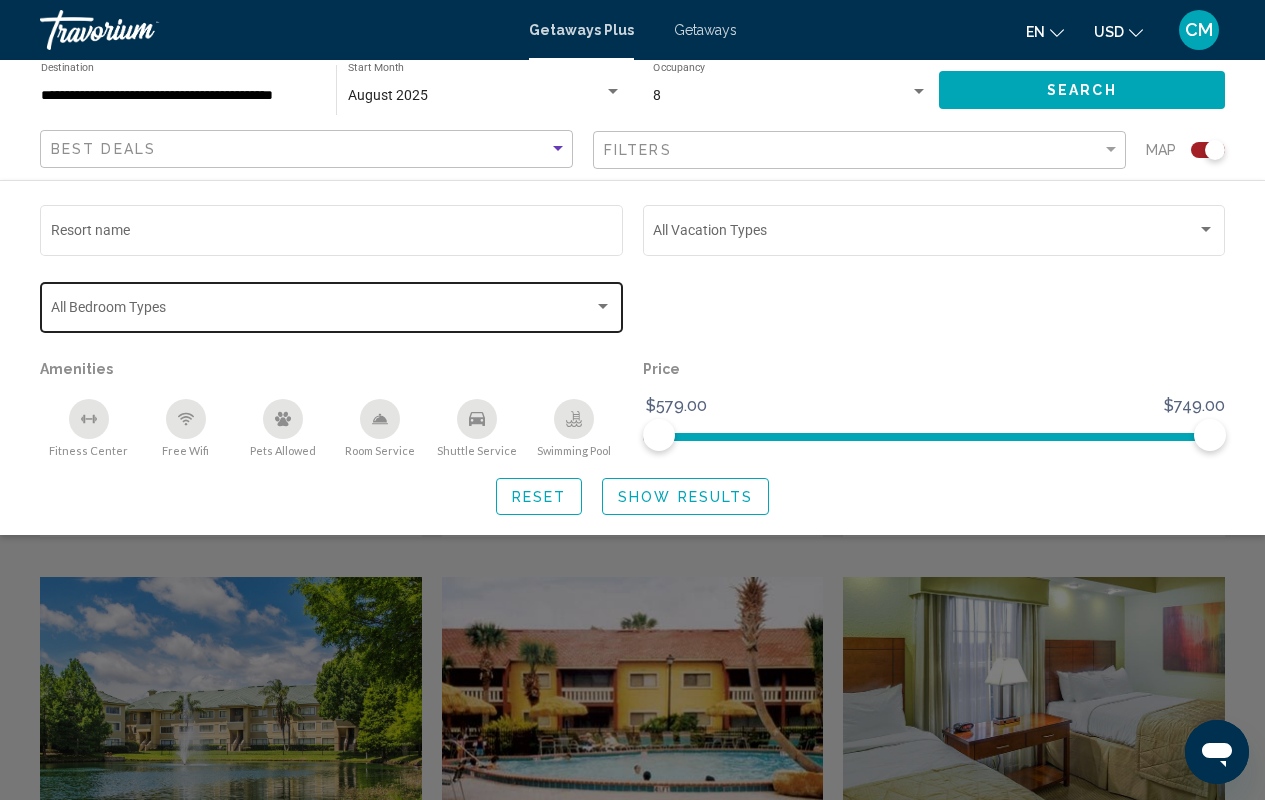 click at bounding box center [323, 311] 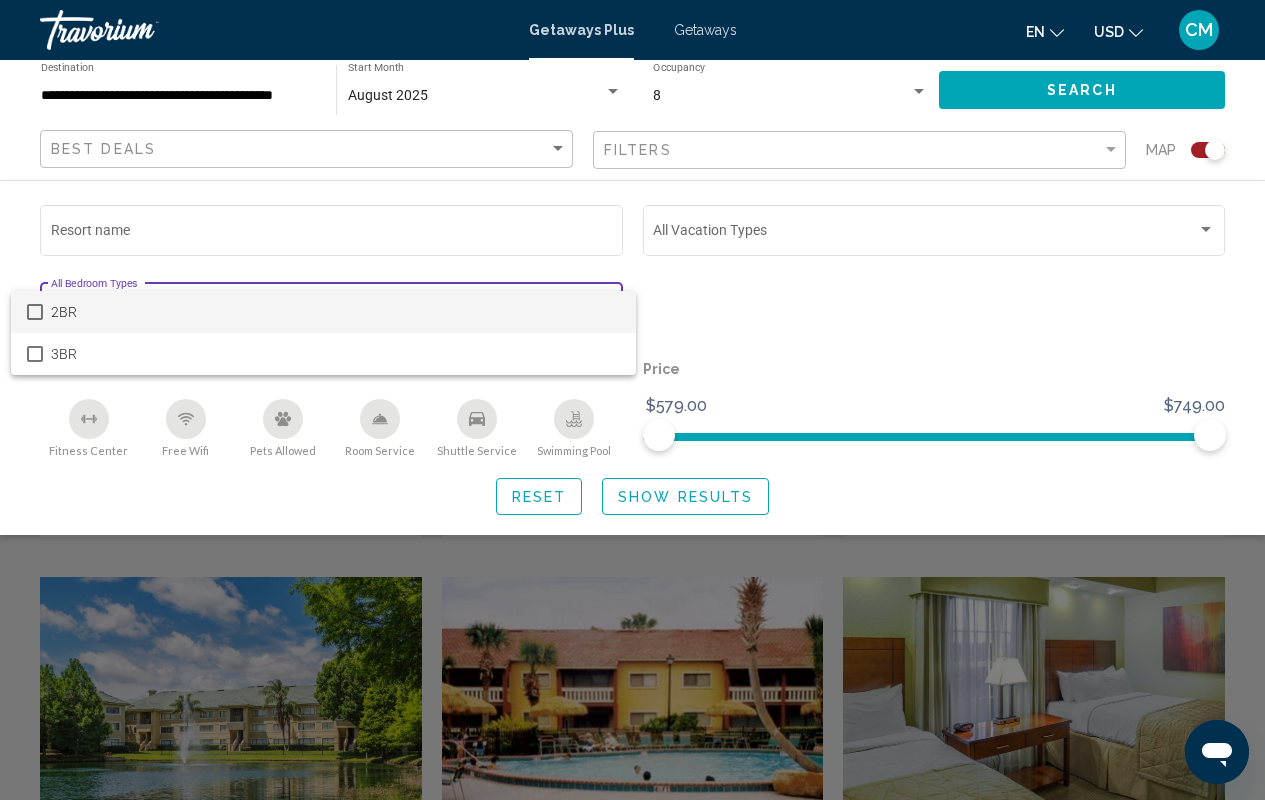click at bounding box center (632, 400) 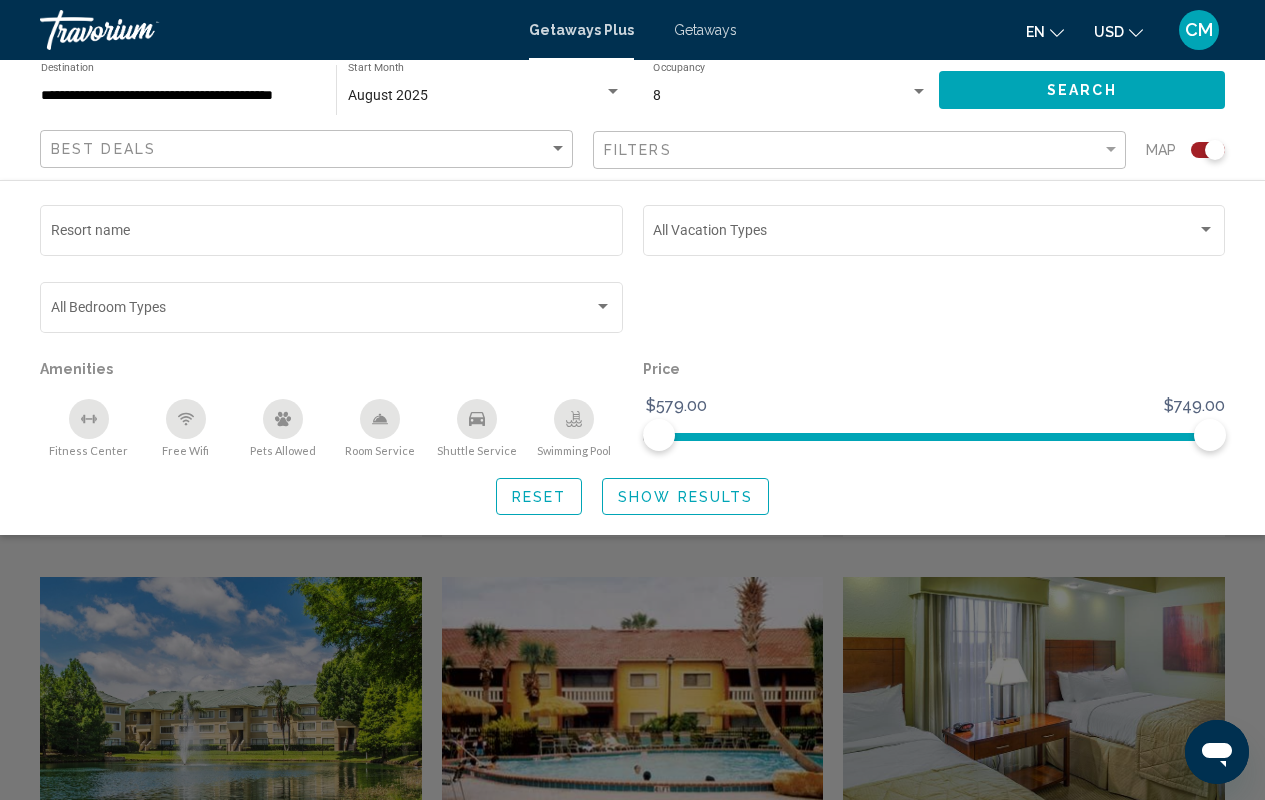 click on "Getaways Plus  Getaways en
English Español Français Italiano Português русский USD
USD ($) MXN (Mex$) CAD (Can$) GBP (£) EUR (€) AUD (A$) NZD (NZ$) CNY (CN¥) CM Login" at bounding box center (632, 30) 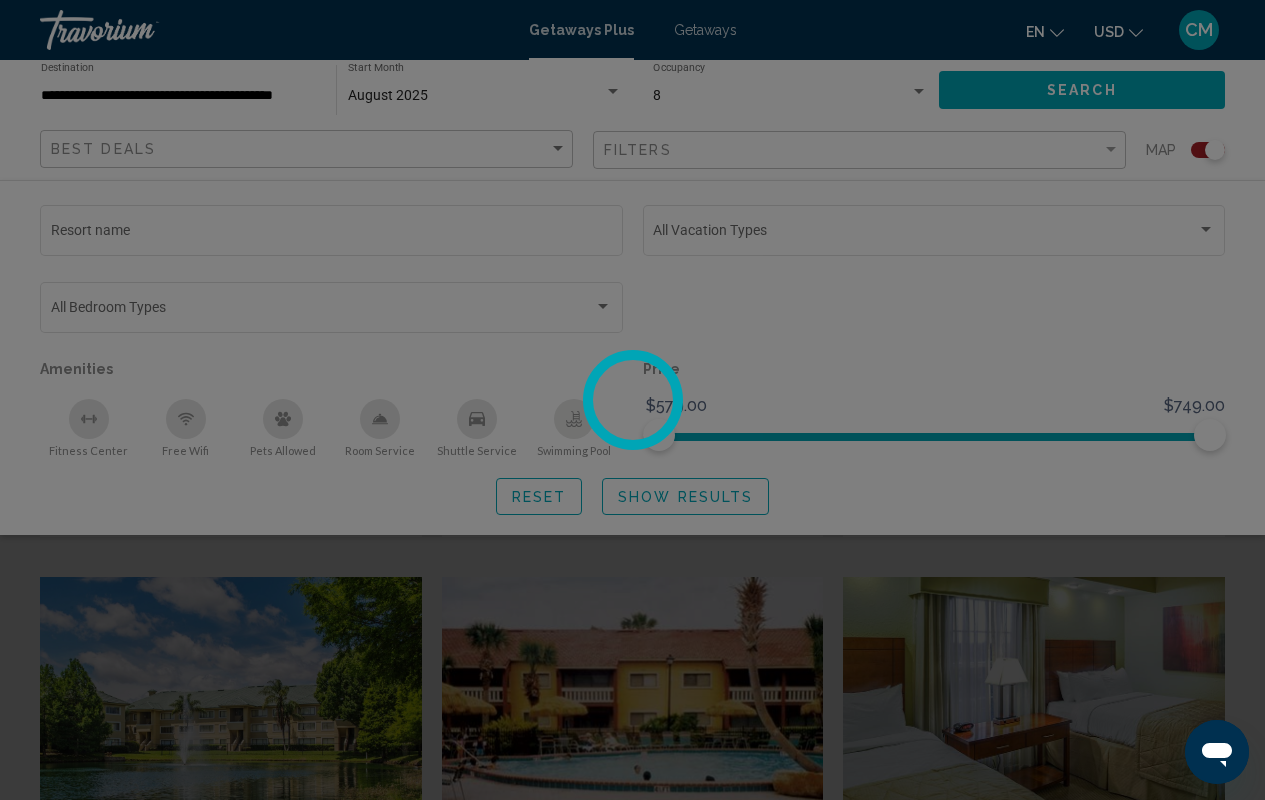 scroll, scrollTop: 0, scrollLeft: 0, axis: both 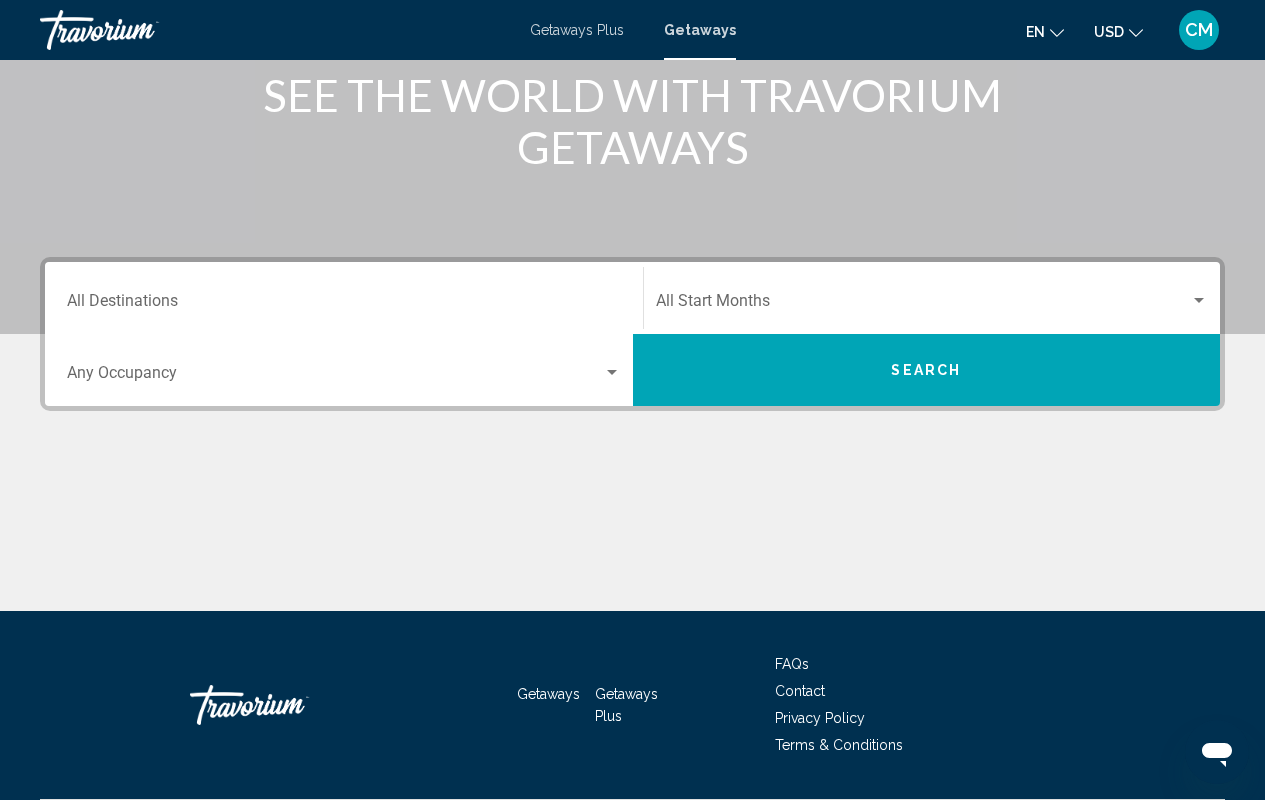 click on "Start Month All Start Months" 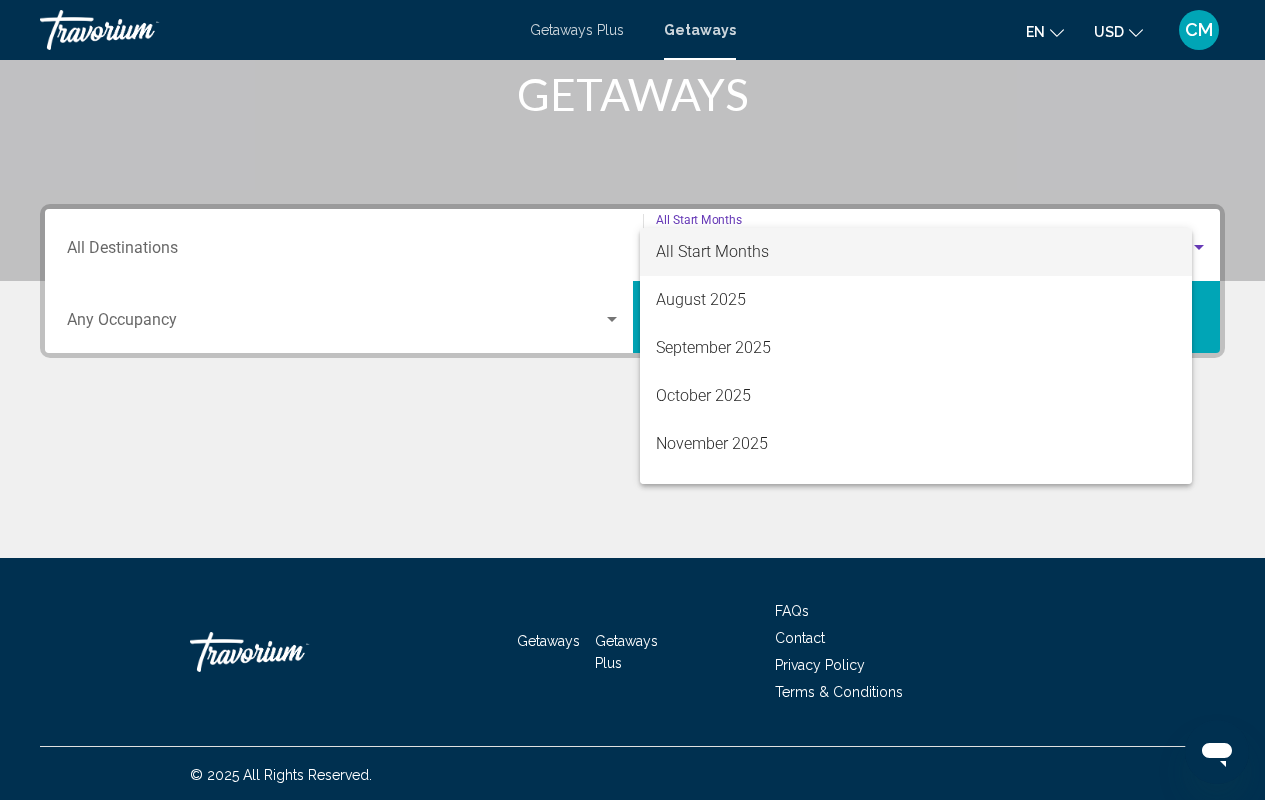 scroll, scrollTop: 322, scrollLeft: 0, axis: vertical 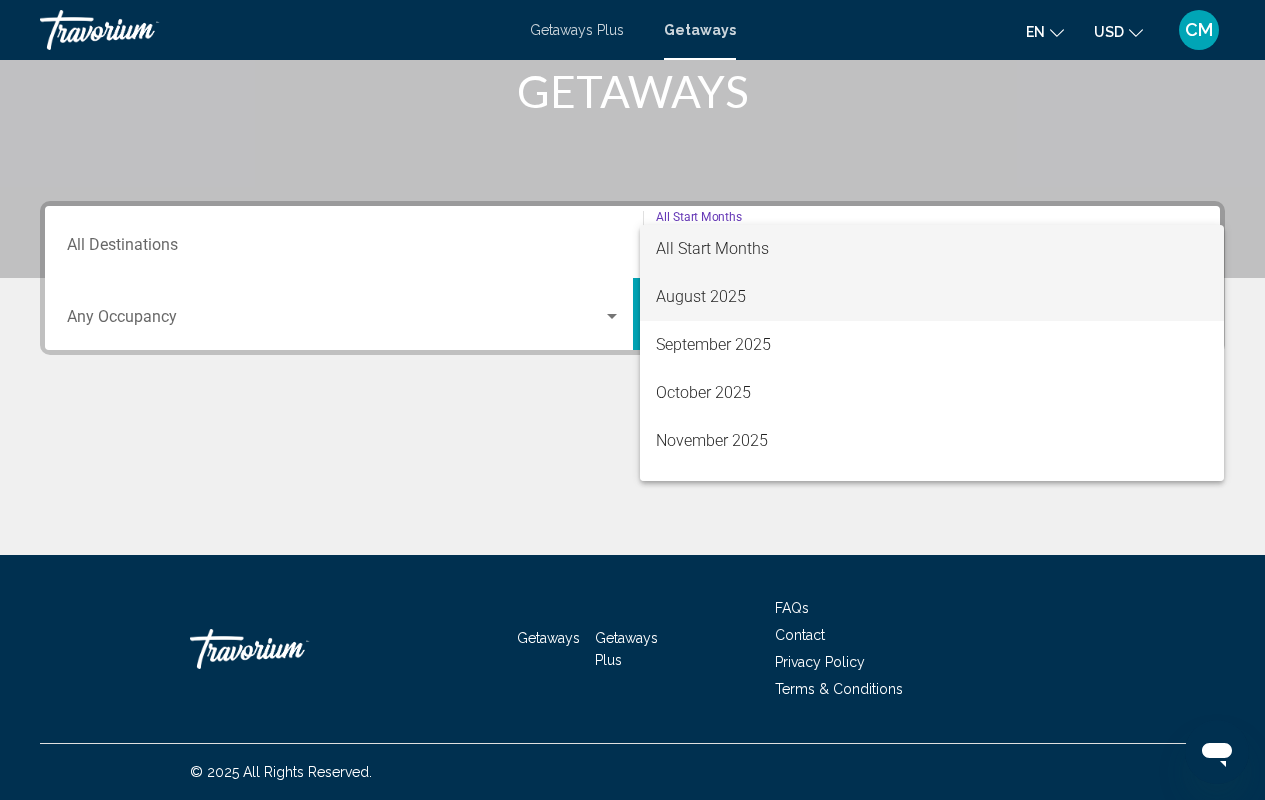 click on "August 2025" at bounding box center (932, 297) 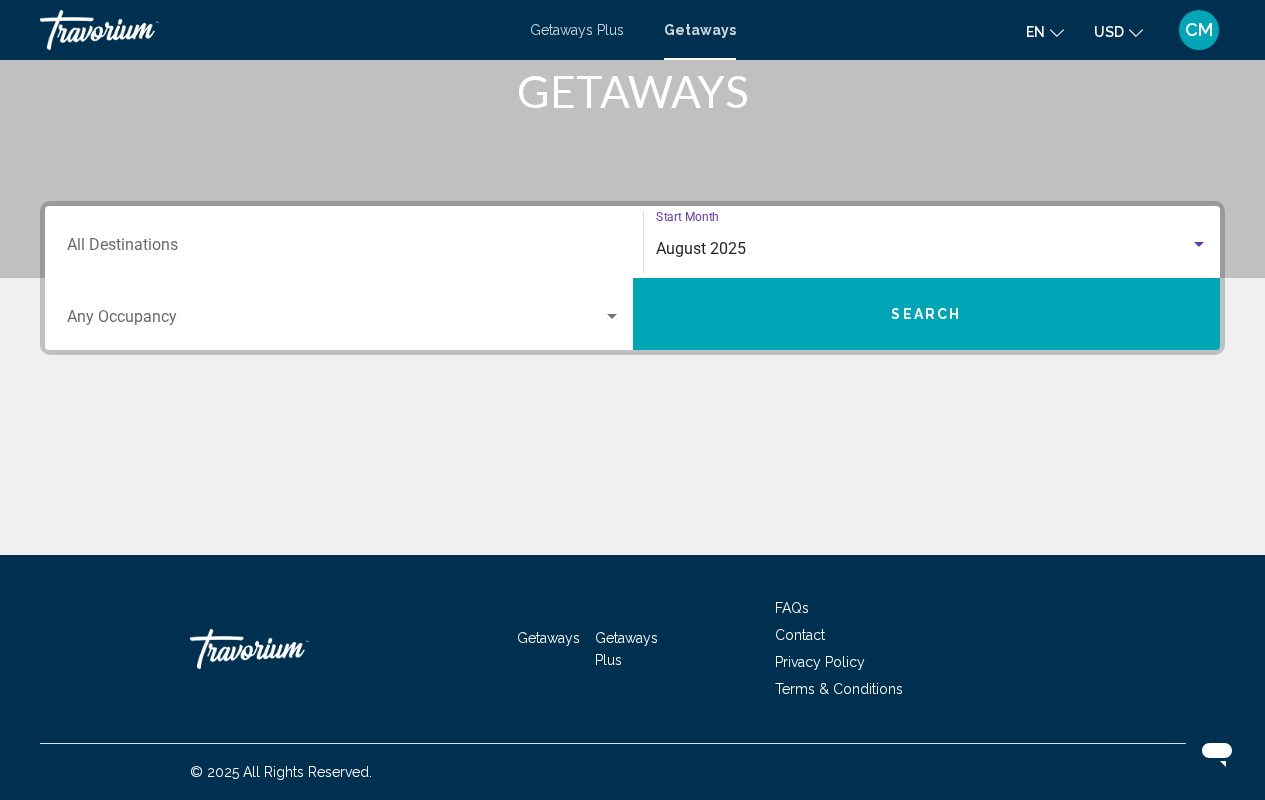 click on "Occupancy Any Occupancy" at bounding box center [344, 314] 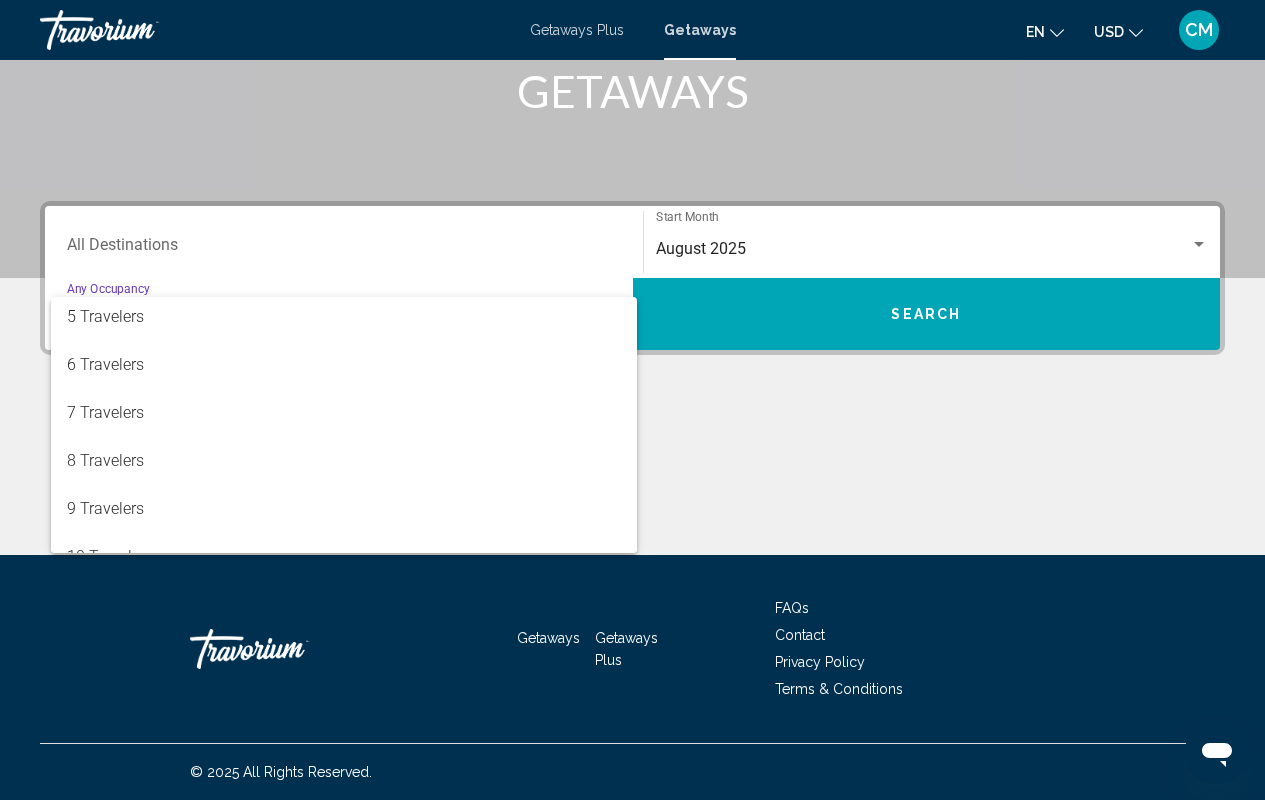 scroll, scrollTop: 224, scrollLeft: 0, axis: vertical 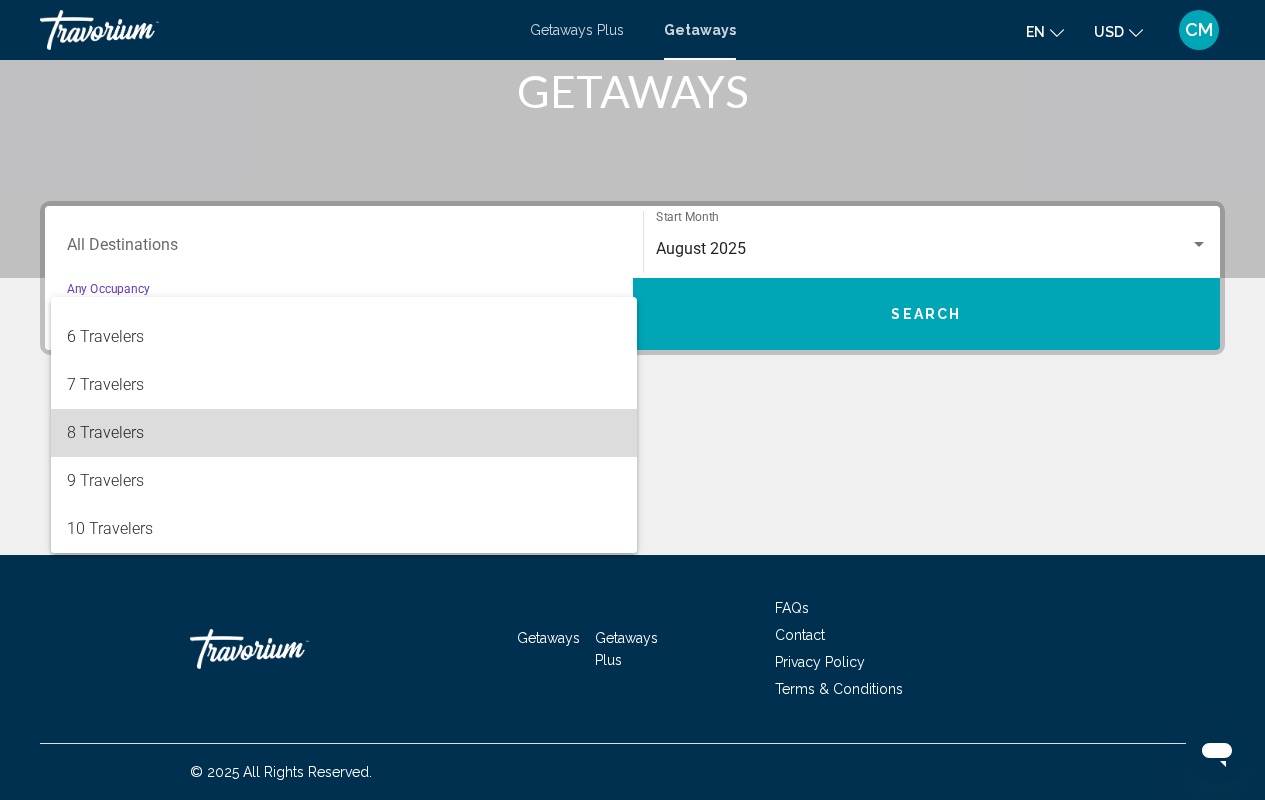 click on "8 Travelers" at bounding box center [344, 433] 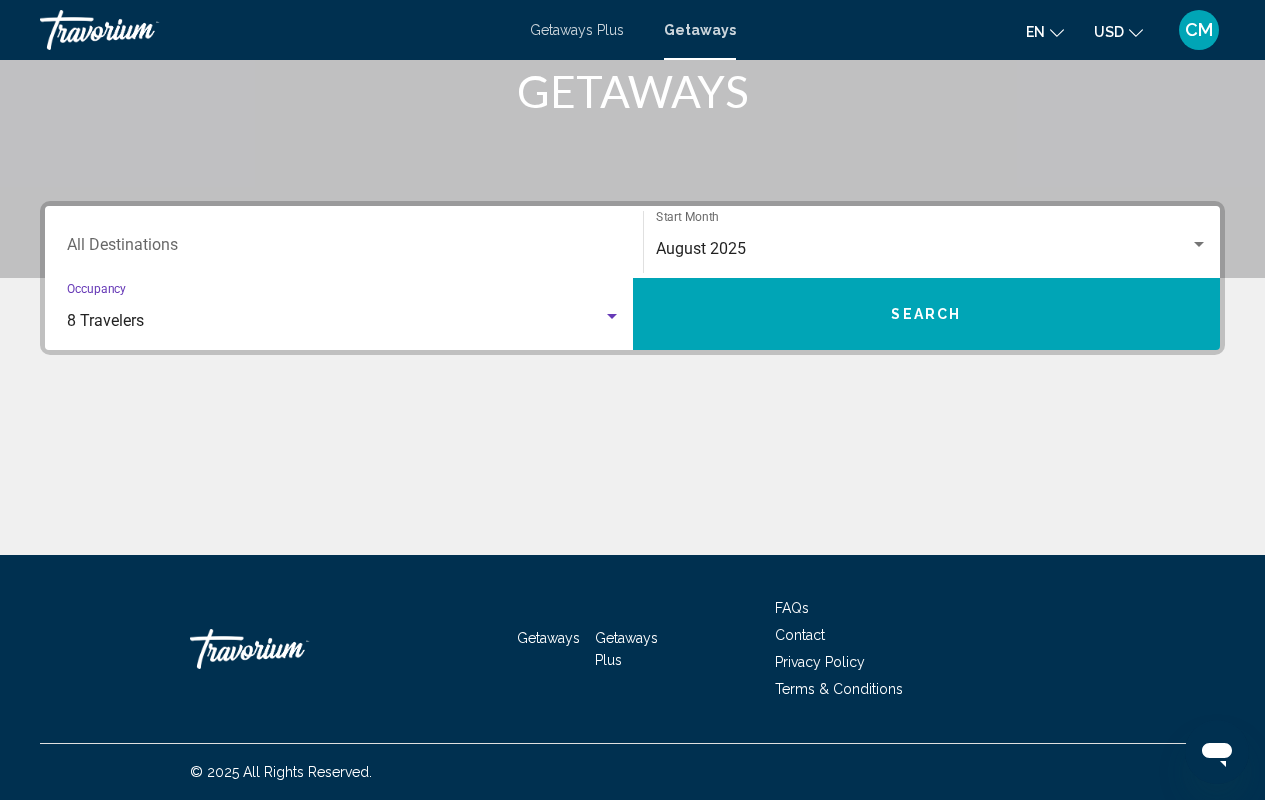 click on "Destination All Destinations" at bounding box center (344, 242) 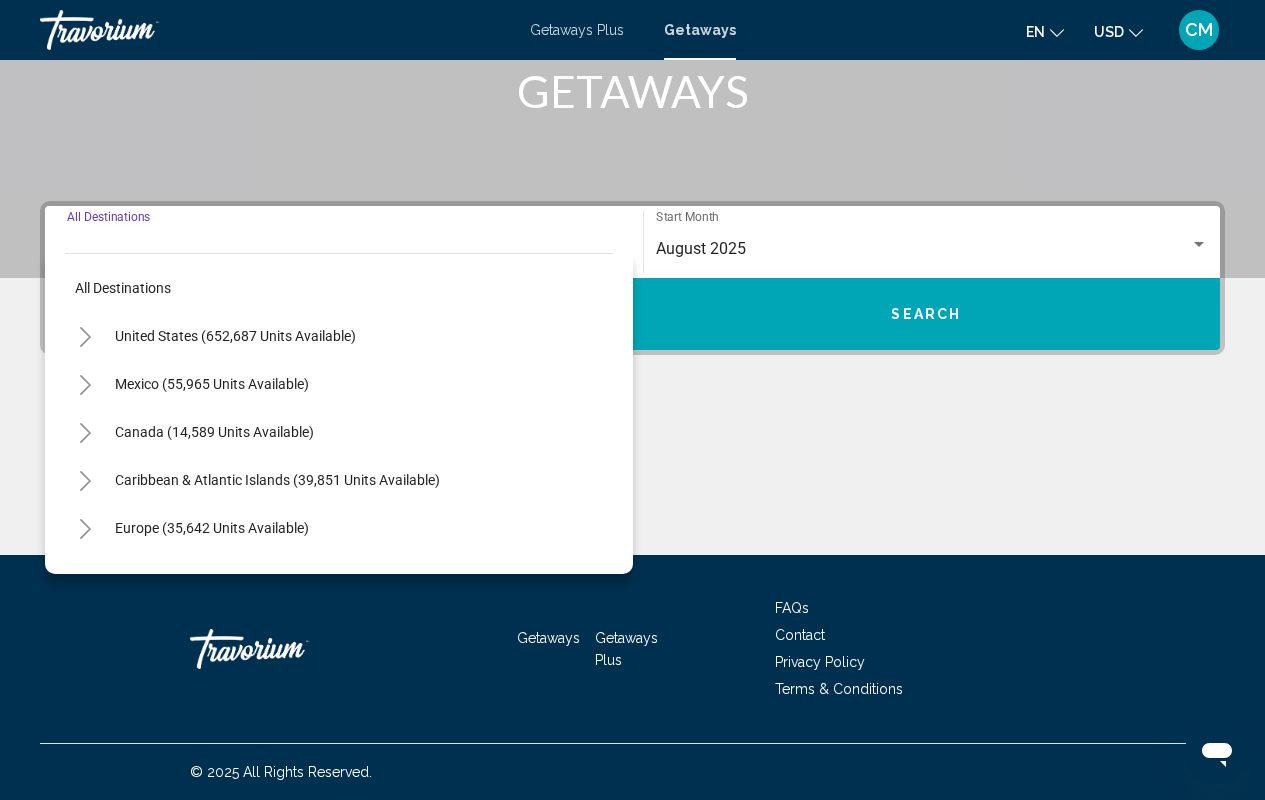 click on "United States (652,687 units available)" at bounding box center (339, 384) 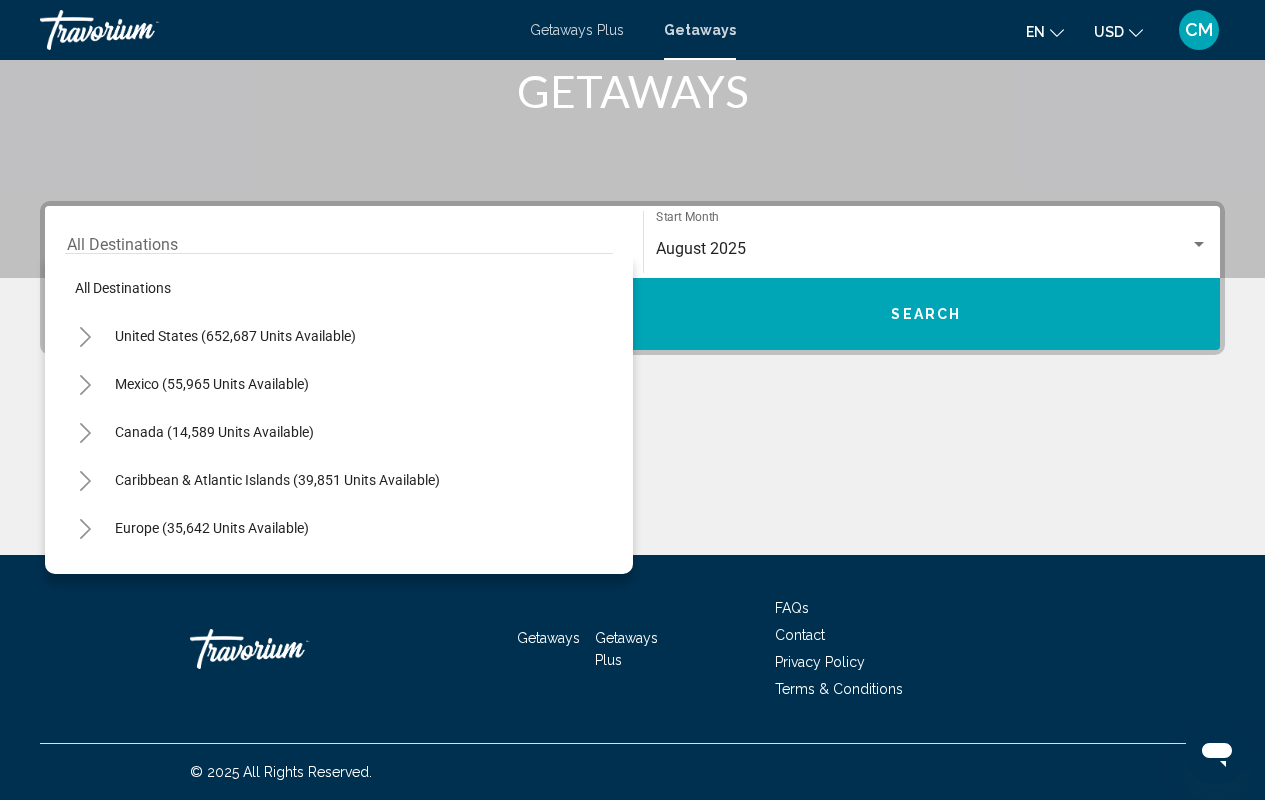click on "United States (652,687 units available)" at bounding box center [339, 384] 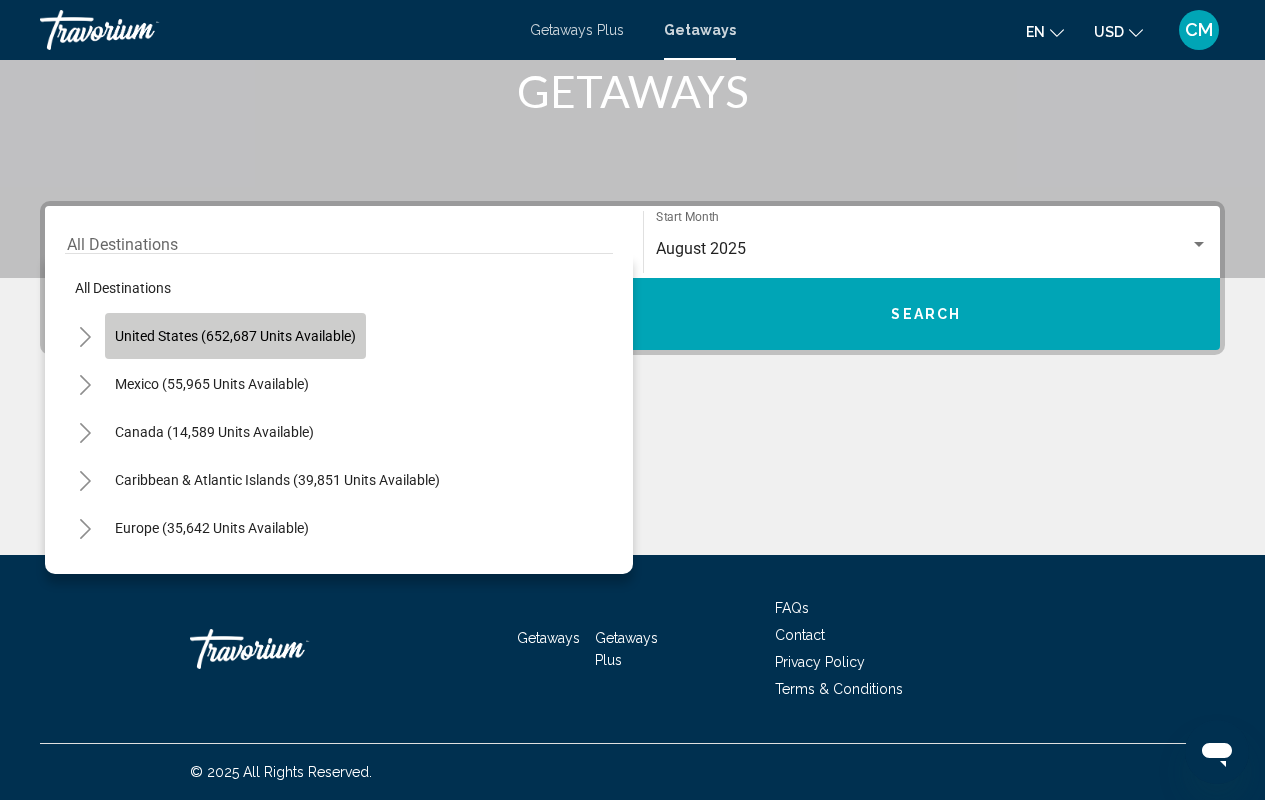 click on "United States (652,687 units available)" 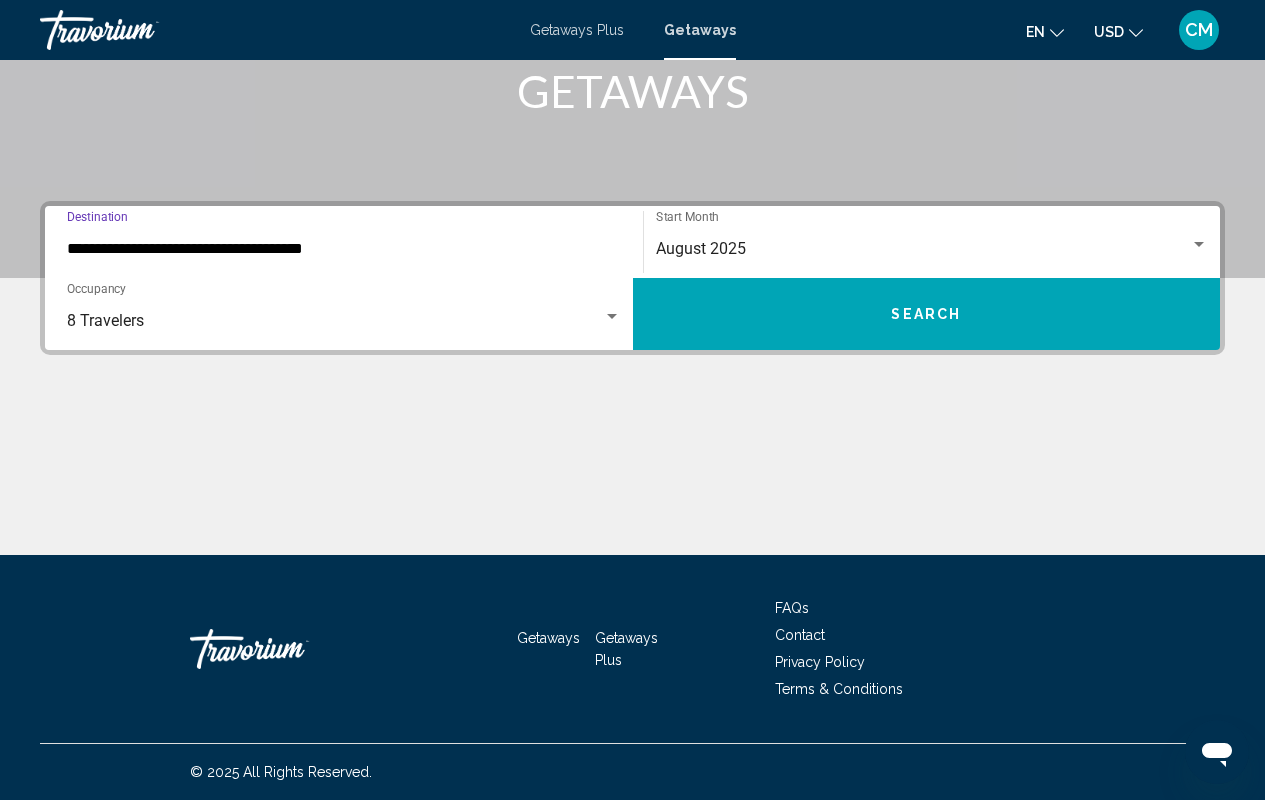 click on "**********" at bounding box center [344, 242] 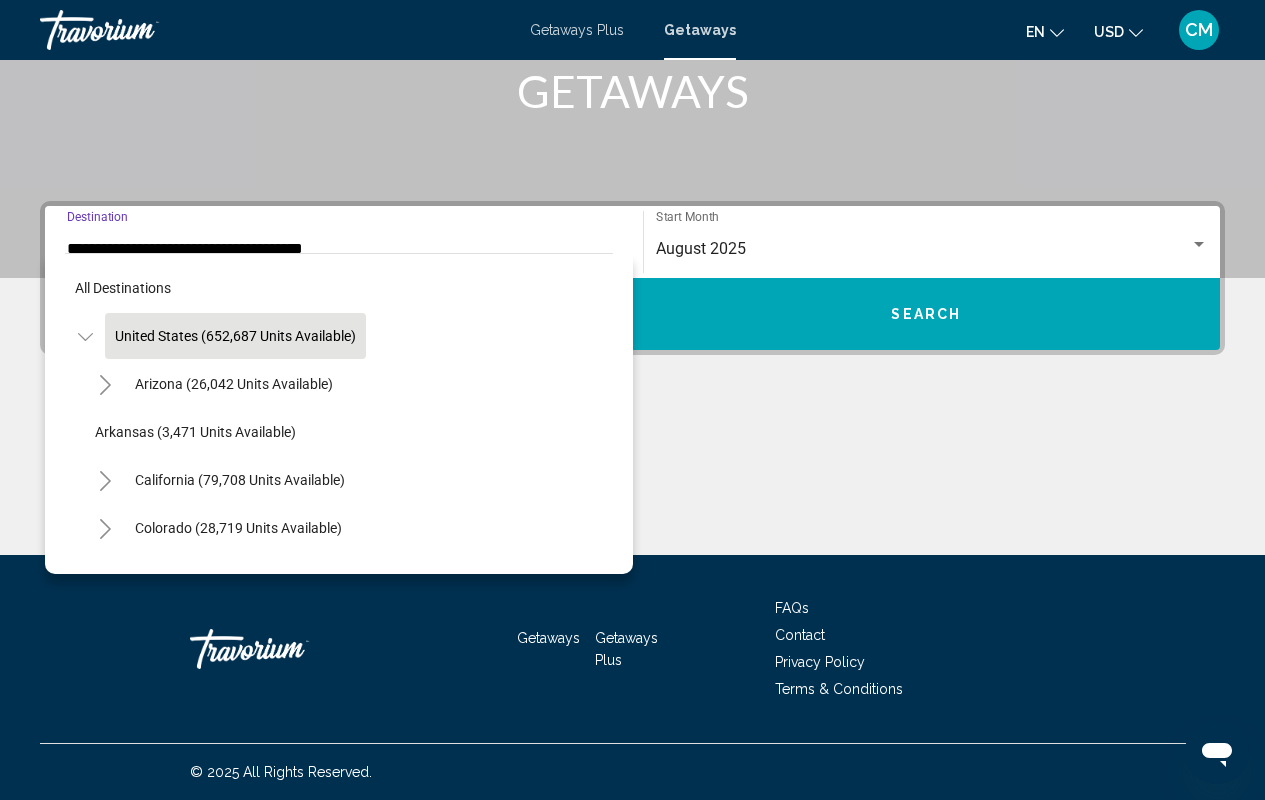 scroll, scrollTop: 258, scrollLeft: 0, axis: vertical 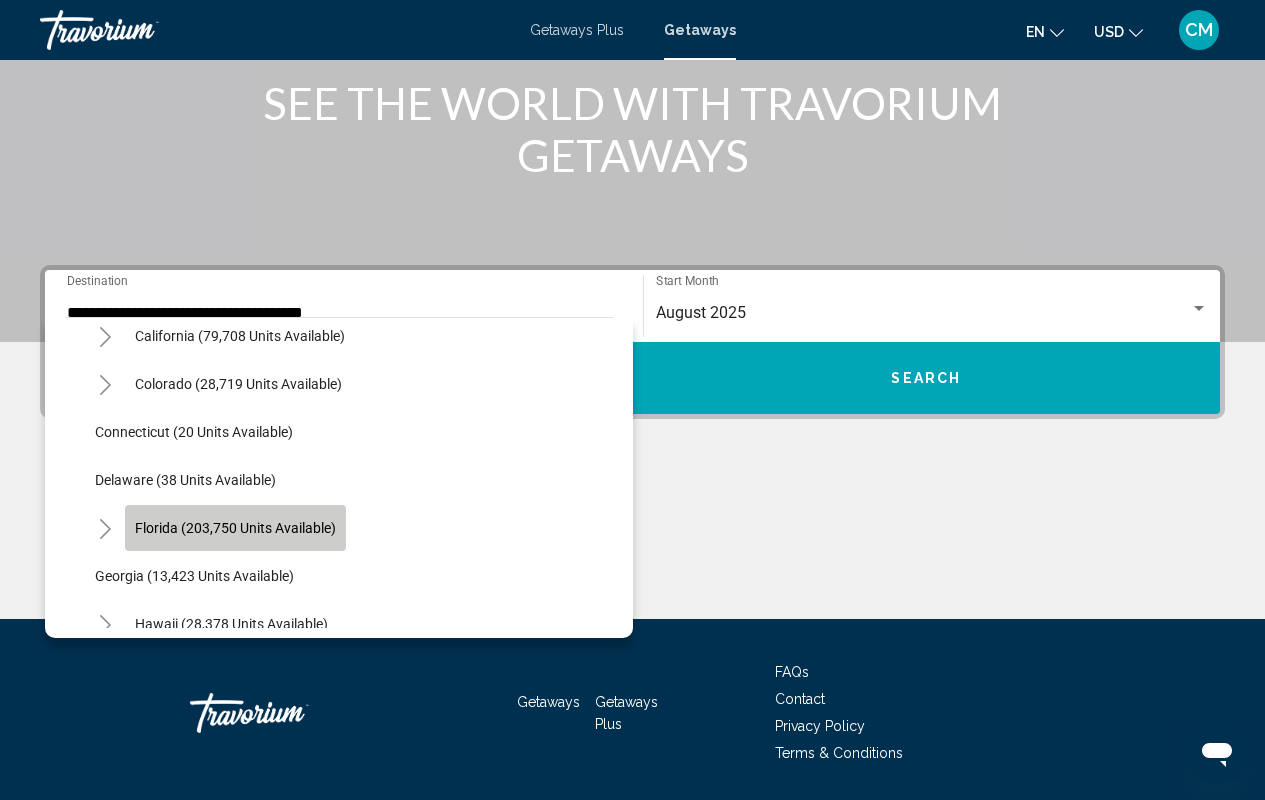 click on "Florida (203,750 units available)" 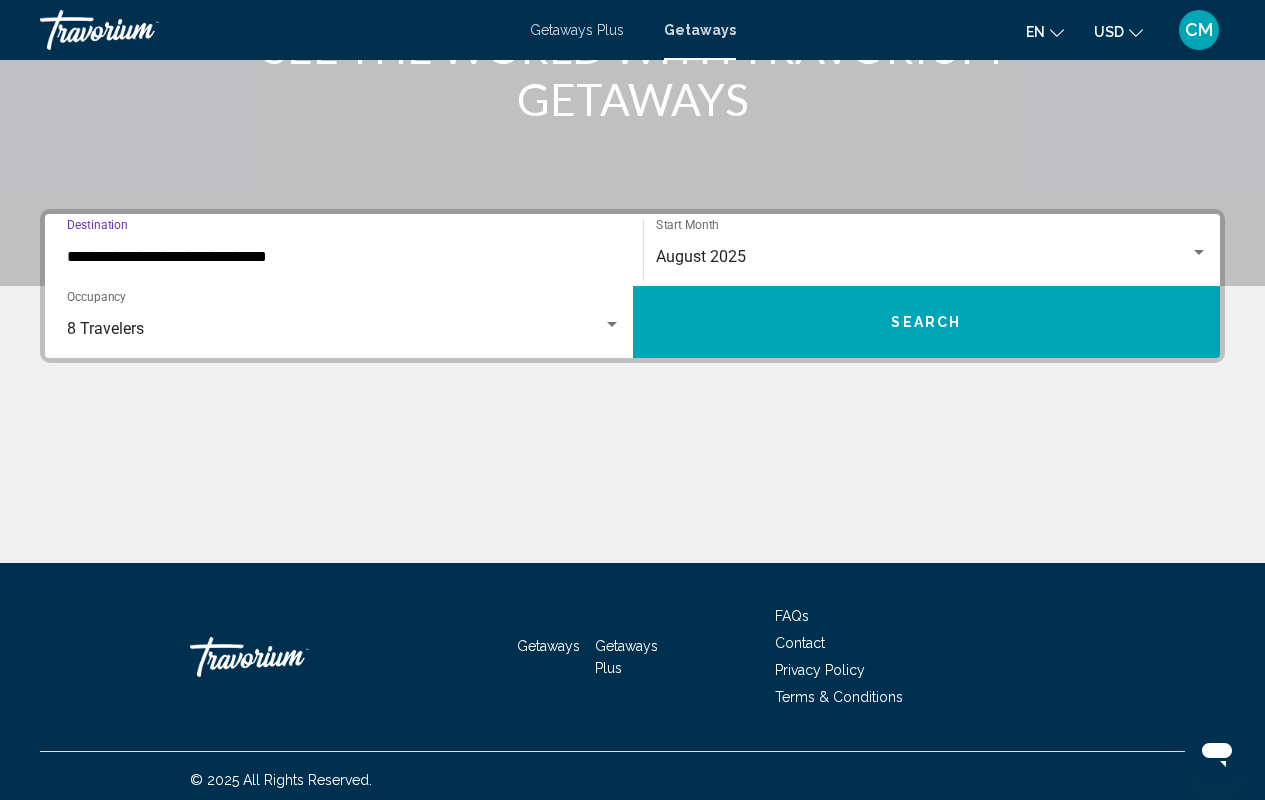 scroll, scrollTop: 322, scrollLeft: 0, axis: vertical 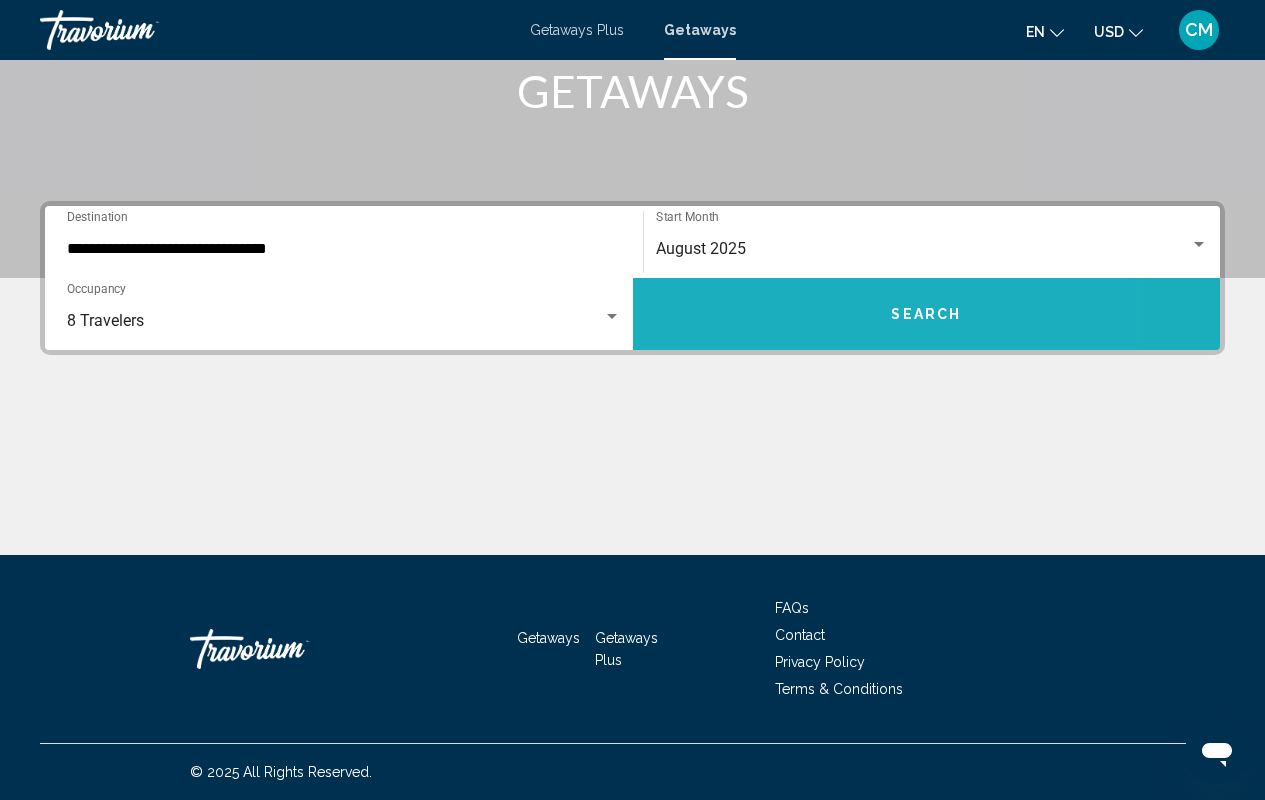 click on "Search" at bounding box center [927, 314] 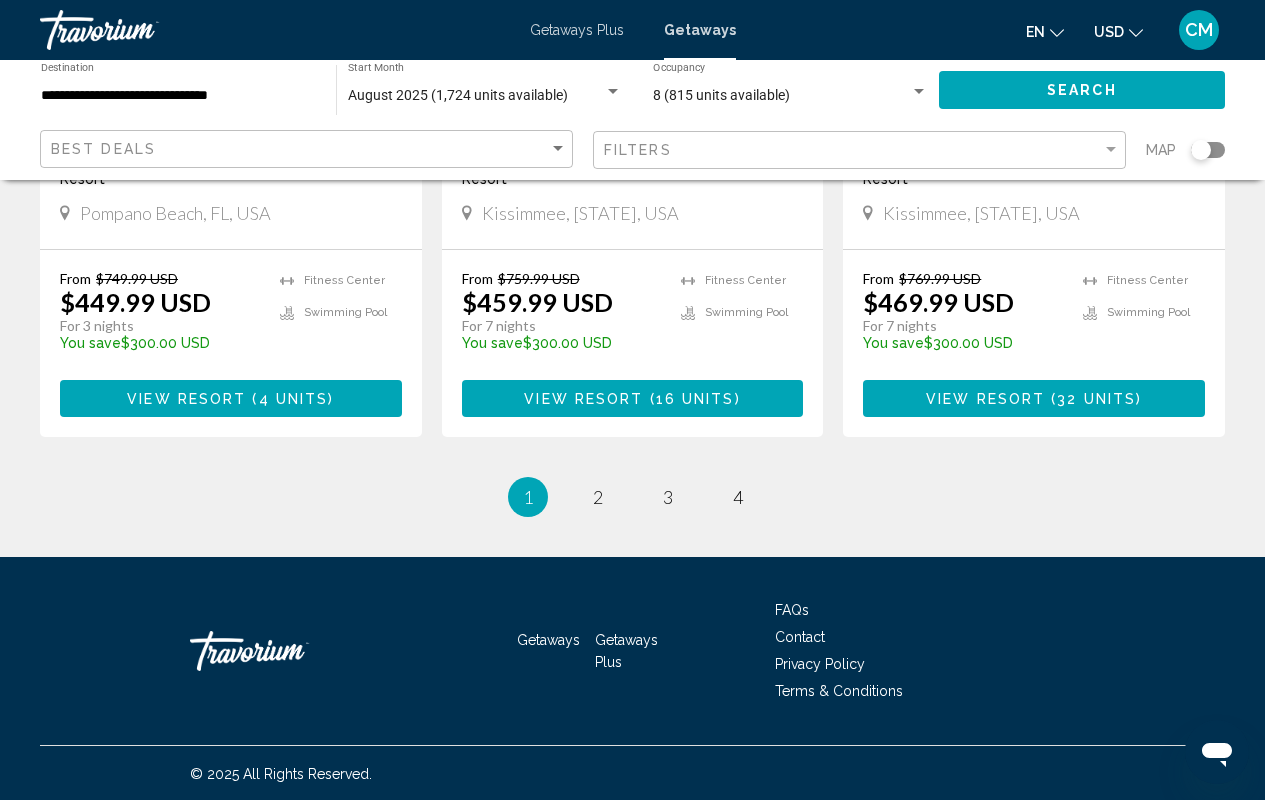 scroll, scrollTop: 2608, scrollLeft: 0, axis: vertical 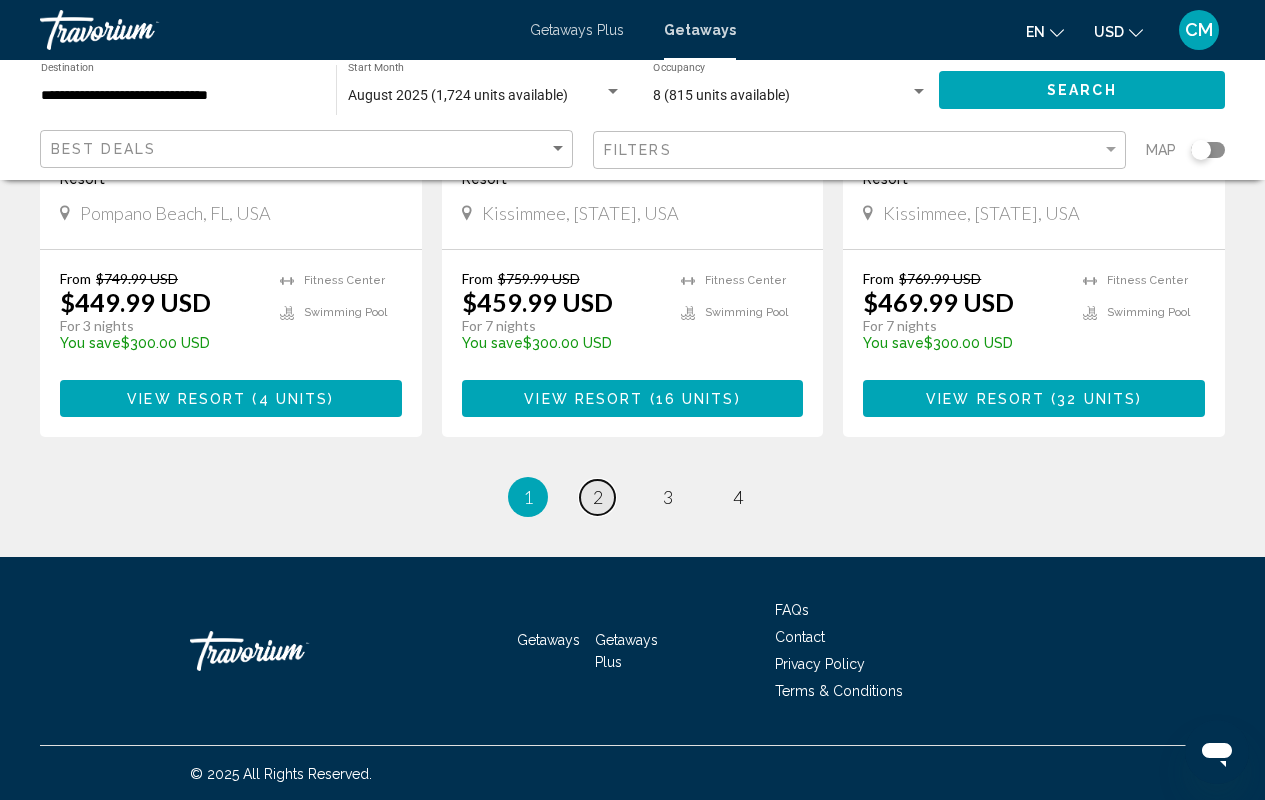 click on "2" at bounding box center [598, 497] 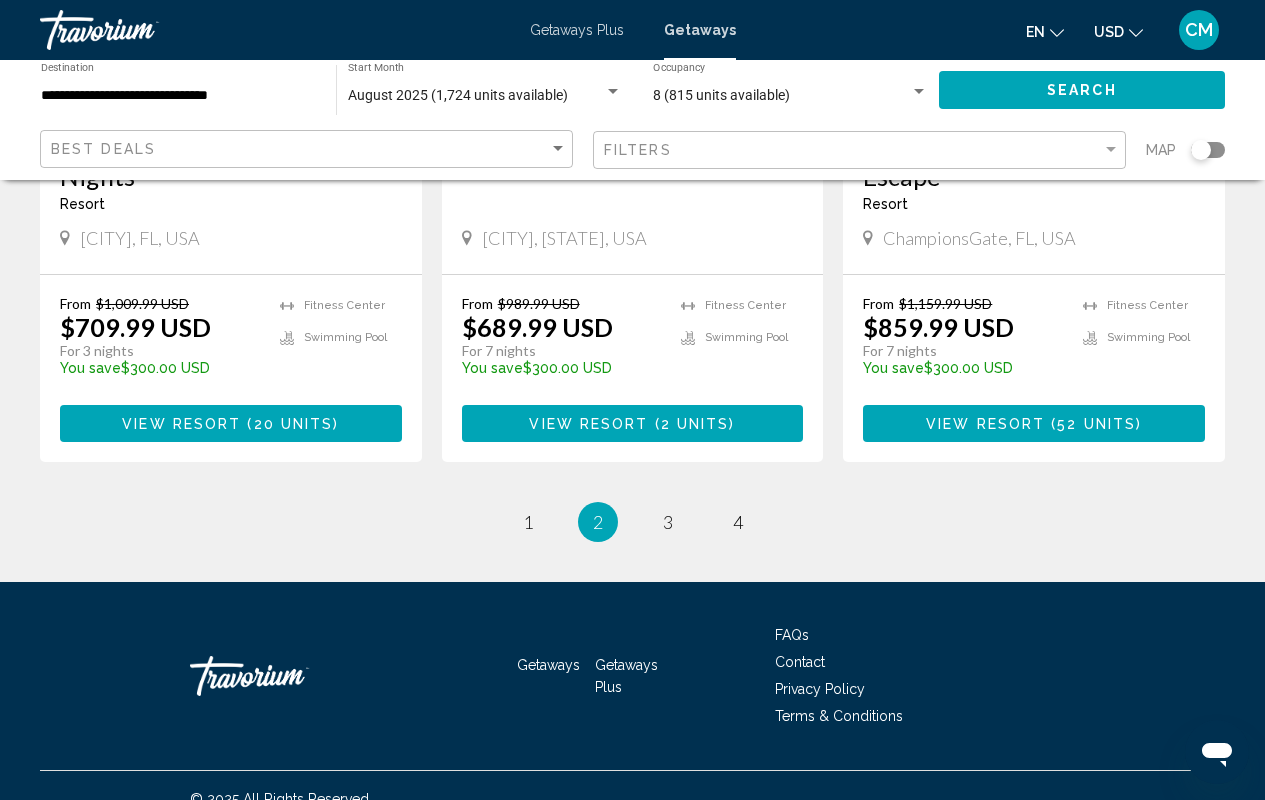 scroll, scrollTop: 2638, scrollLeft: 0, axis: vertical 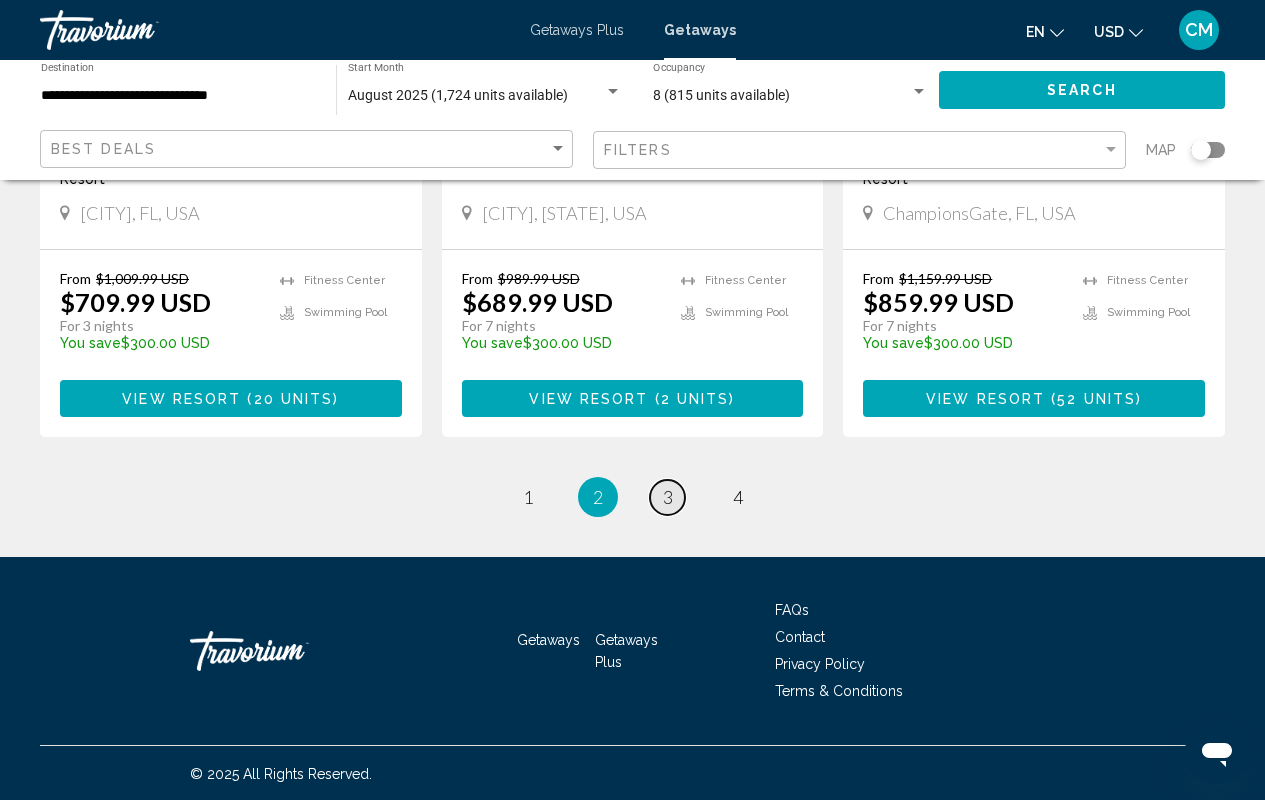 click on "3" at bounding box center [668, 497] 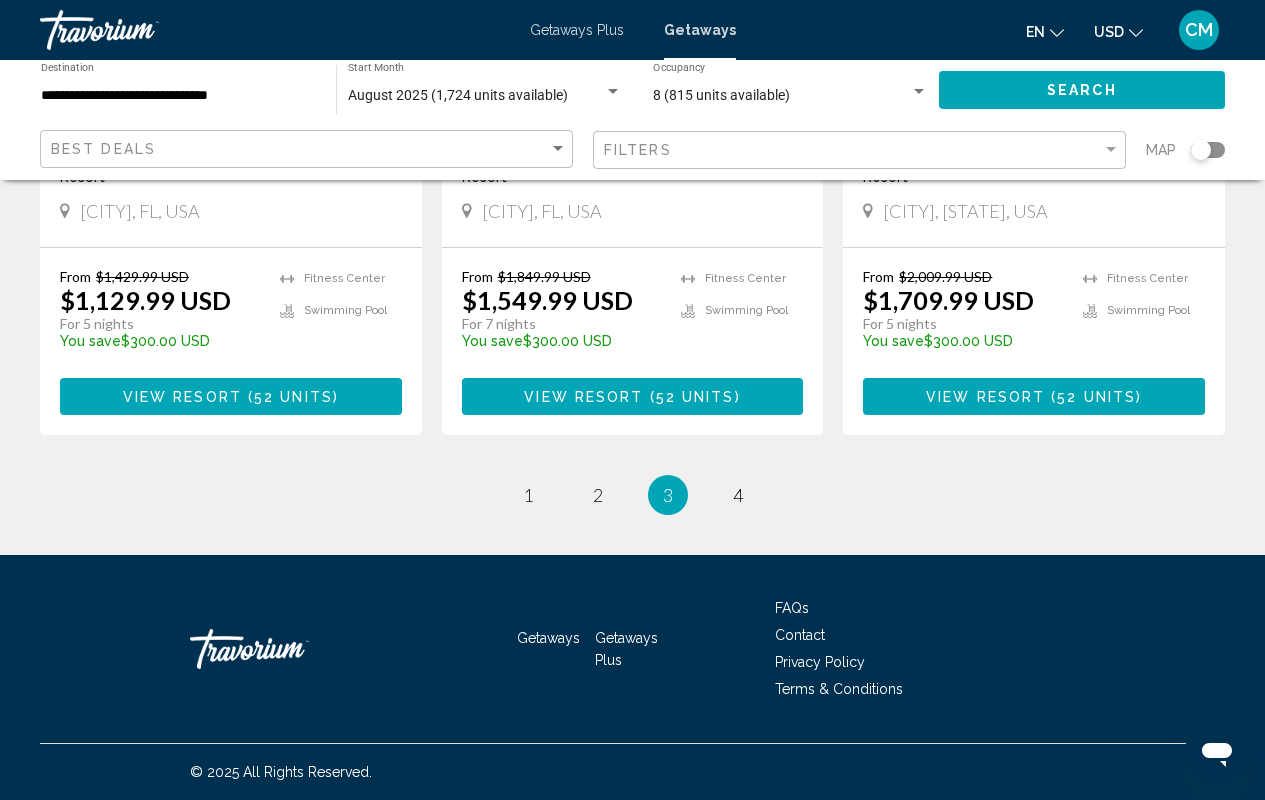 scroll, scrollTop: 2608, scrollLeft: 0, axis: vertical 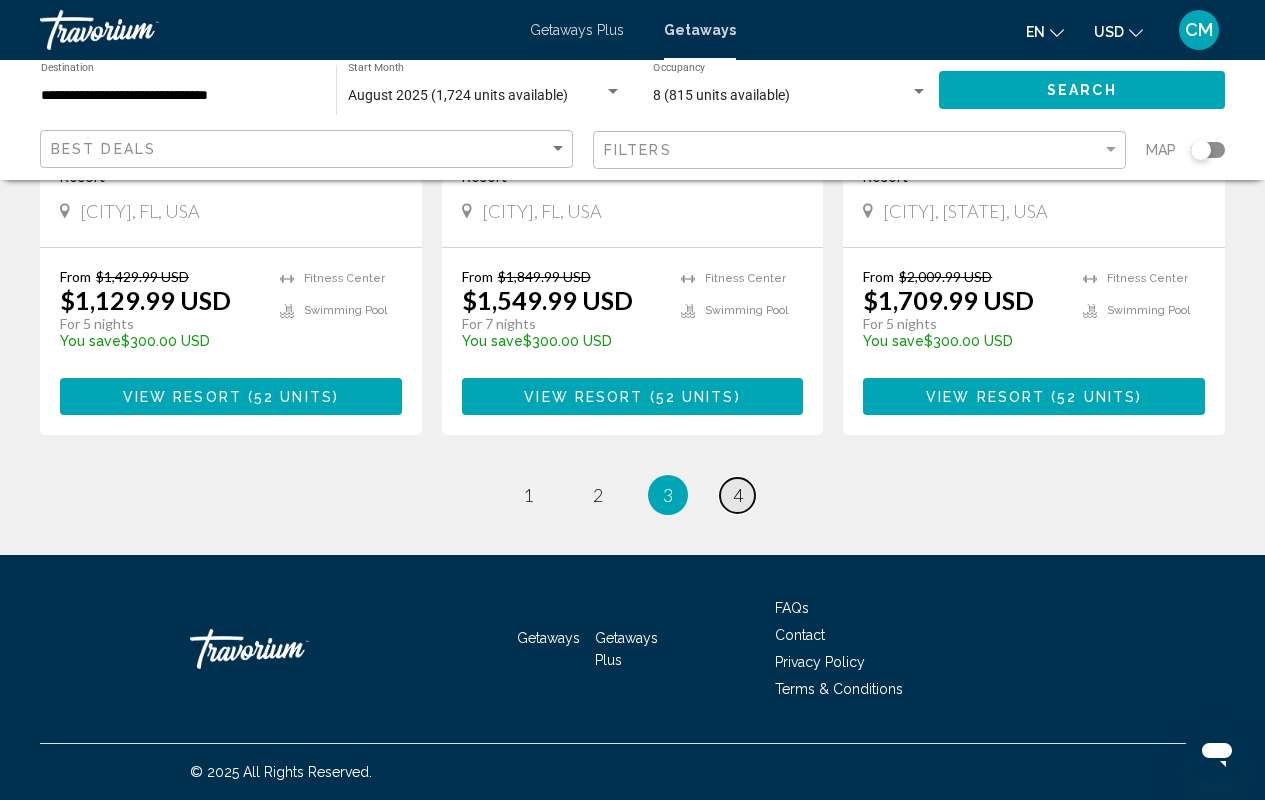 click on "page  4" at bounding box center (737, 495) 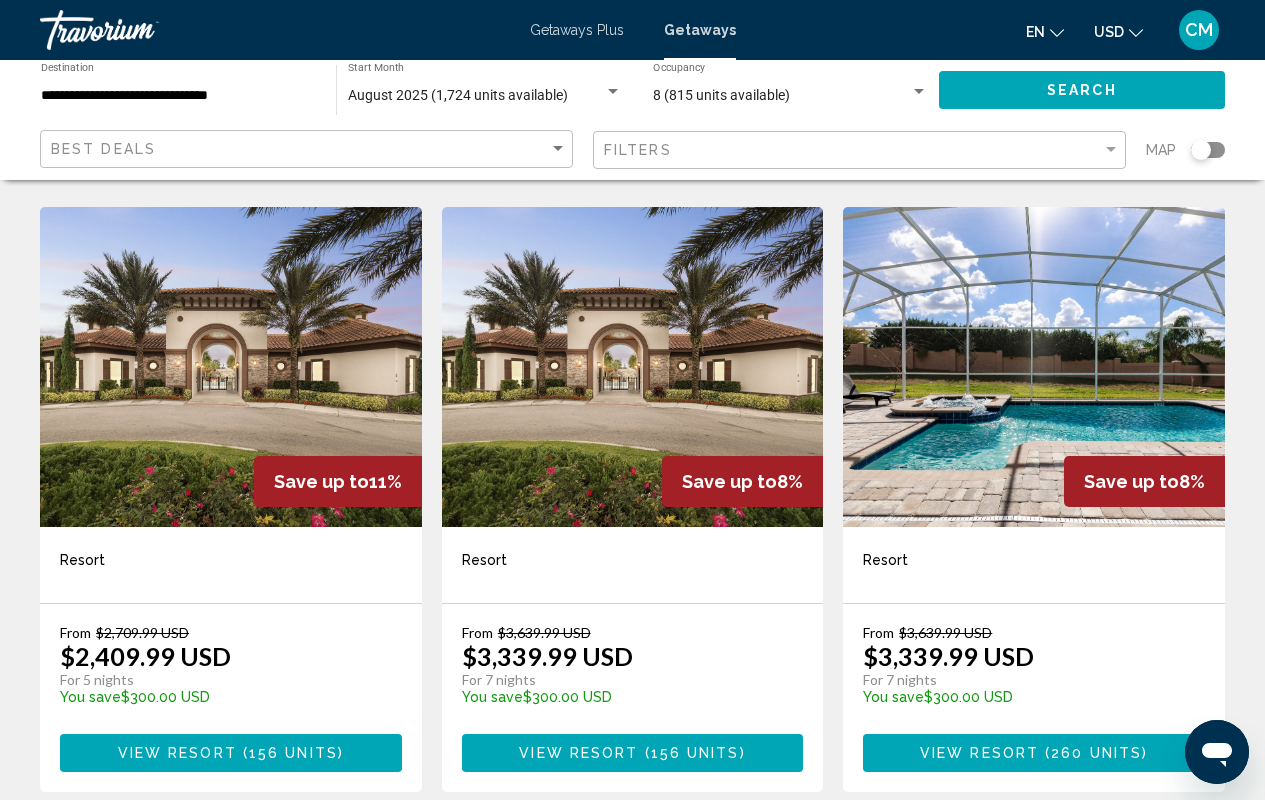 scroll, scrollTop: 1099, scrollLeft: 0, axis: vertical 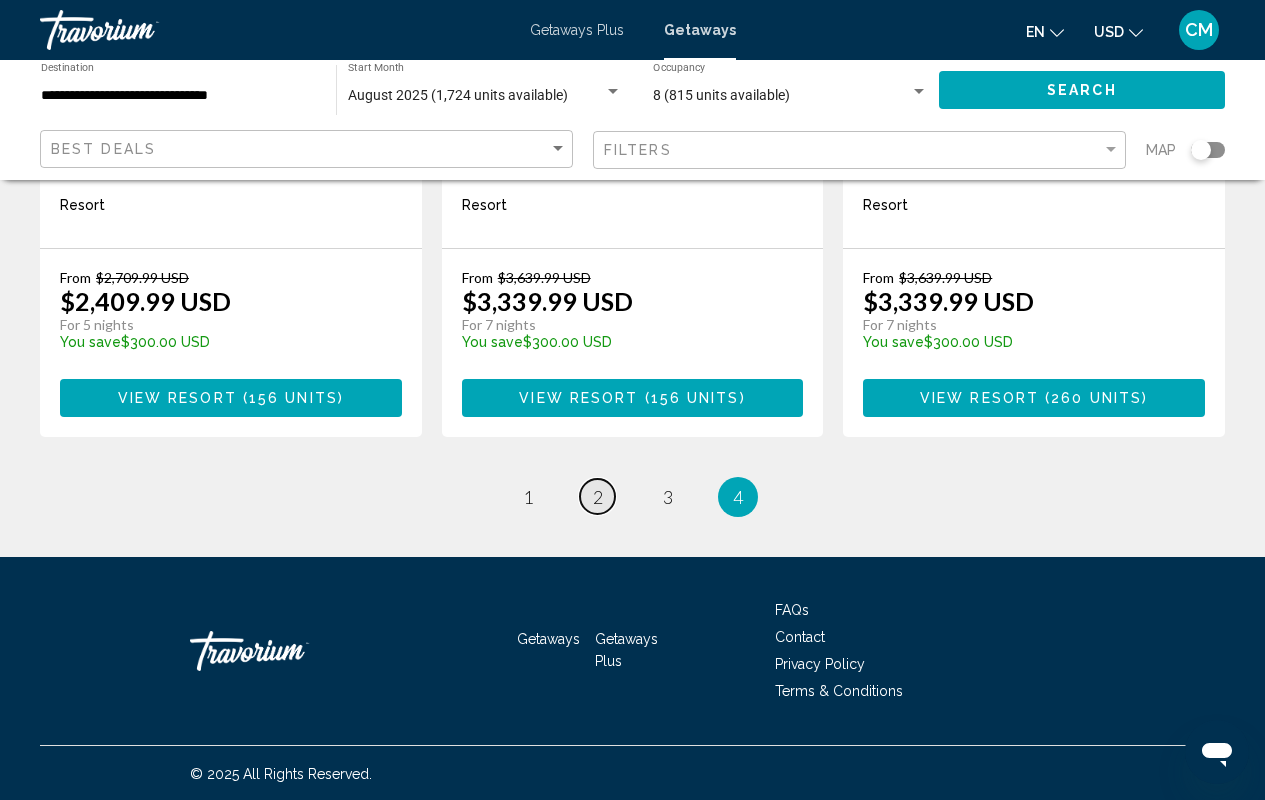 click on "page  2" at bounding box center [597, 496] 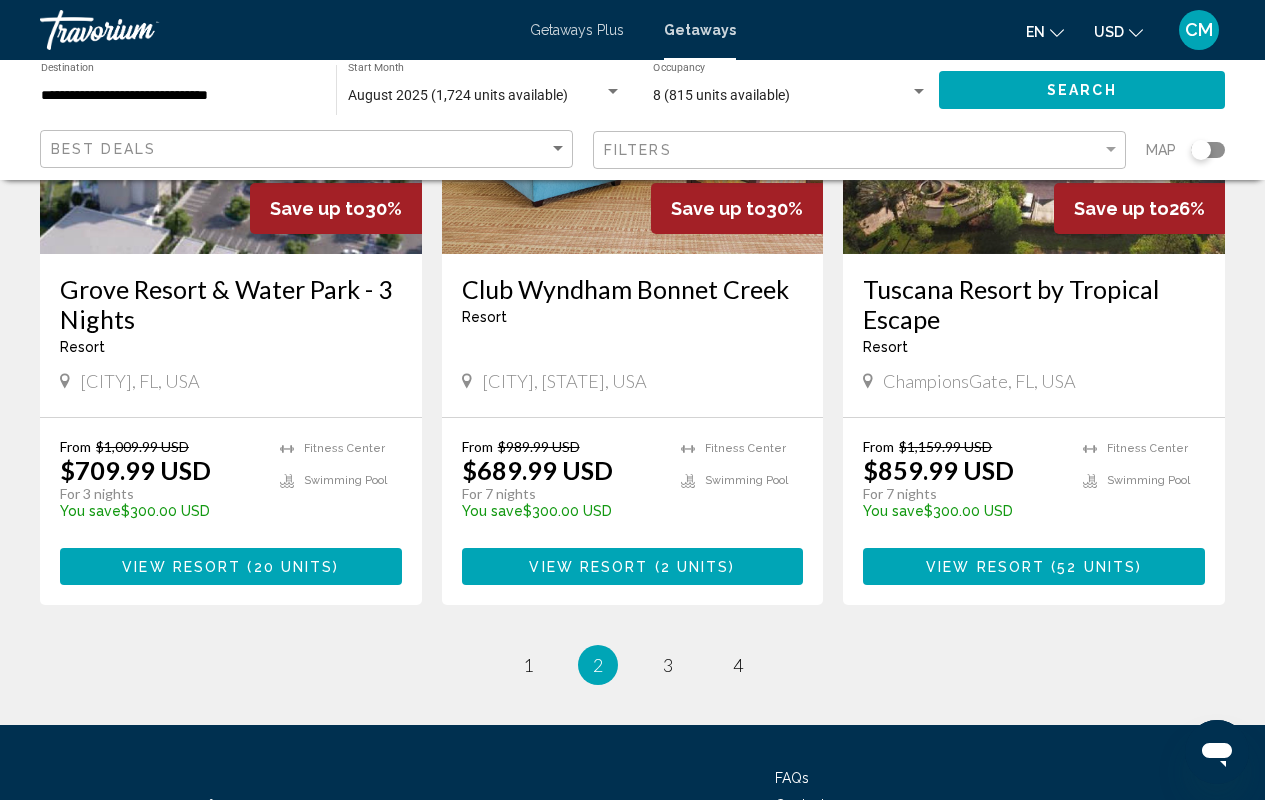 scroll, scrollTop: 2492, scrollLeft: 0, axis: vertical 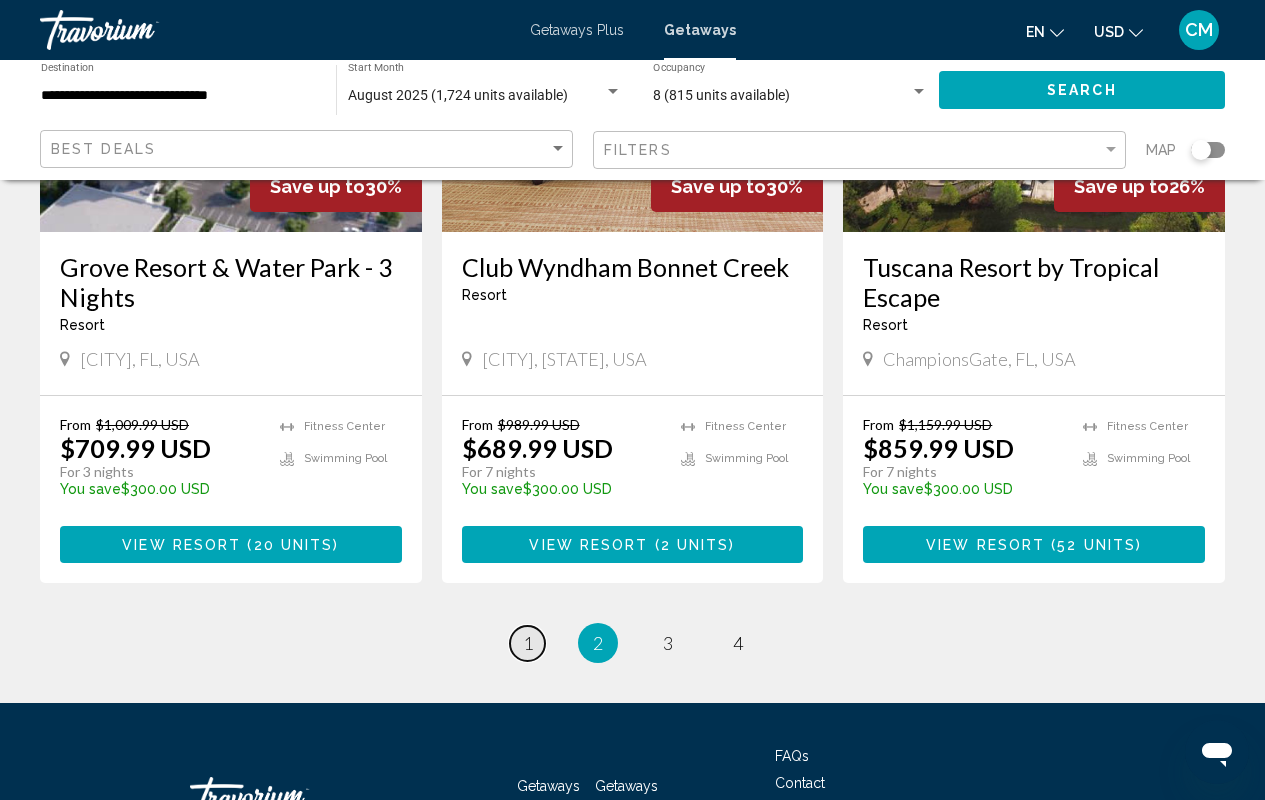 click on "page  1" at bounding box center [527, 643] 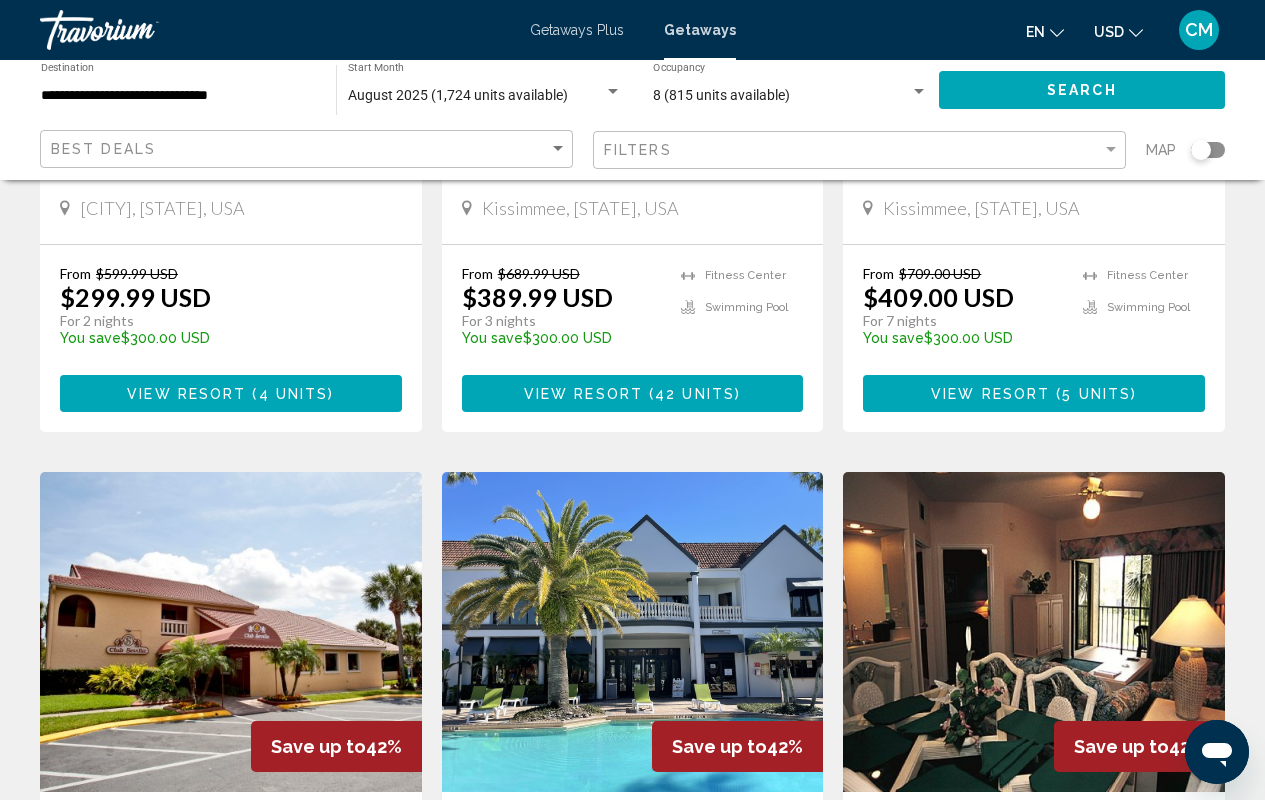 scroll, scrollTop: 792, scrollLeft: 0, axis: vertical 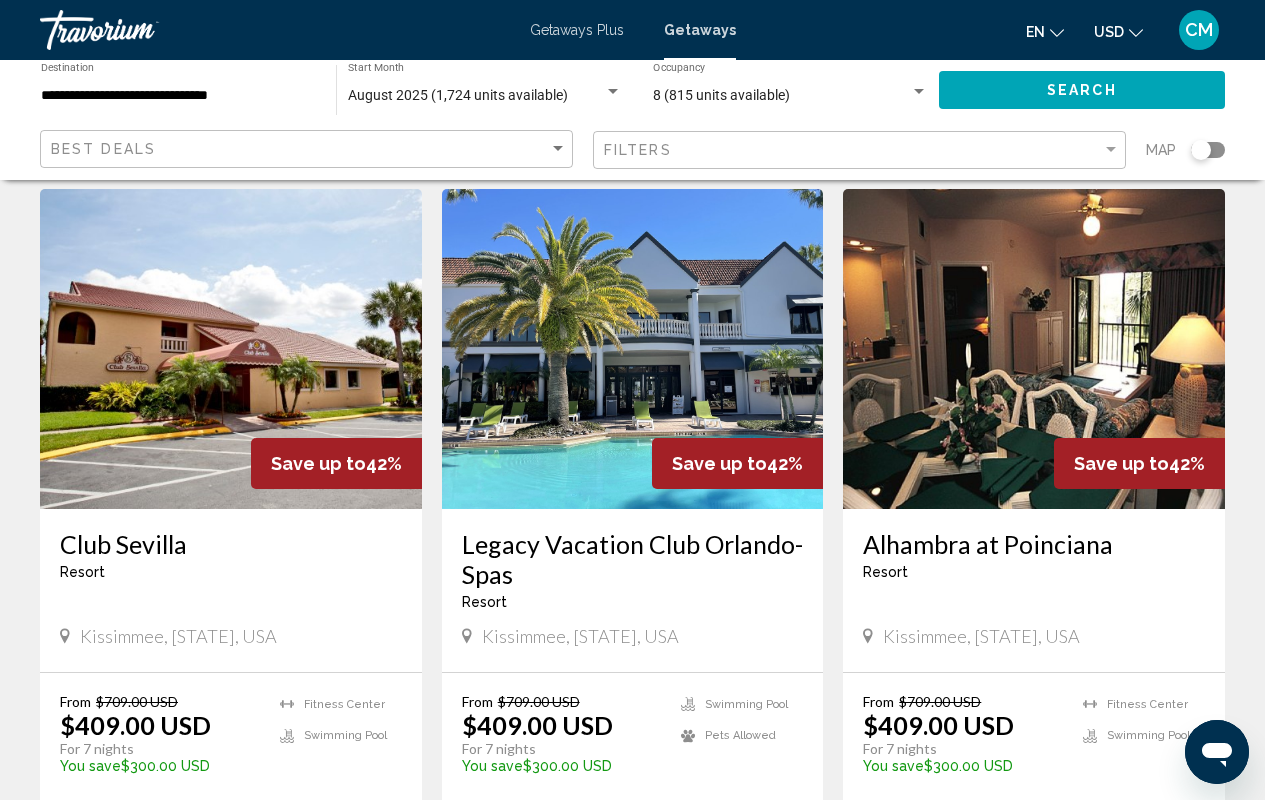 click at bounding box center (633, 349) 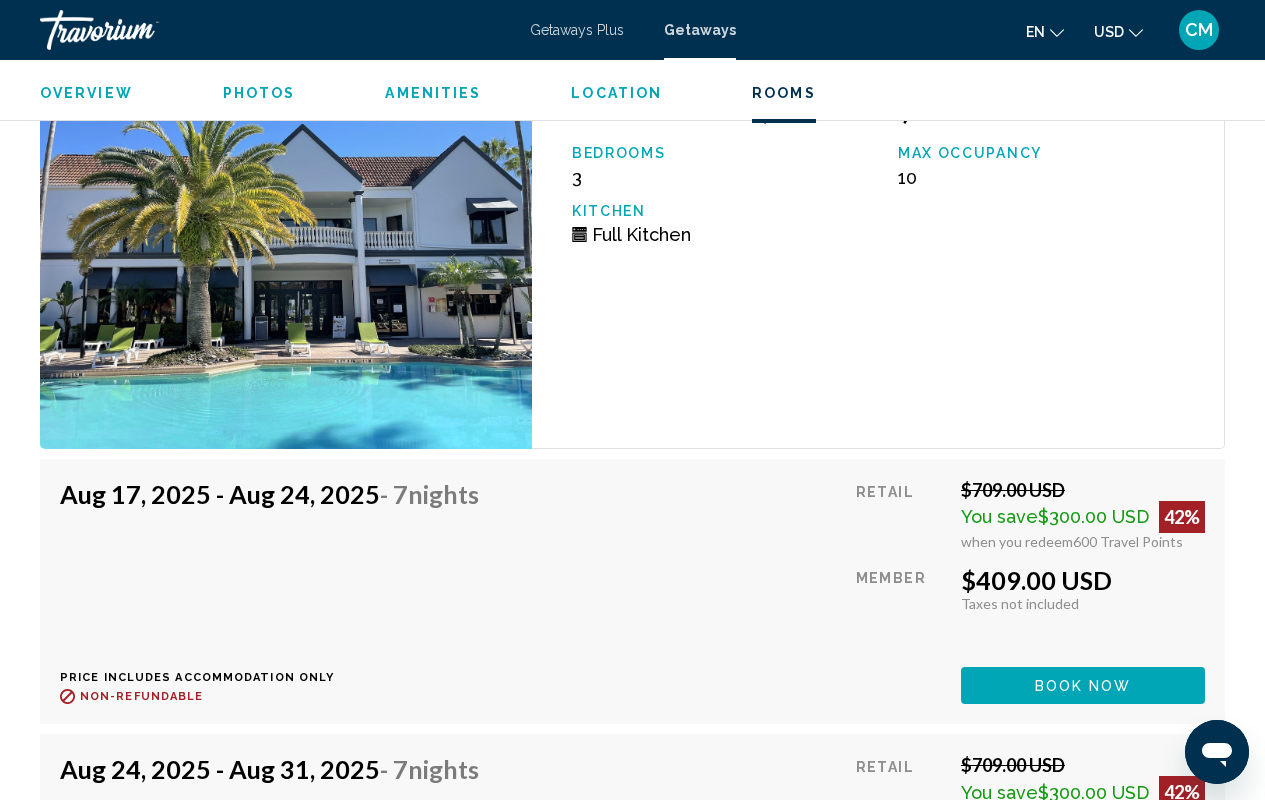 scroll, scrollTop: 4446, scrollLeft: 0, axis: vertical 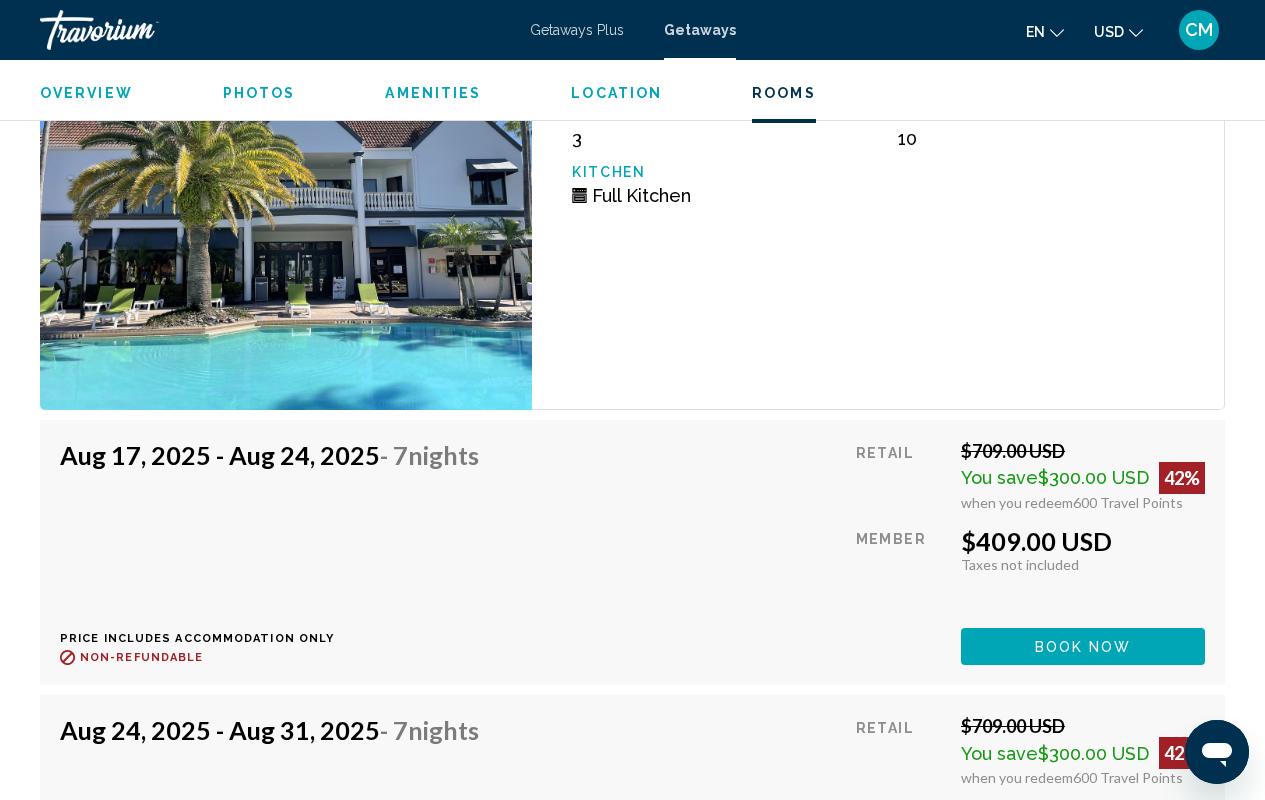 click on "Nights" at bounding box center (443, 455) 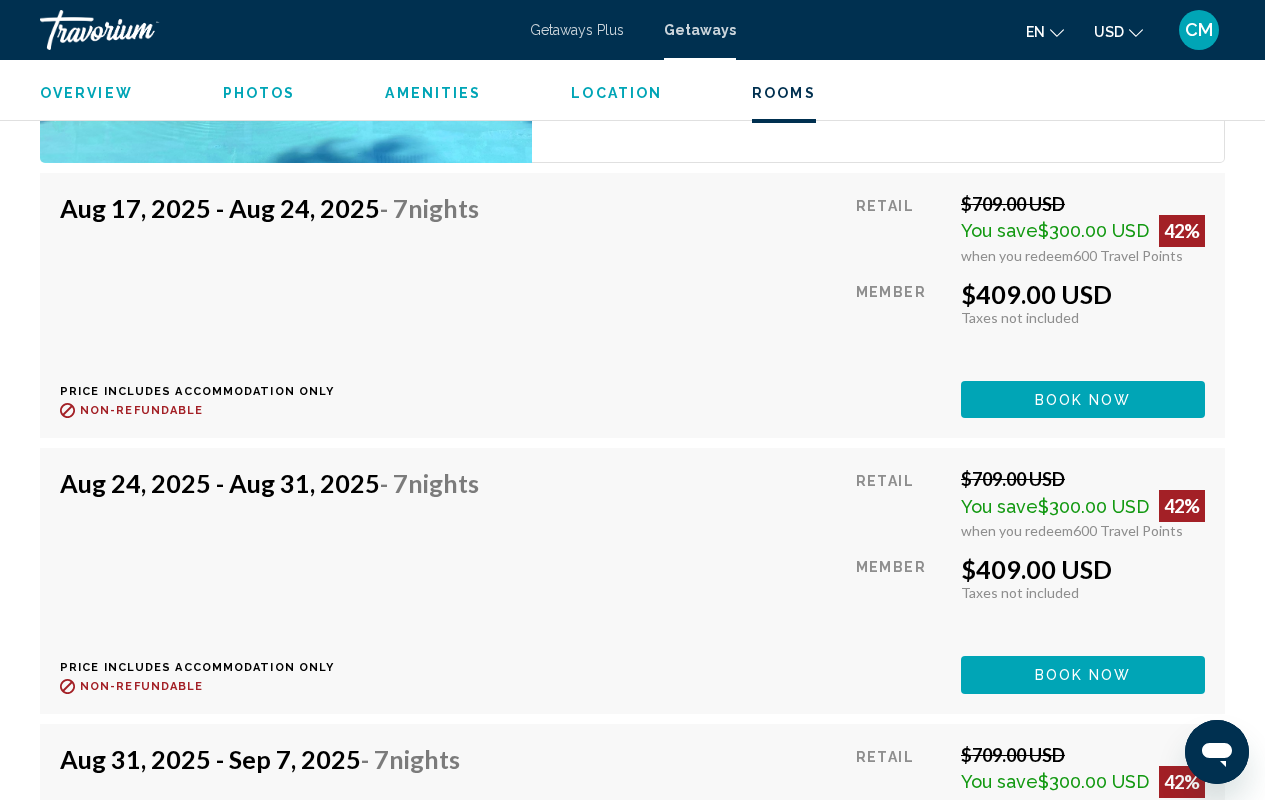 scroll, scrollTop: 5159, scrollLeft: 0, axis: vertical 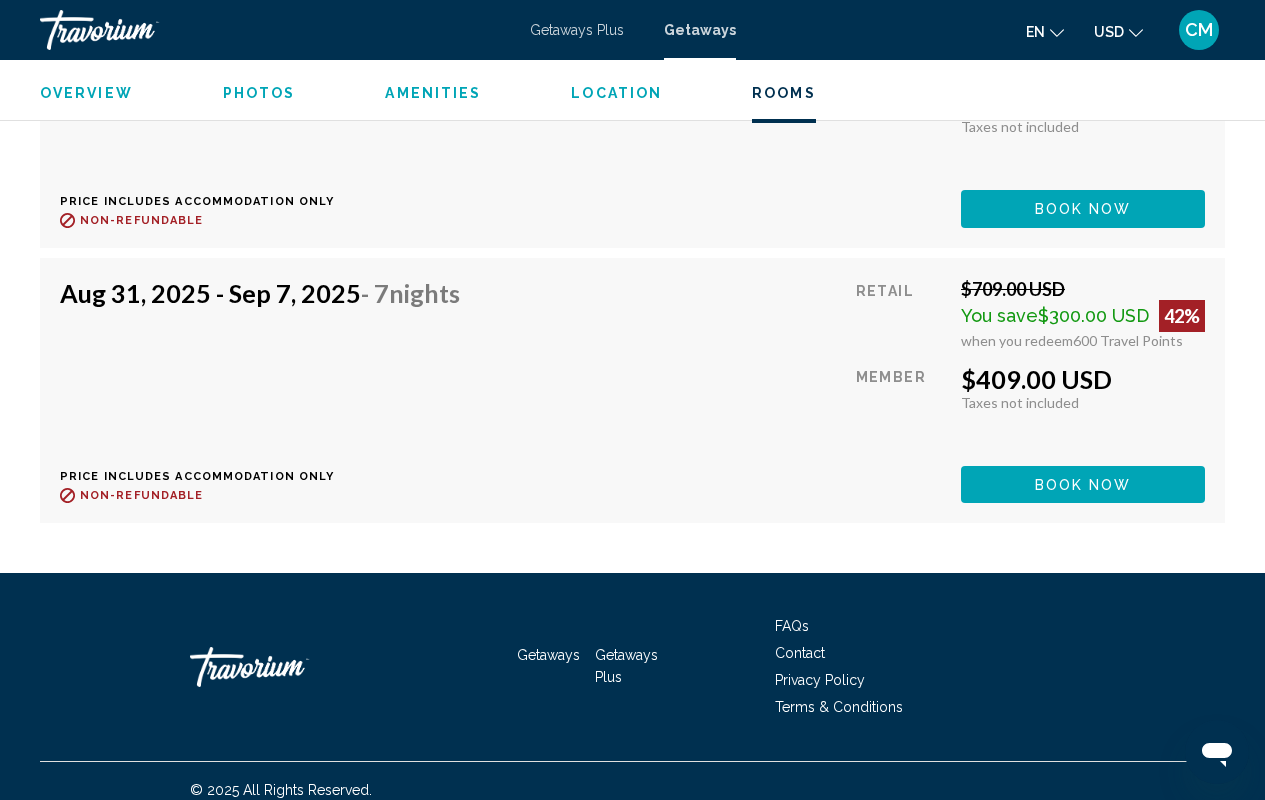 click on "Nights" at bounding box center [424, 293] 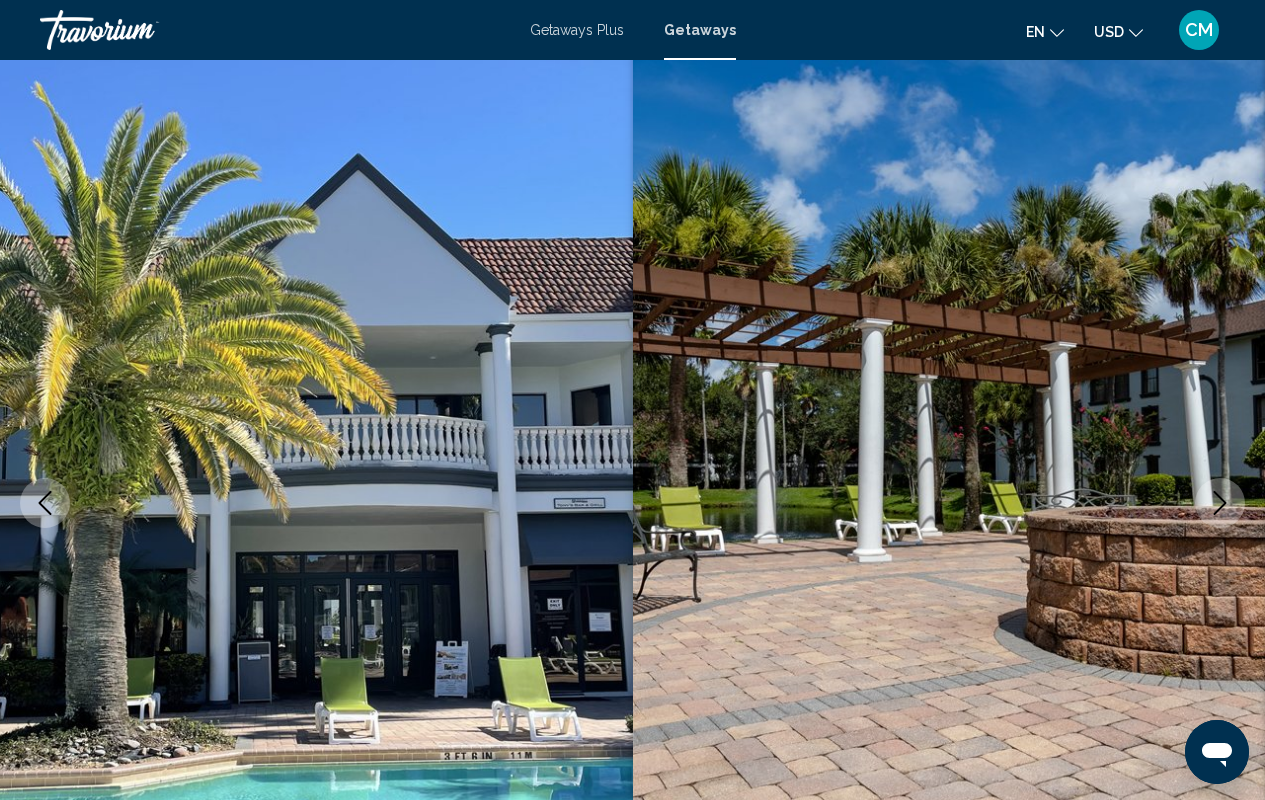 scroll, scrollTop: 0, scrollLeft: 0, axis: both 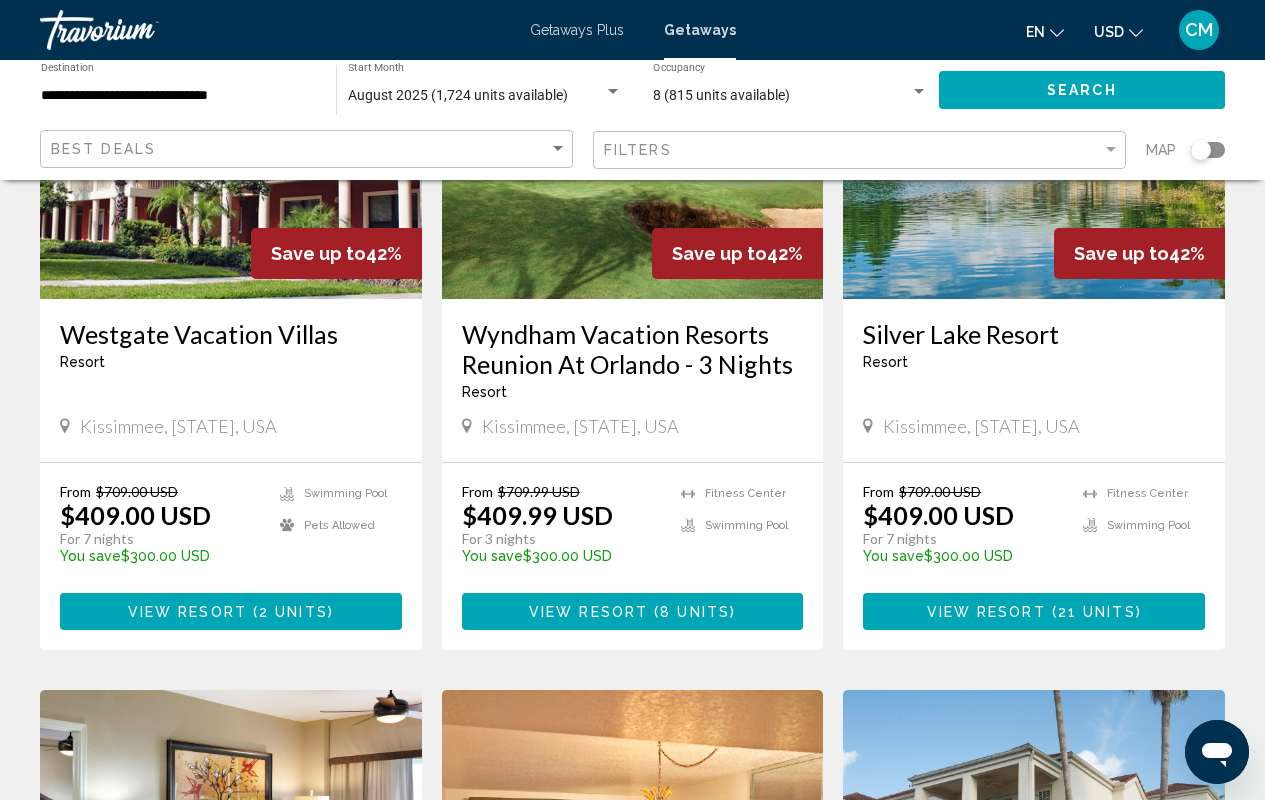 click on "8 units" at bounding box center (695, 612) 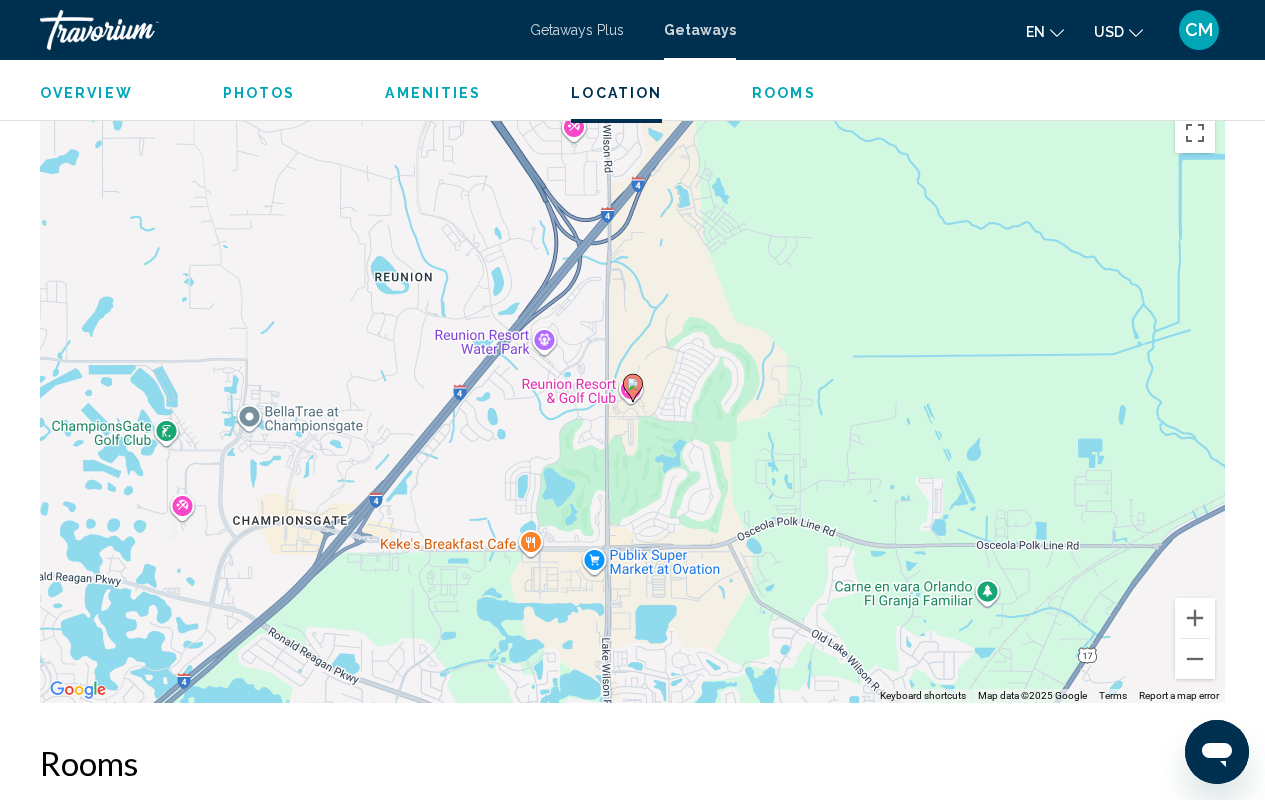 scroll, scrollTop: 3161, scrollLeft: 0, axis: vertical 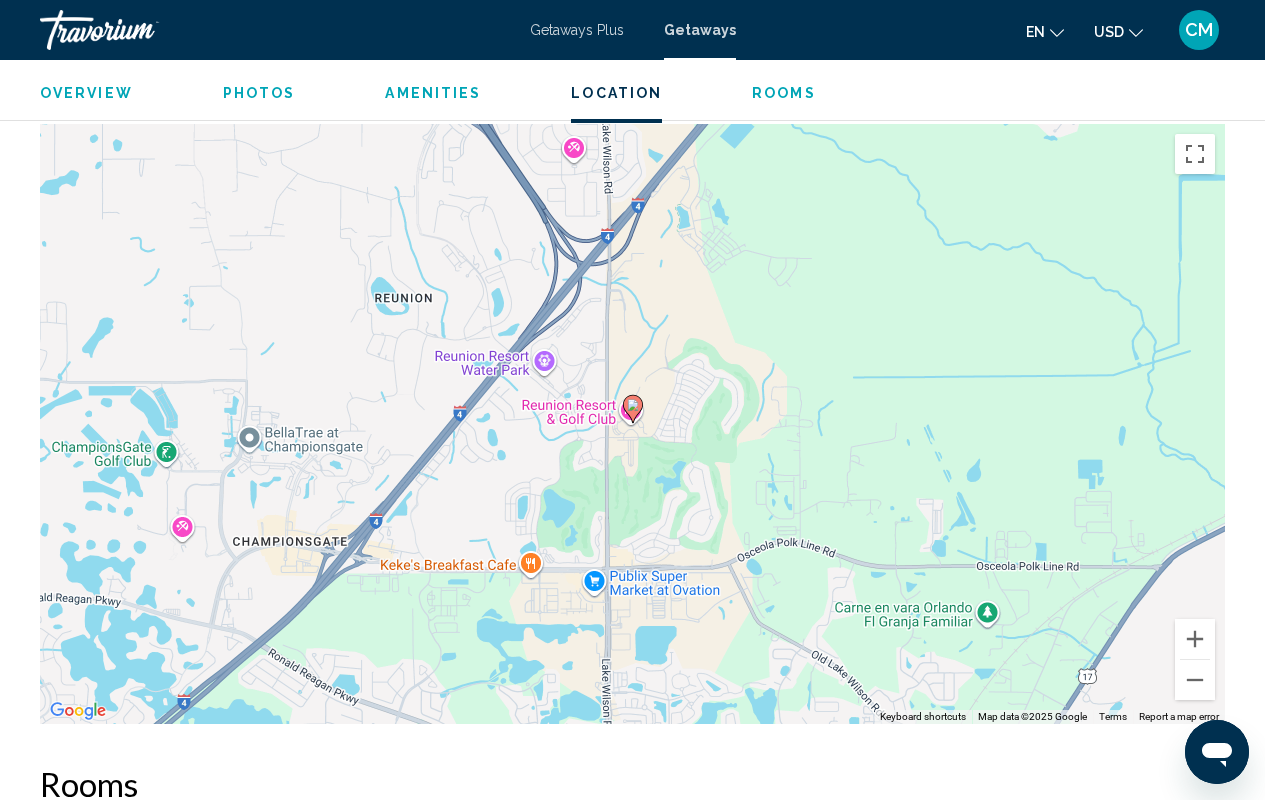 click on "To activate drag with keyboard, press Alt + Enter. Once in keyboard drag state, use the arrow keys to move the marker. To complete the drag, press the Enter key. To cancel, press Escape." at bounding box center [632, 424] 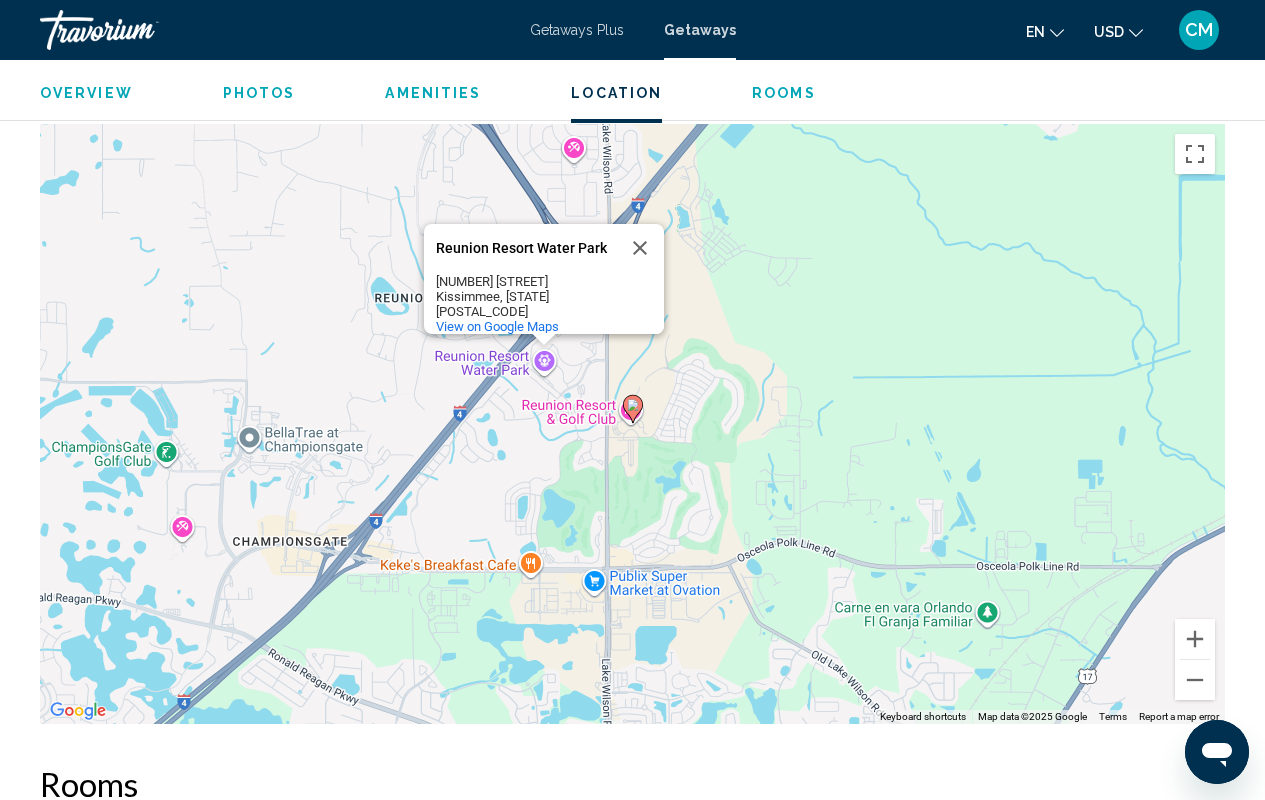 click on "To activate drag with keyboard, press Alt + Enter. Once in keyboard drag state, use the arrow keys to move the marker. To complete the drag, press the Enter key. To cancel, press Escape.     Reunion Resort Water Park                     Reunion Resort Water Park                 7661 Tradition Blvd Kissimmee, FL 34747              View on Google Maps" at bounding box center (632, 424) 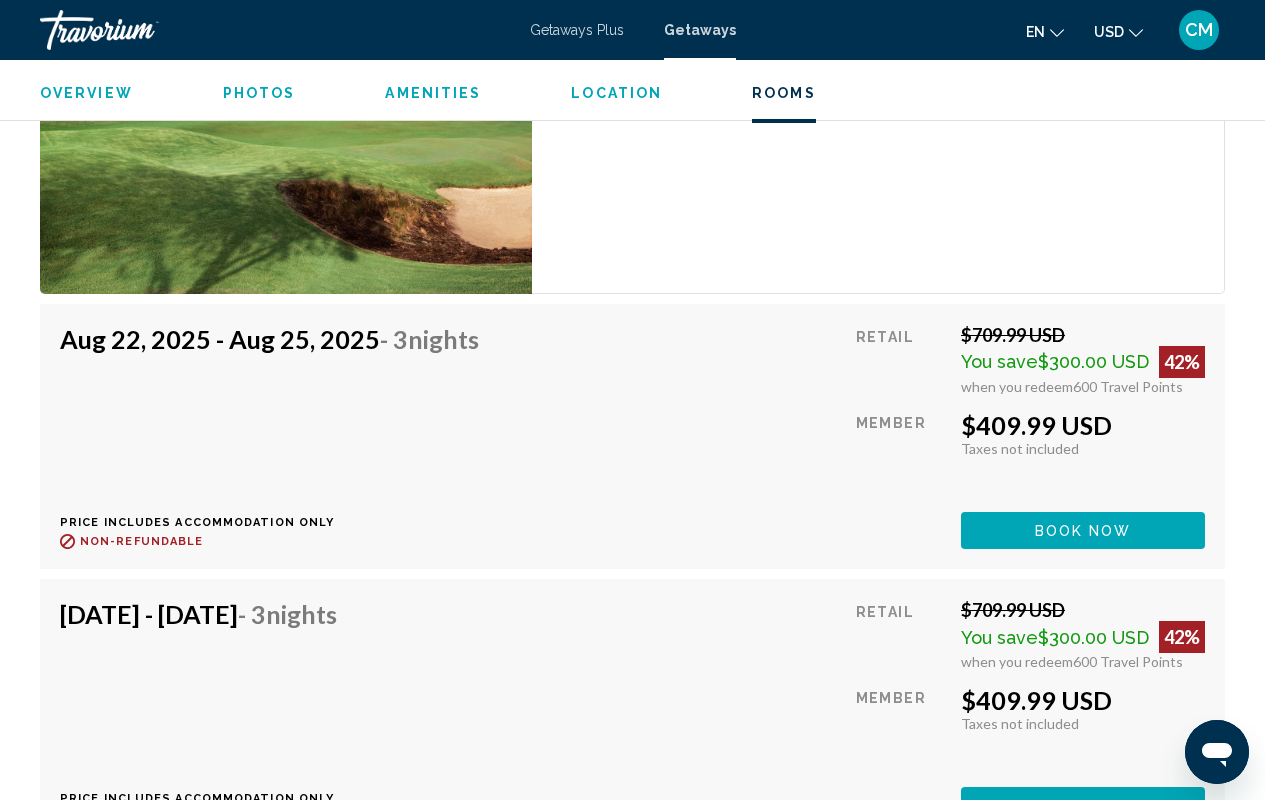 scroll, scrollTop: 4400, scrollLeft: 0, axis: vertical 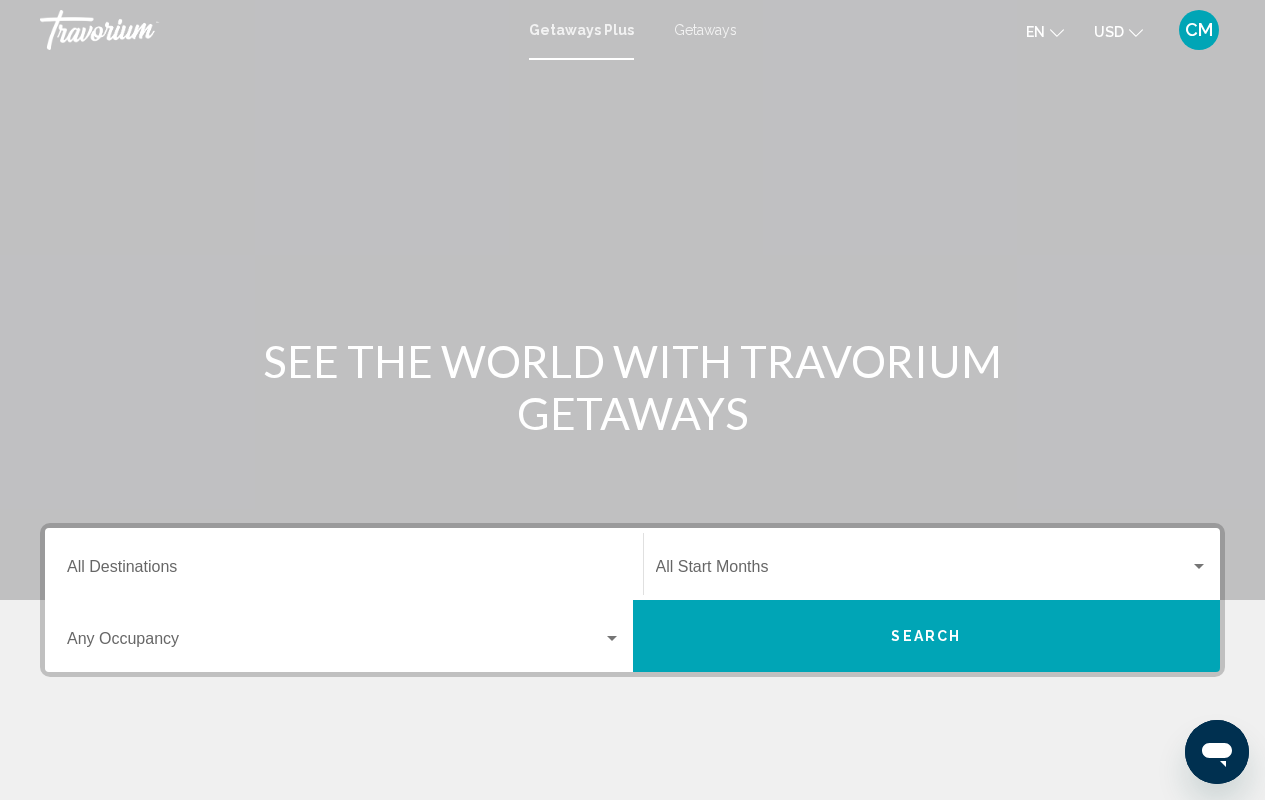click on "Destination All Destinations" at bounding box center (344, 571) 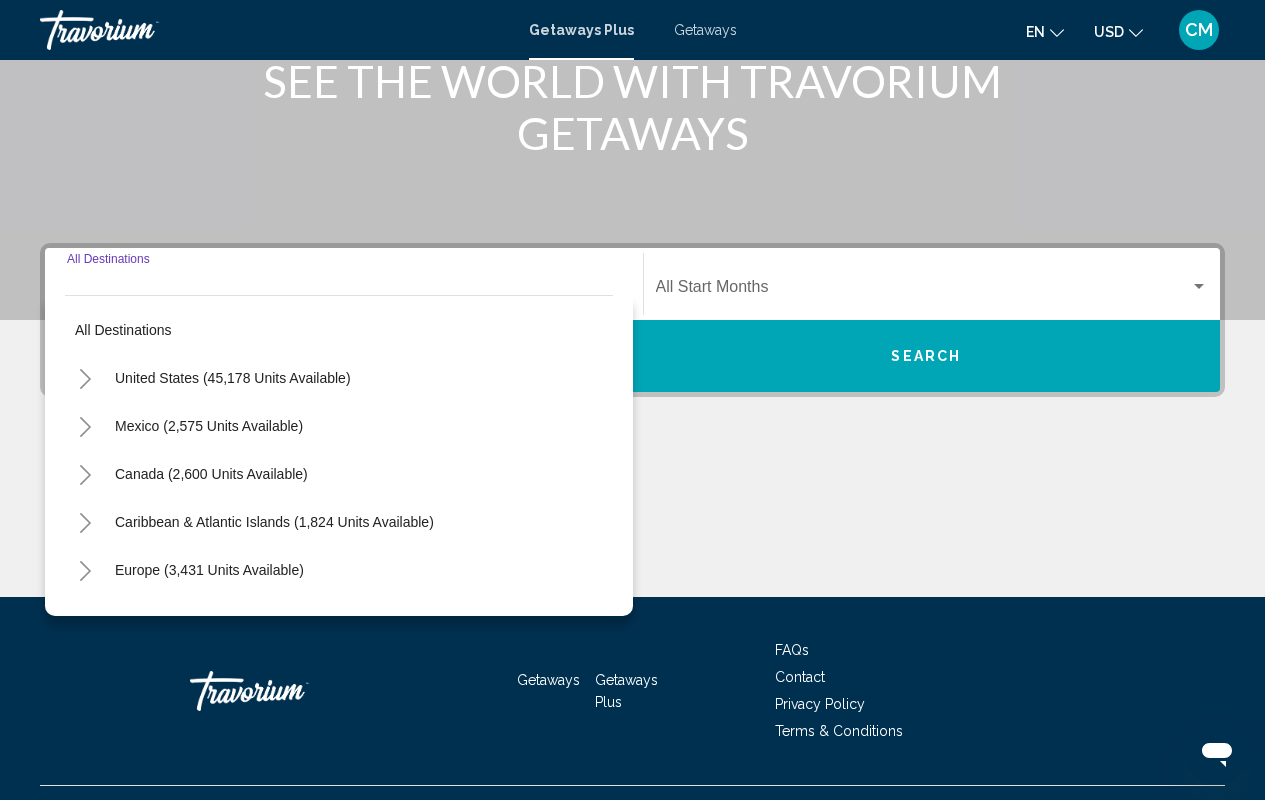 scroll, scrollTop: 322, scrollLeft: 0, axis: vertical 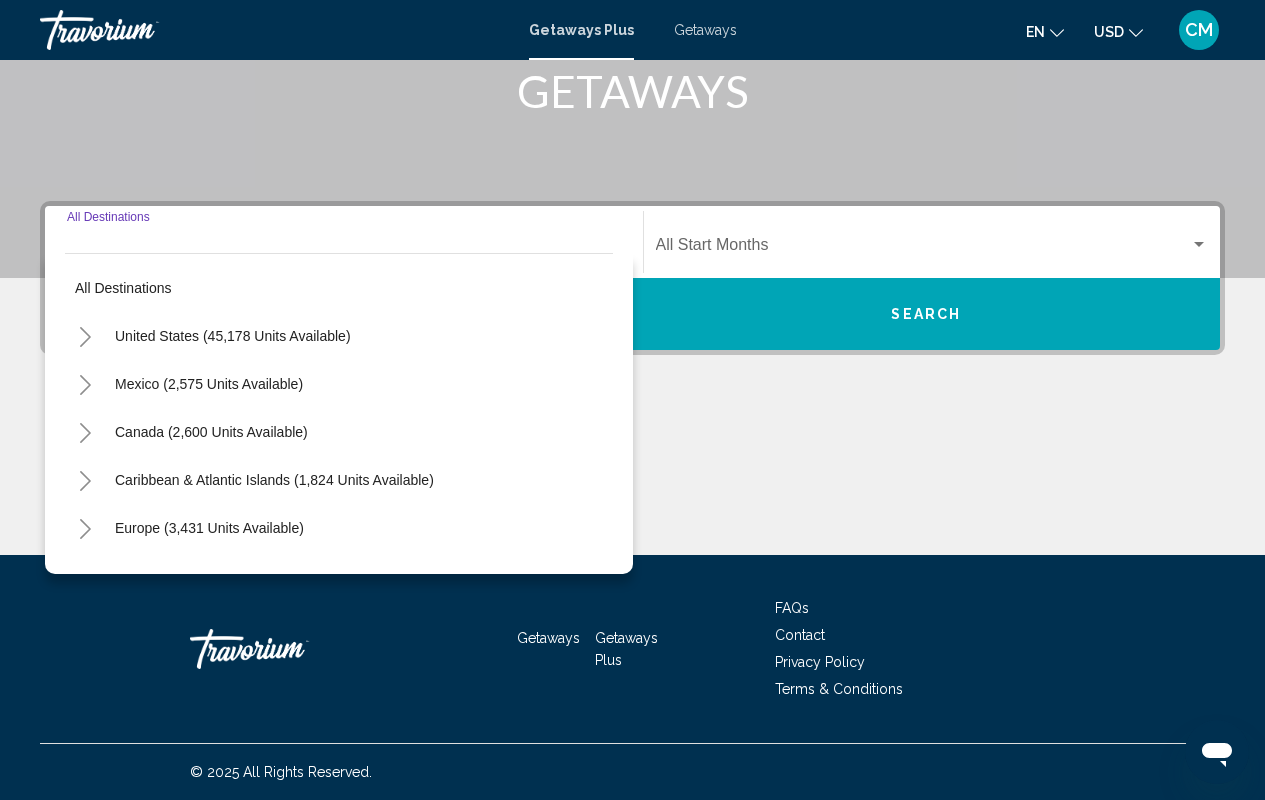 click on "United States (45,178 units available)" at bounding box center [339, 384] 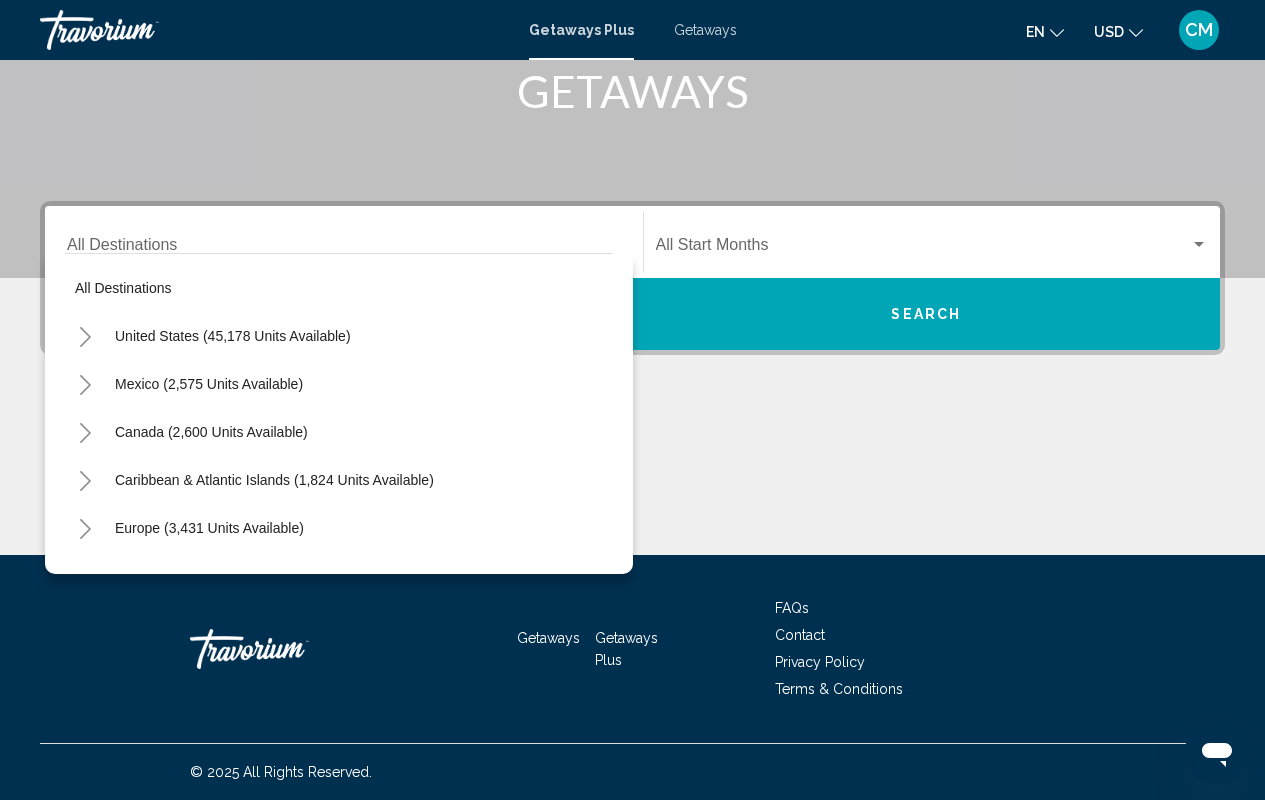 click on "United States (45,178 units available)" at bounding box center [339, 384] 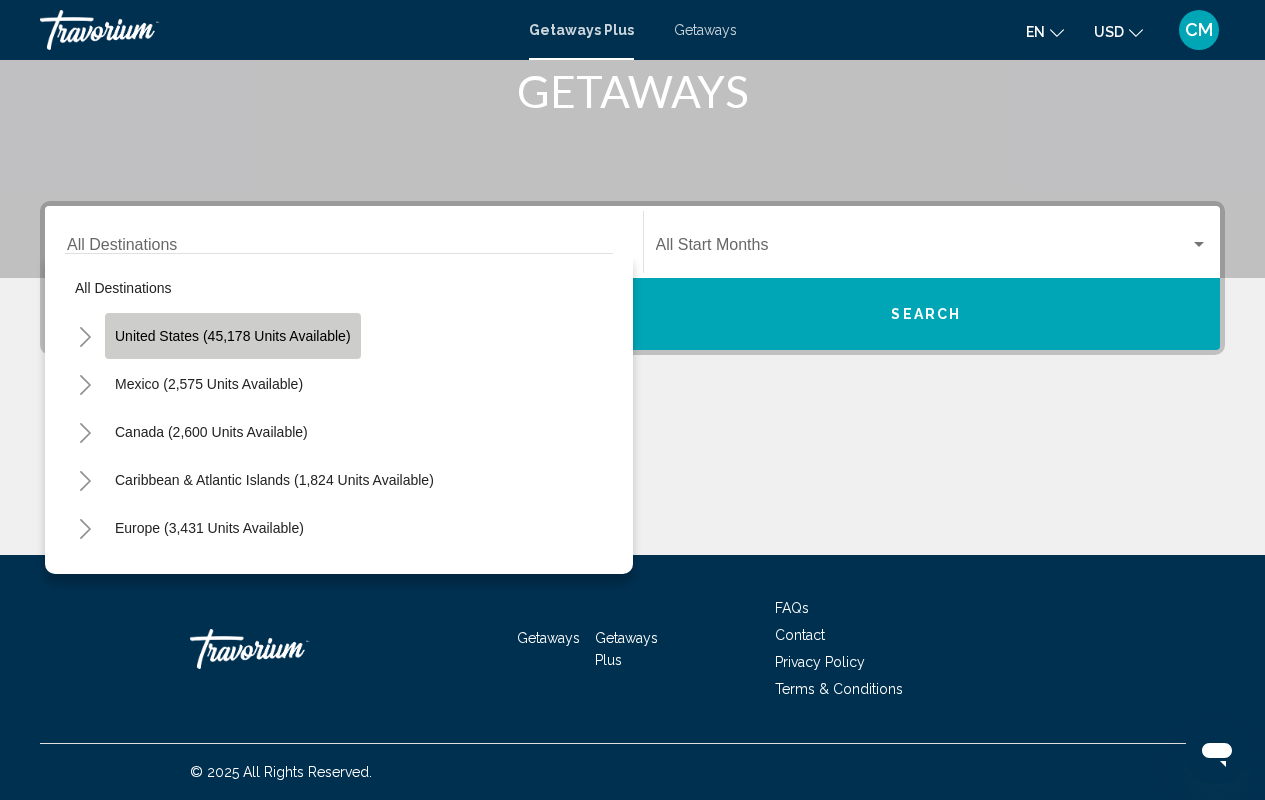 click on "United States (45,178 units available)" 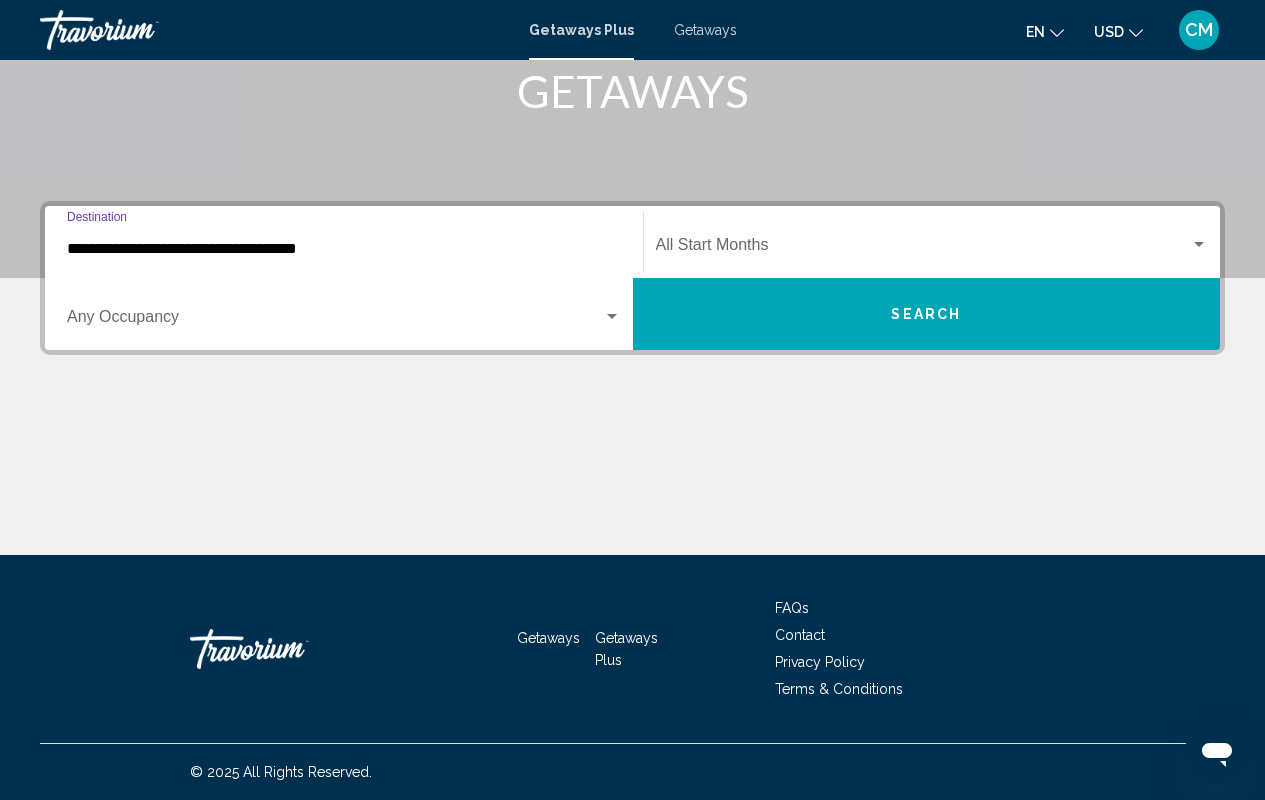 click on "Occupancy Any Occupancy" at bounding box center (344, 314) 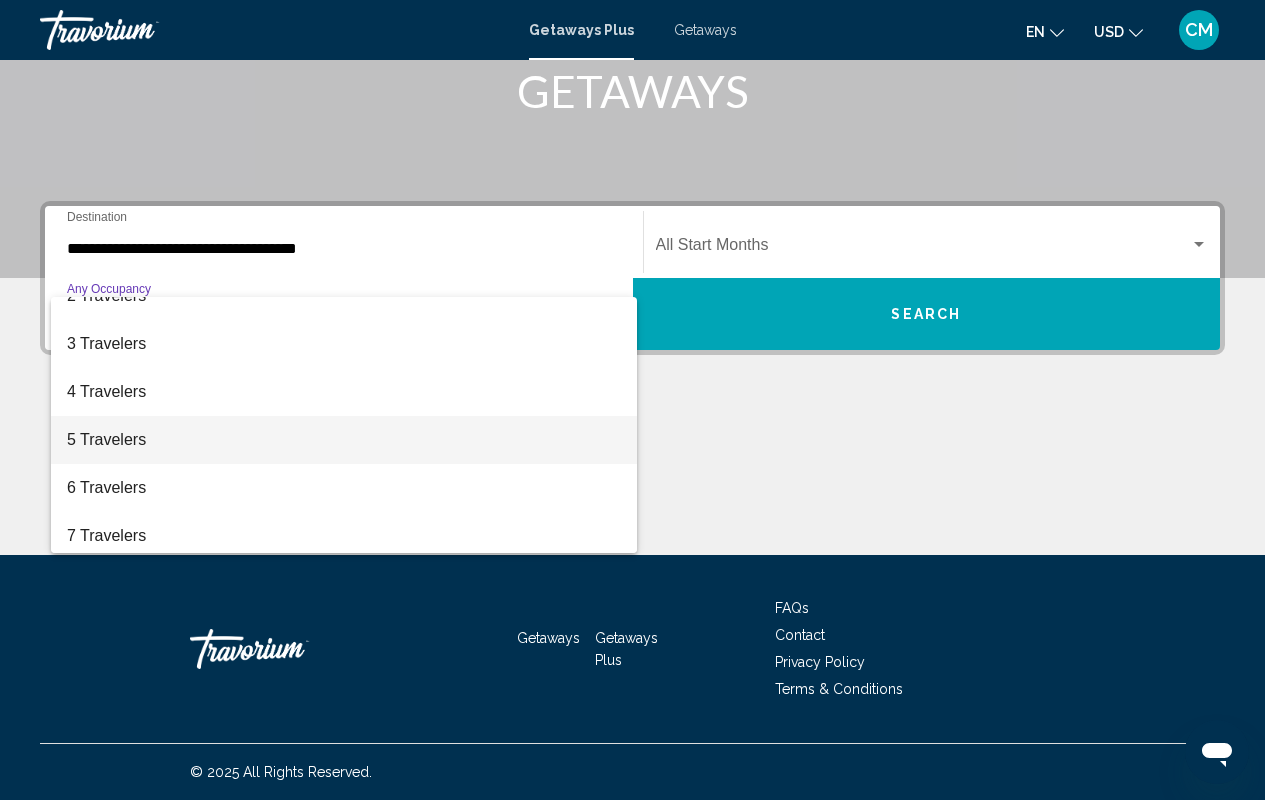 scroll, scrollTop: 75, scrollLeft: 0, axis: vertical 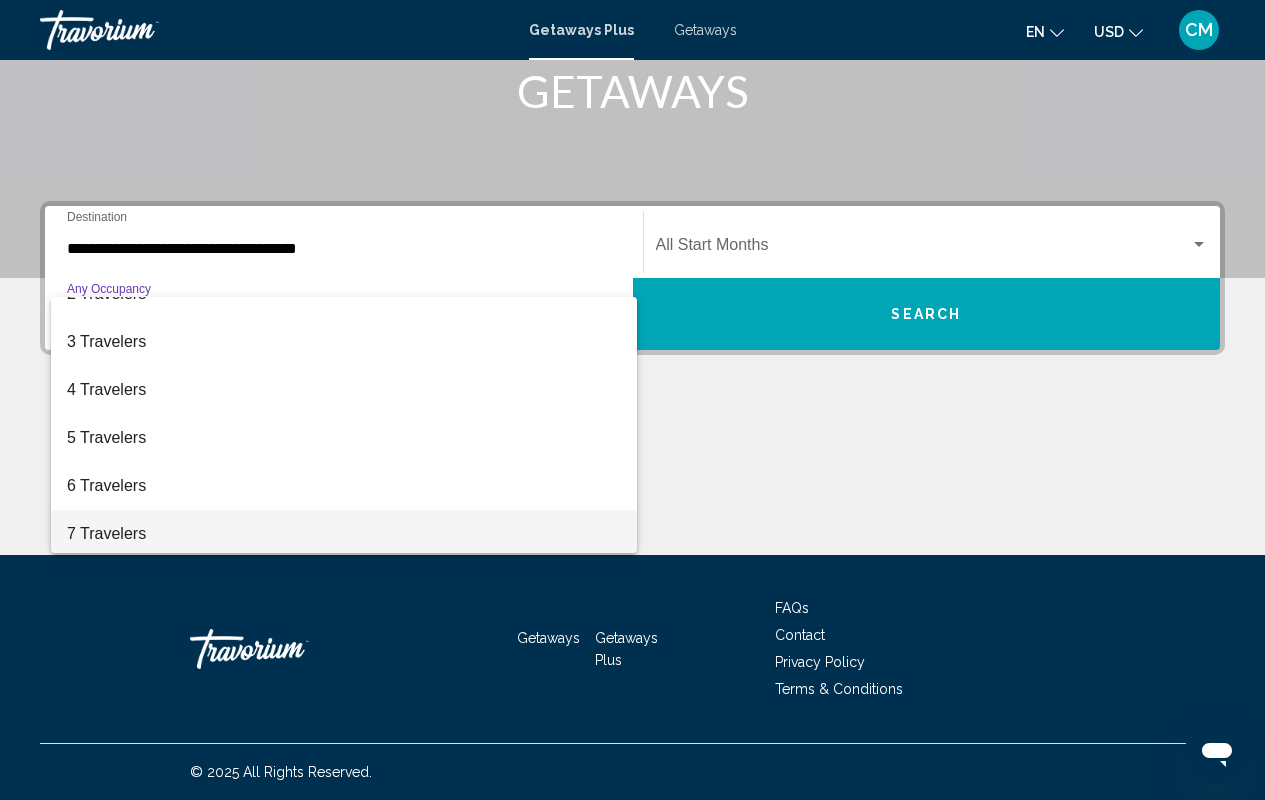 click on "7 Travelers" at bounding box center [344, 534] 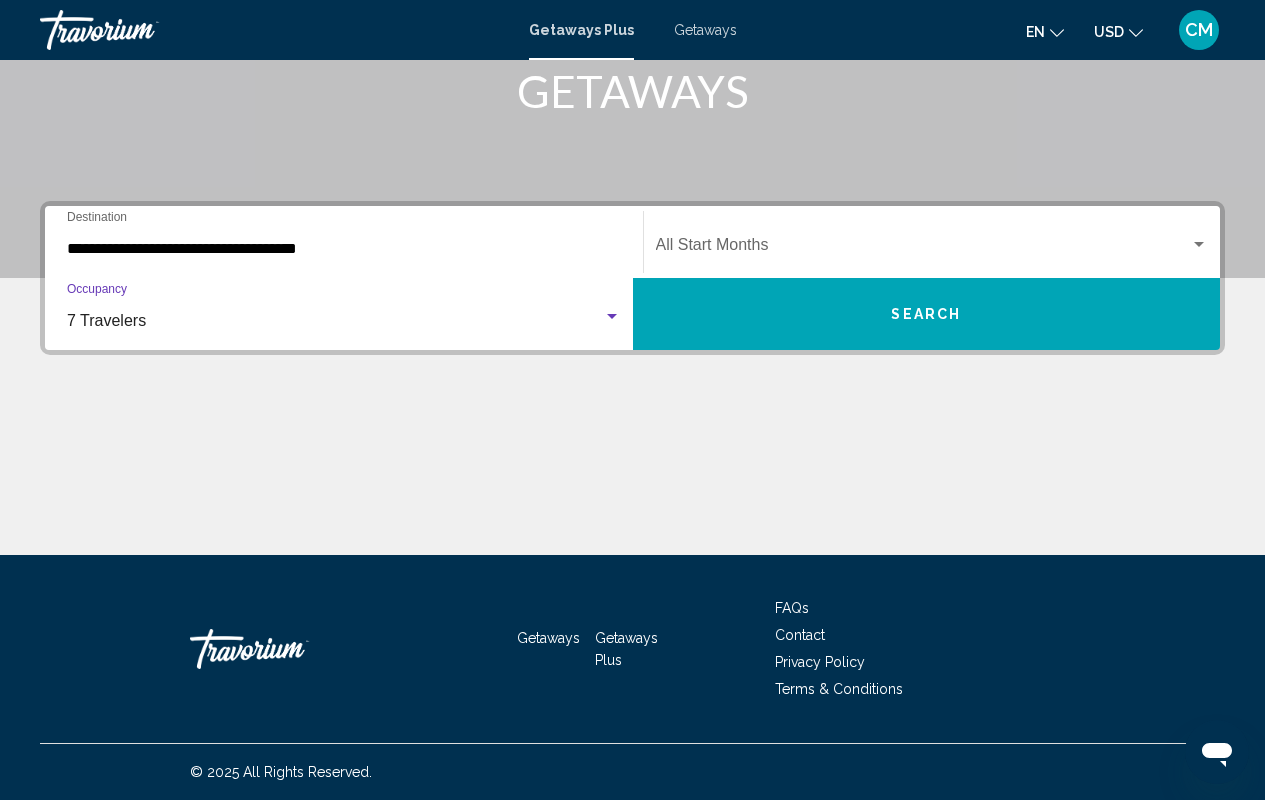 scroll, scrollTop: 80, scrollLeft: 0, axis: vertical 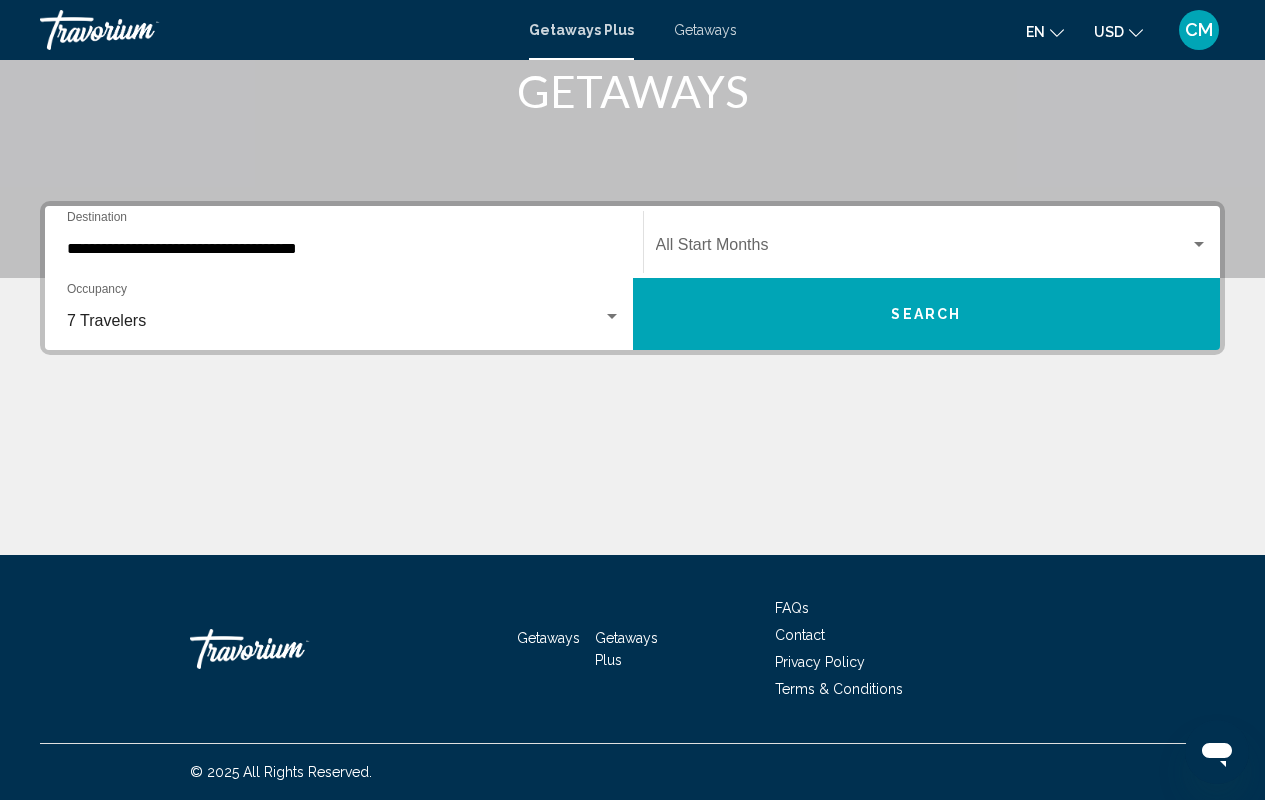 click on "Start Month All Start Months" 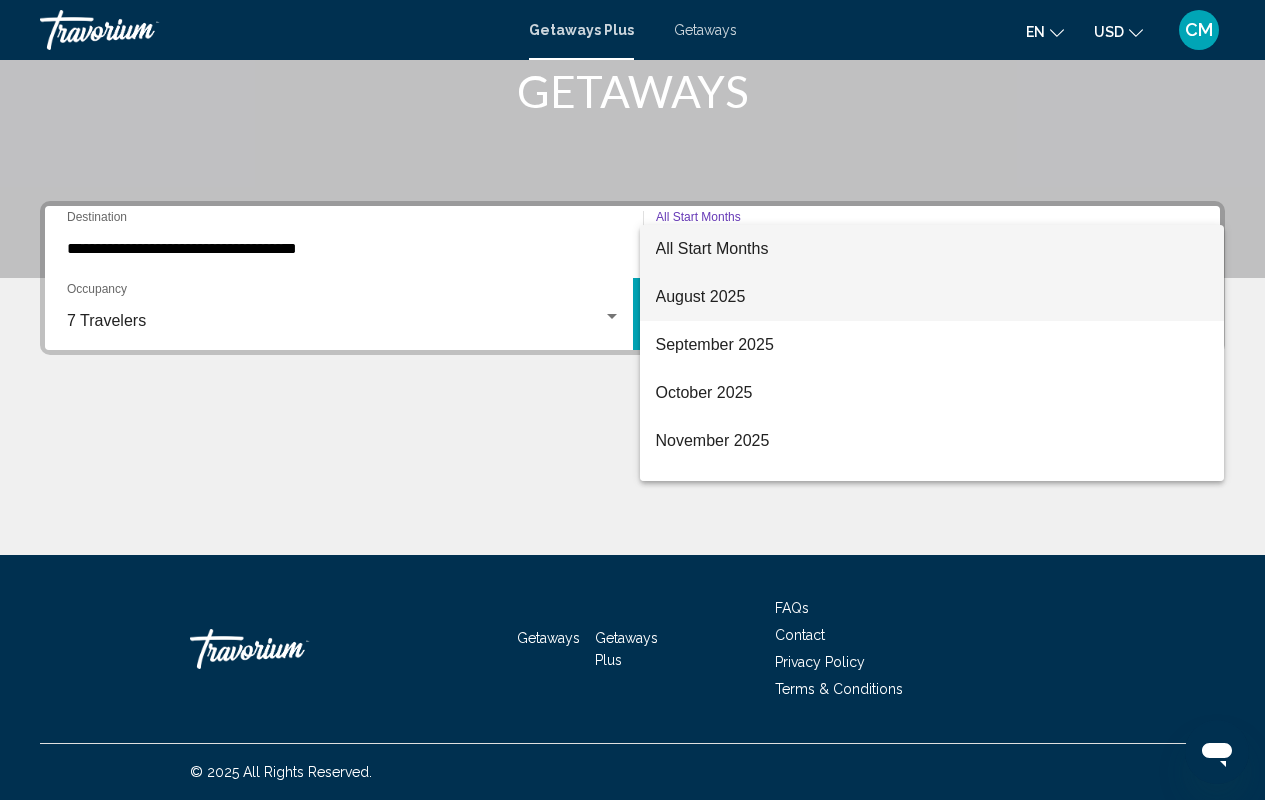 click on "August 2025" at bounding box center (932, 297) 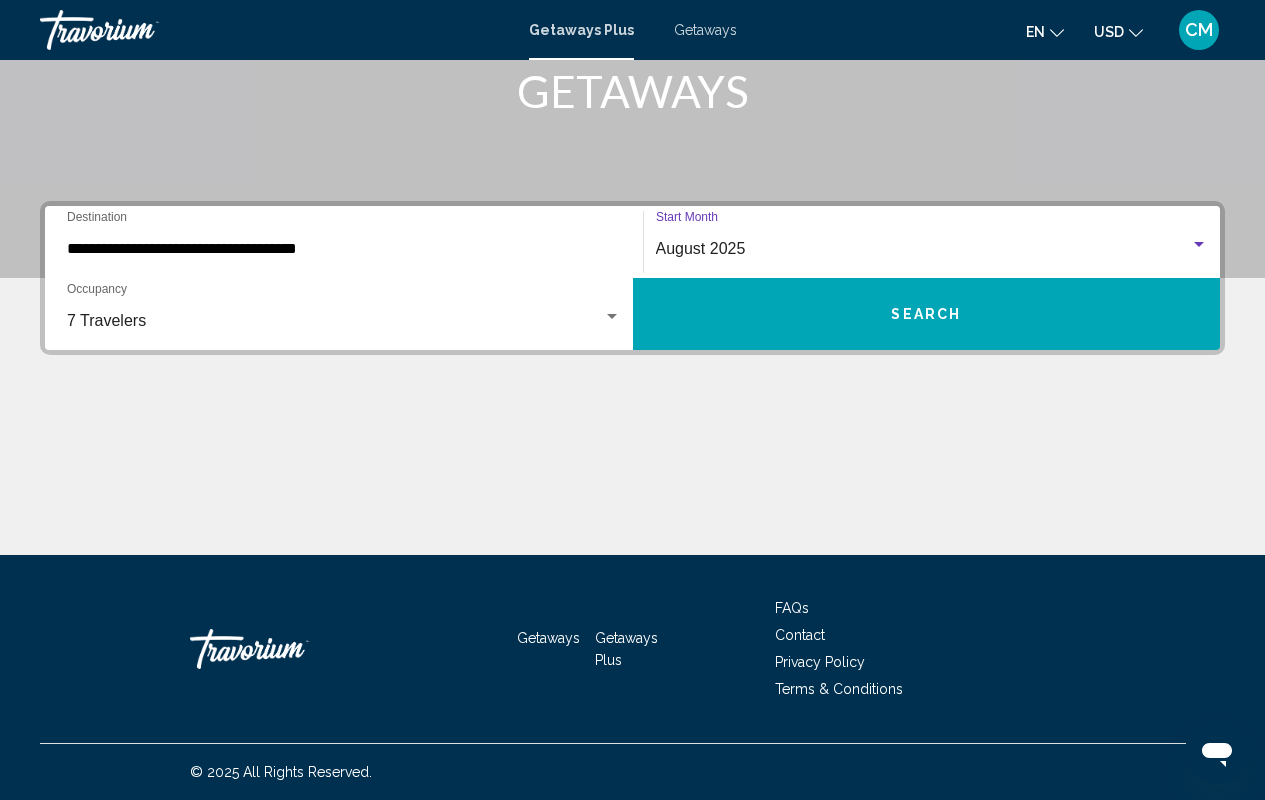 scroll, scrollTop: 0, scrollLeft: 0, axis: both 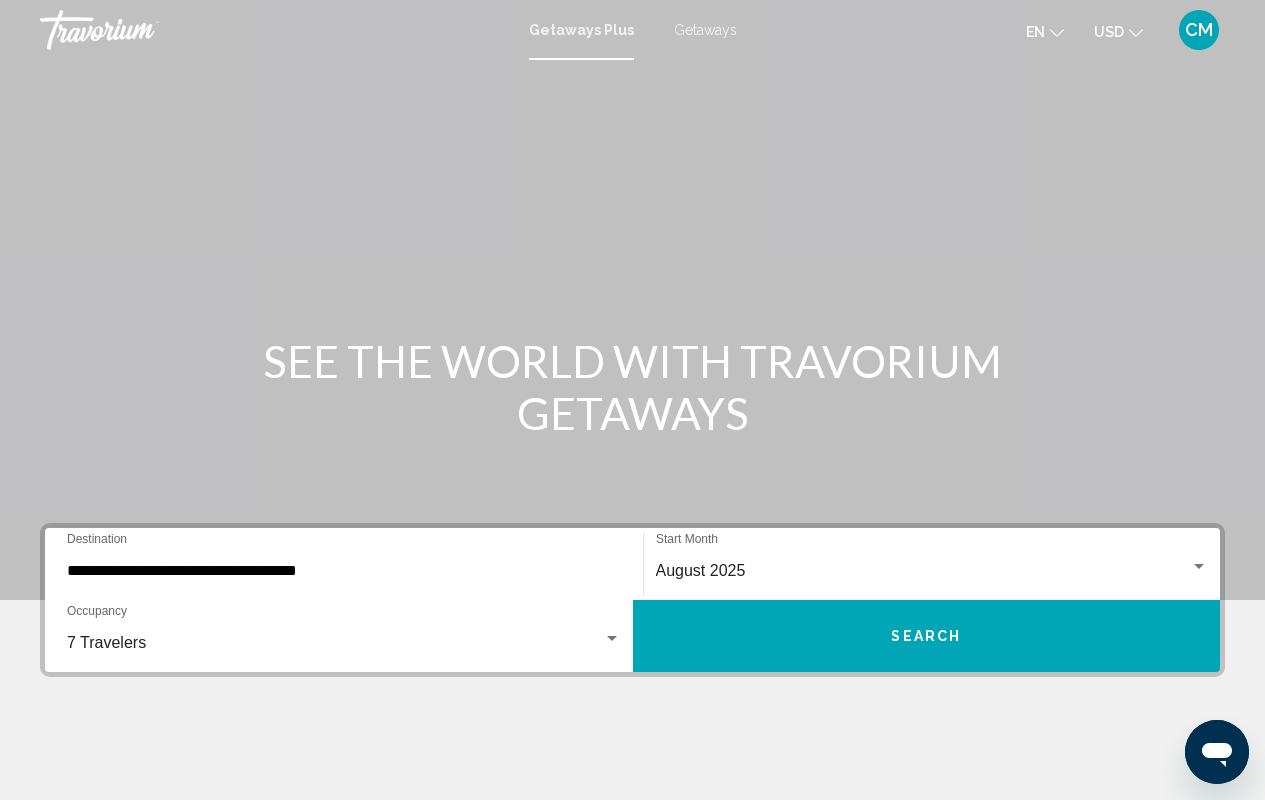 click on "CM" at bounding box center [1199, 30] 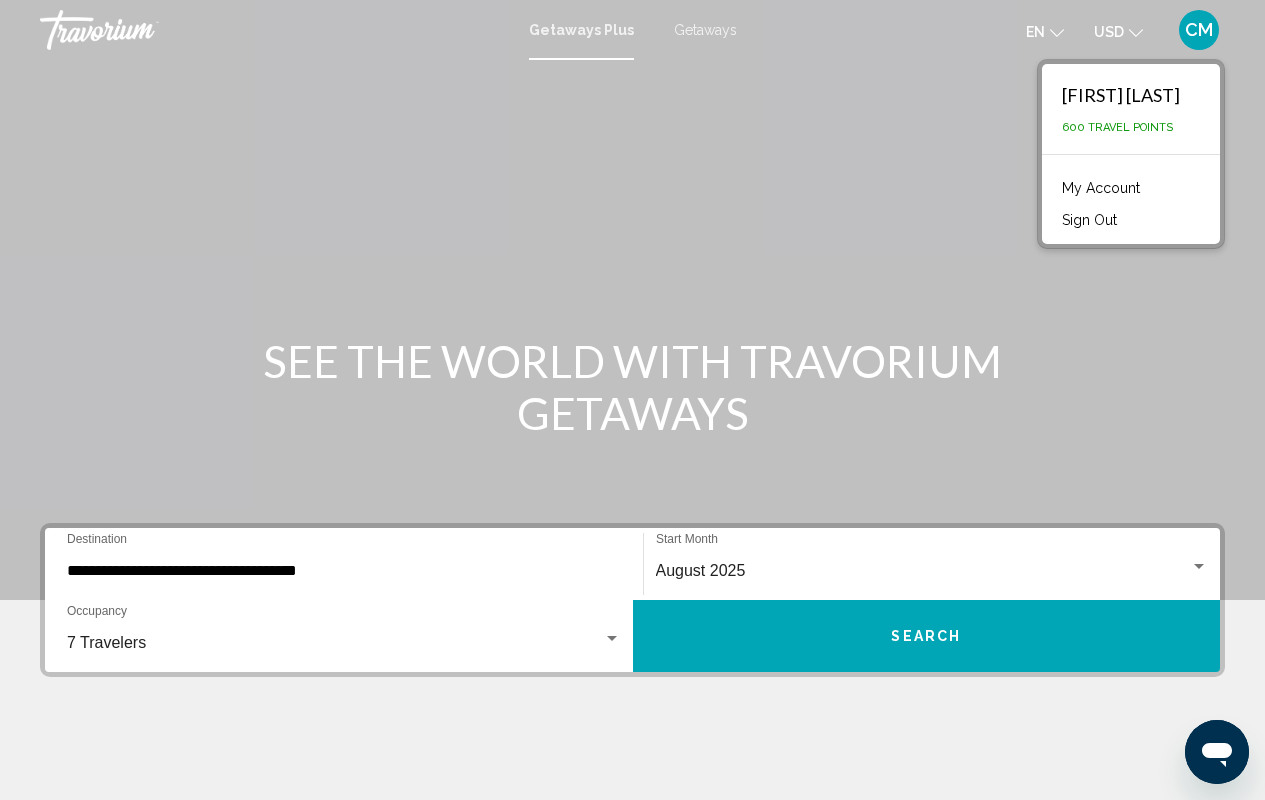 click on "CM" at bounding box center (1199, 30) 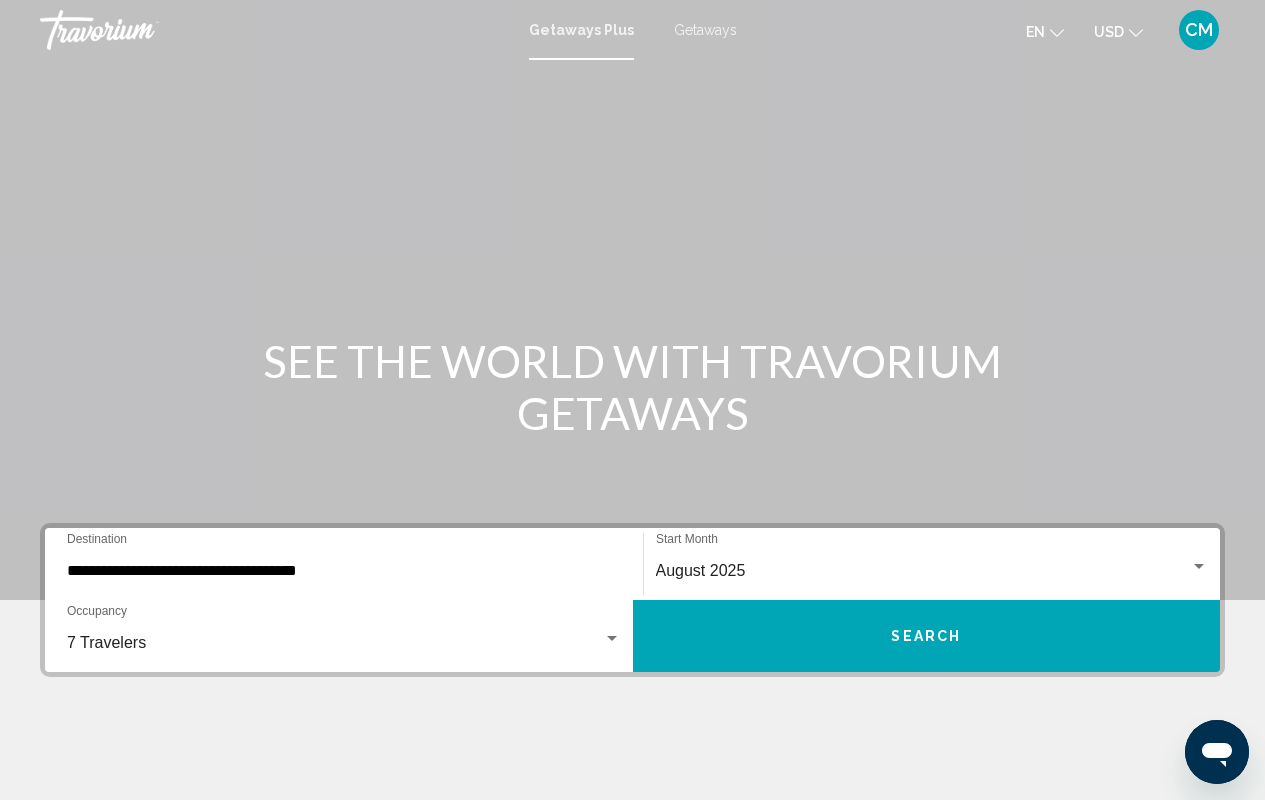 click on "Search" at bounding box center [927, 636] 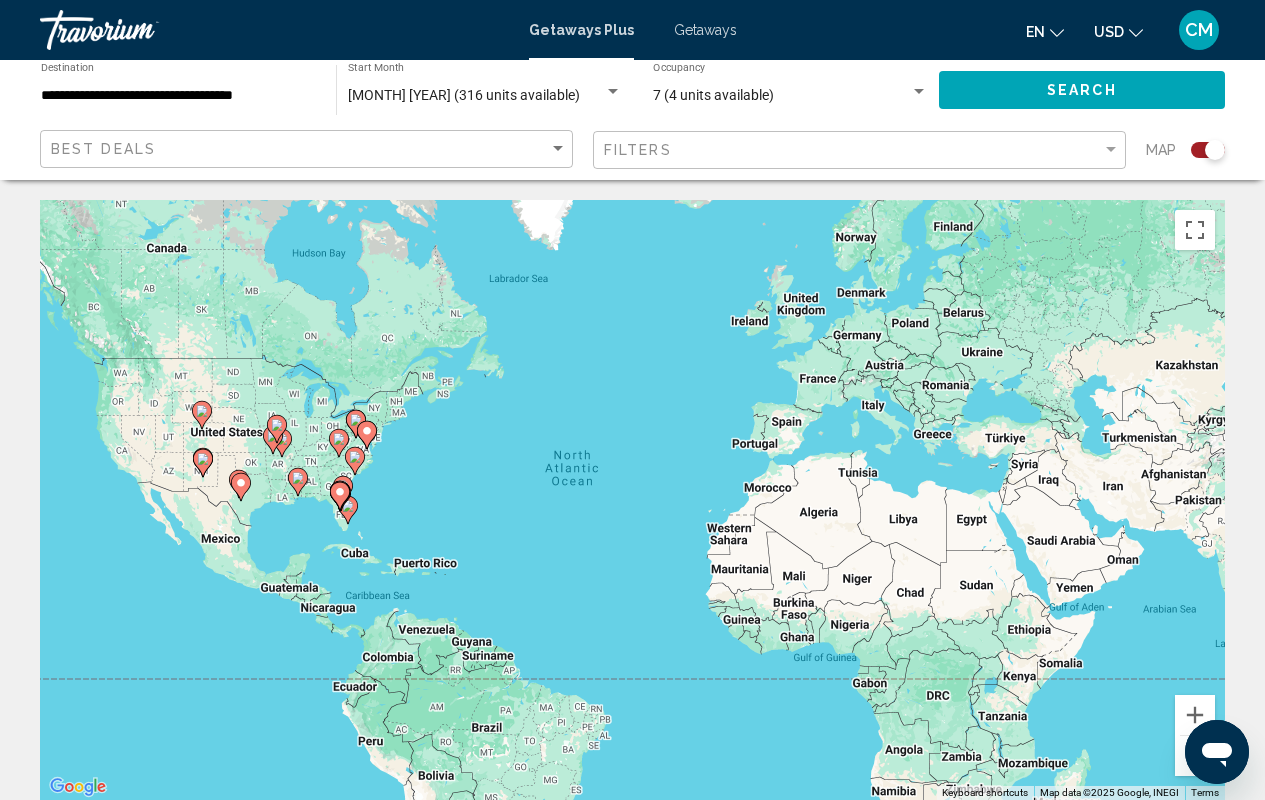 click at bounding box center [340, 496] 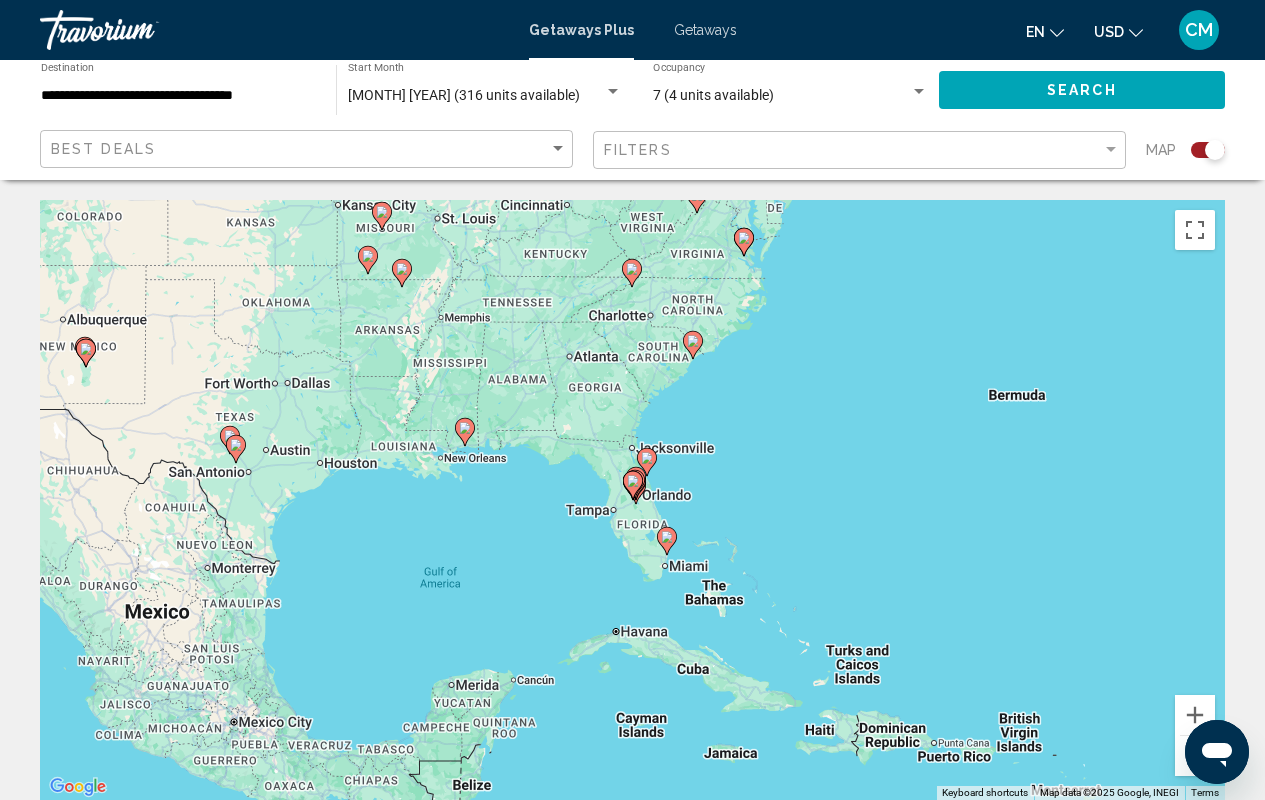 click 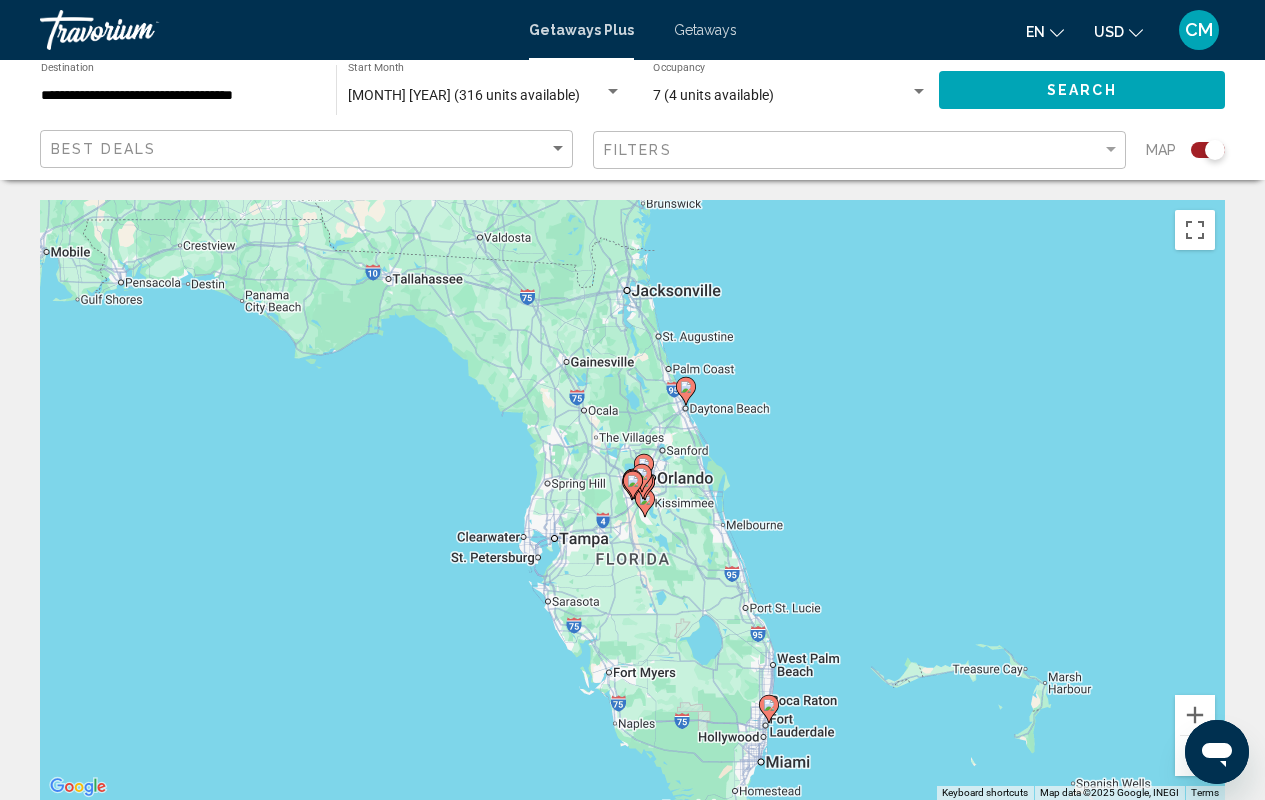 click 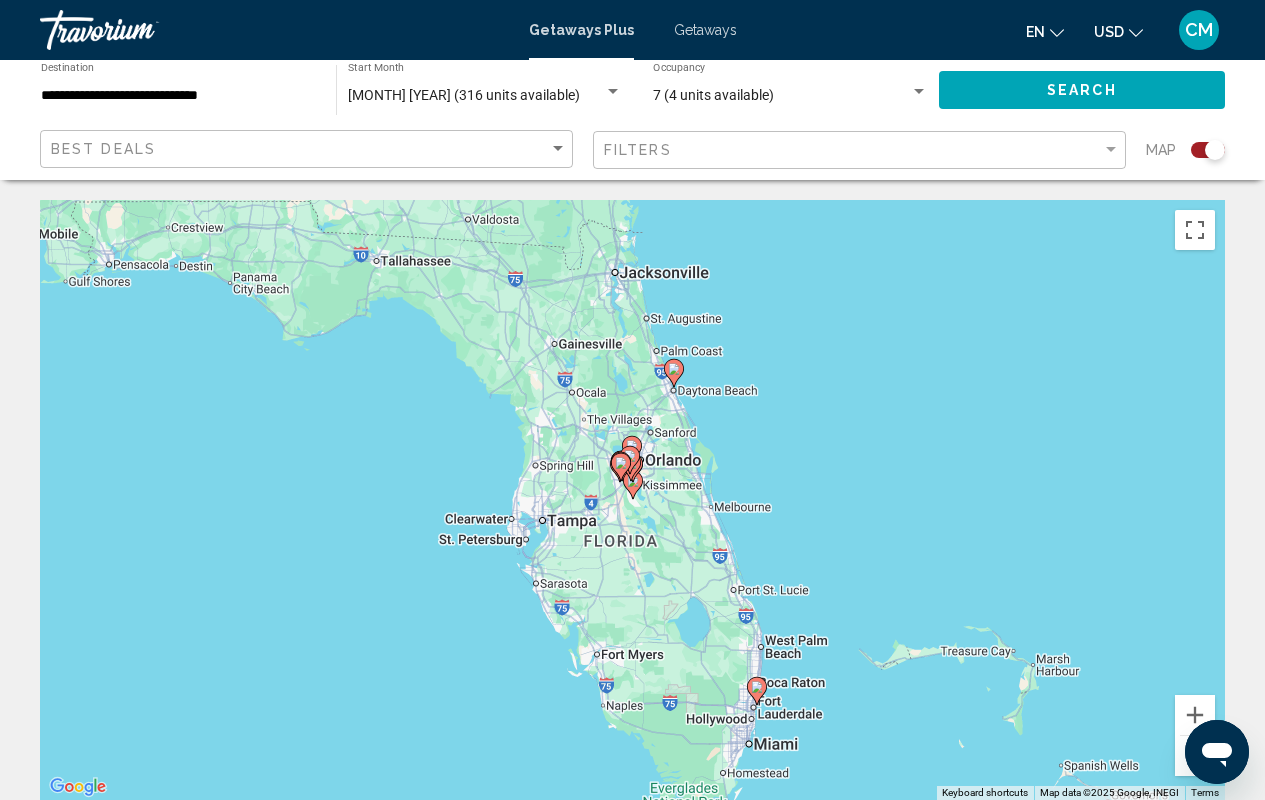 click 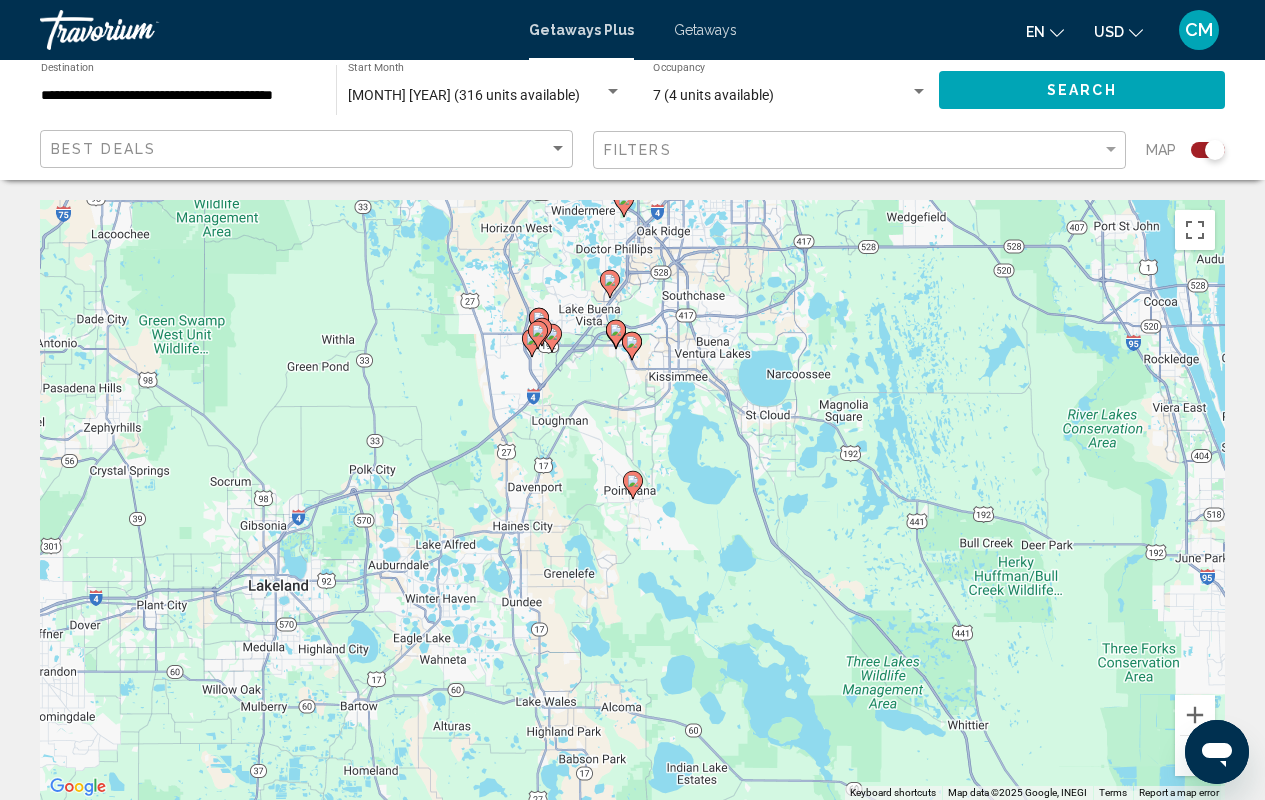click 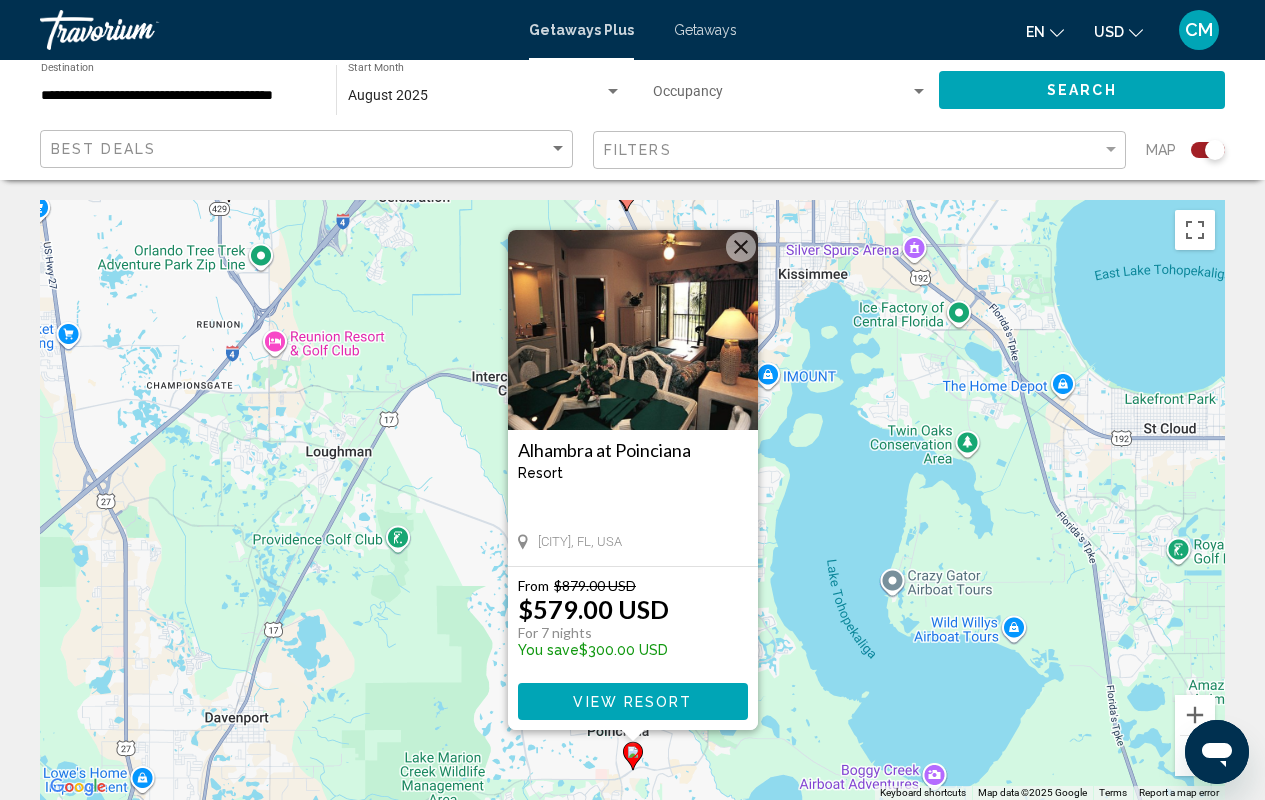 click at bounding box center (741, 247) 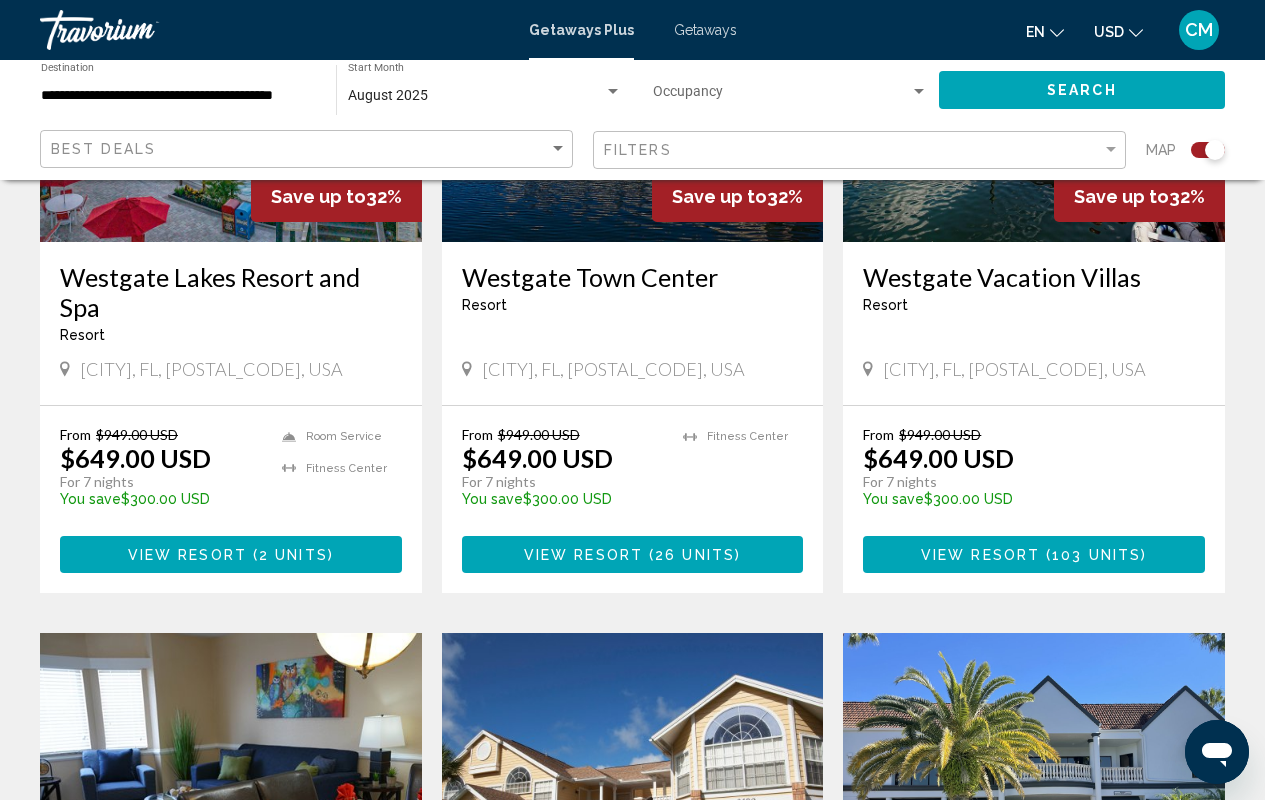 scroll, scrollTop: 2364, scrollLeft: 0, axis: vertical 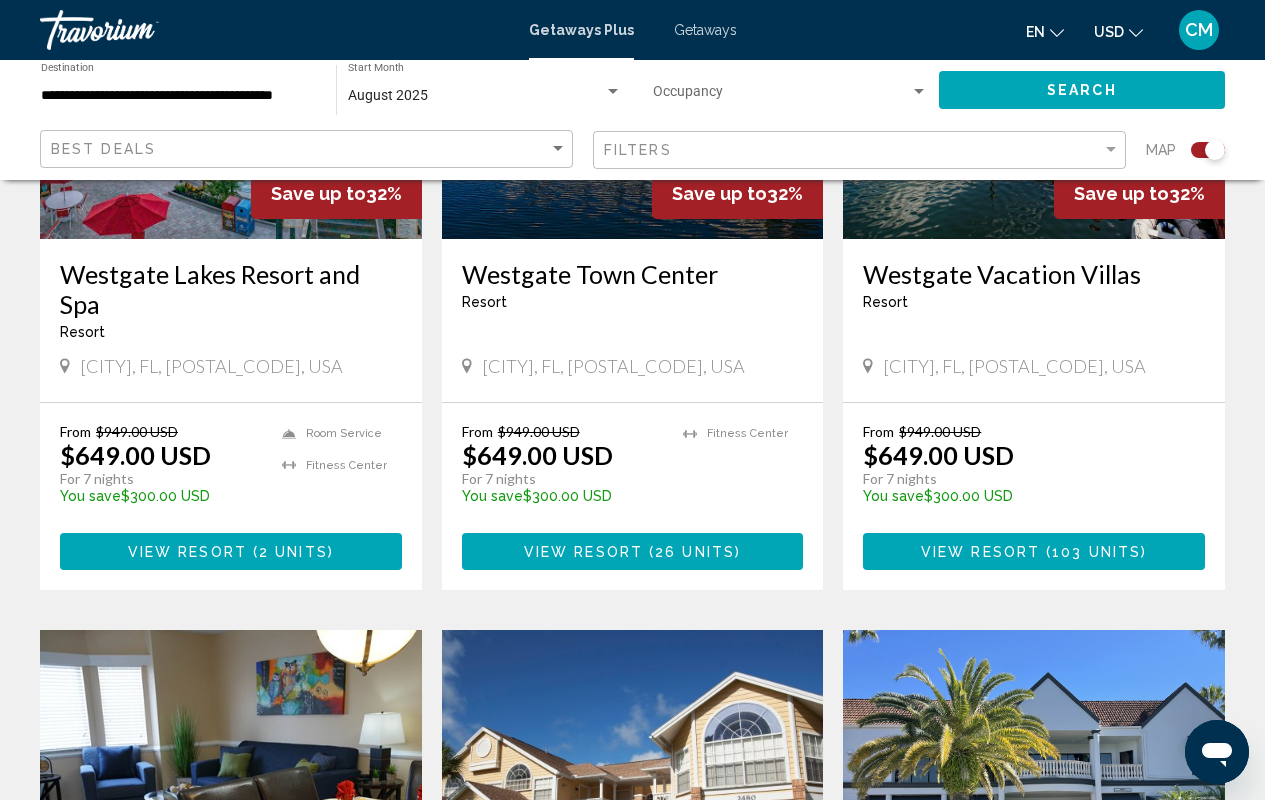 click at bounding box center (250, 552) 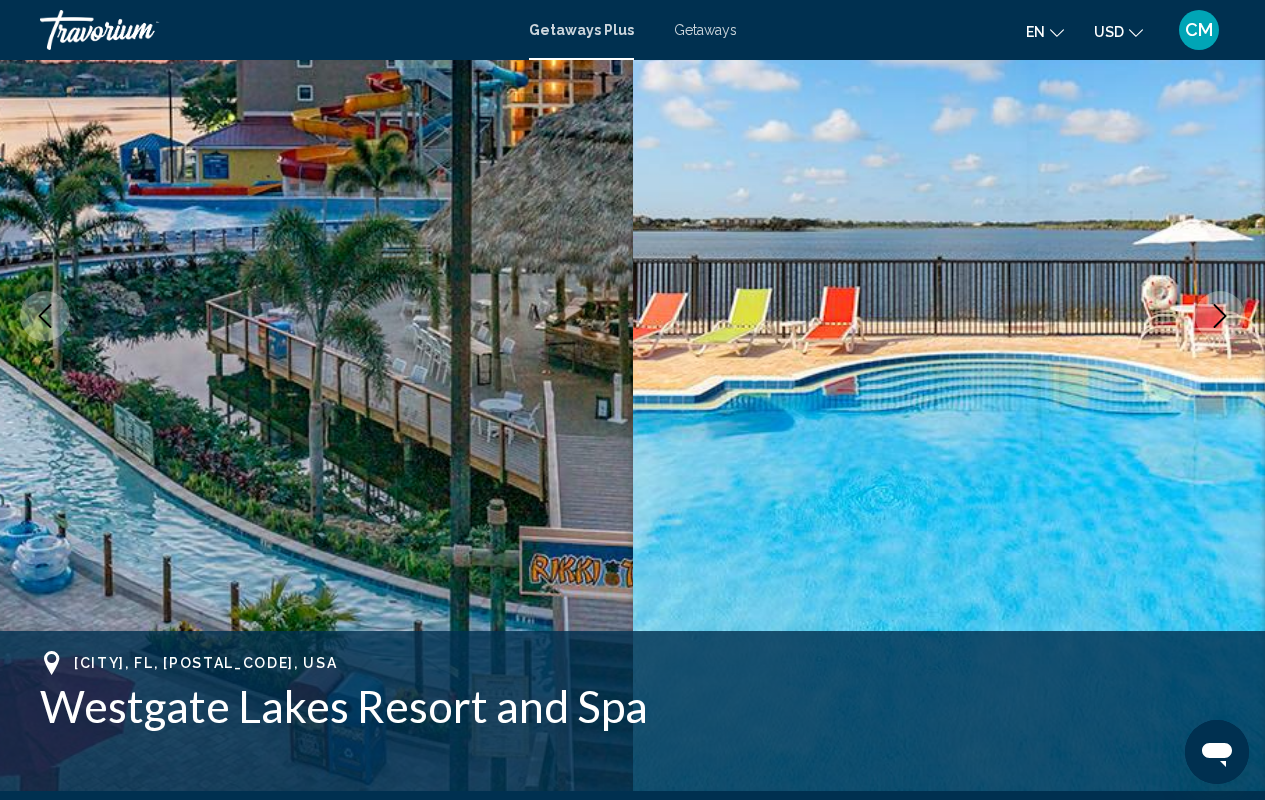 scroll, scrollTop: 0, scrollLeft: 0, axis: both 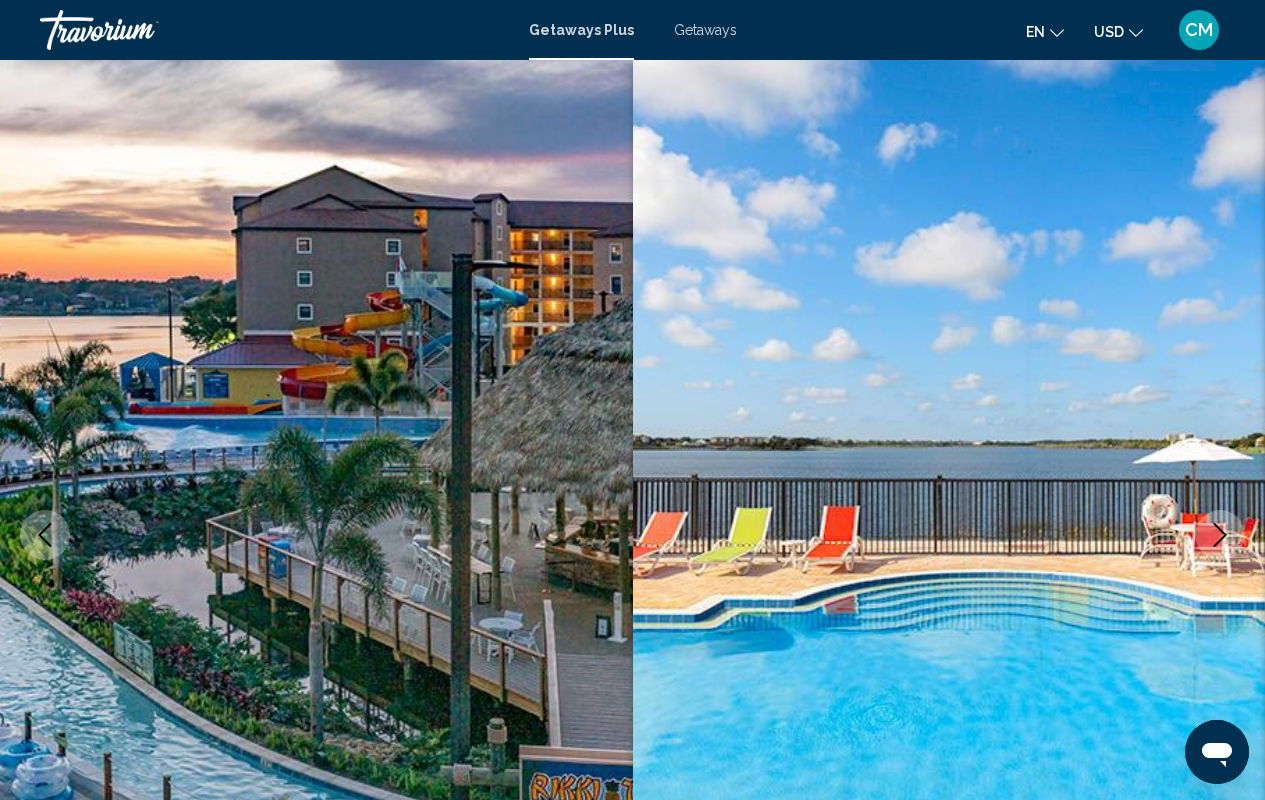click on "Getaways Plus  Getaways en
English Español Français Italiano Português русский USD
USD ($) MXN (Mex$) CAD (Can$) GBP (£) EUR (€) AUD (A$) NZD (NZ$) CNY (CN¥) CM Login" at bounding box center (632, 30) 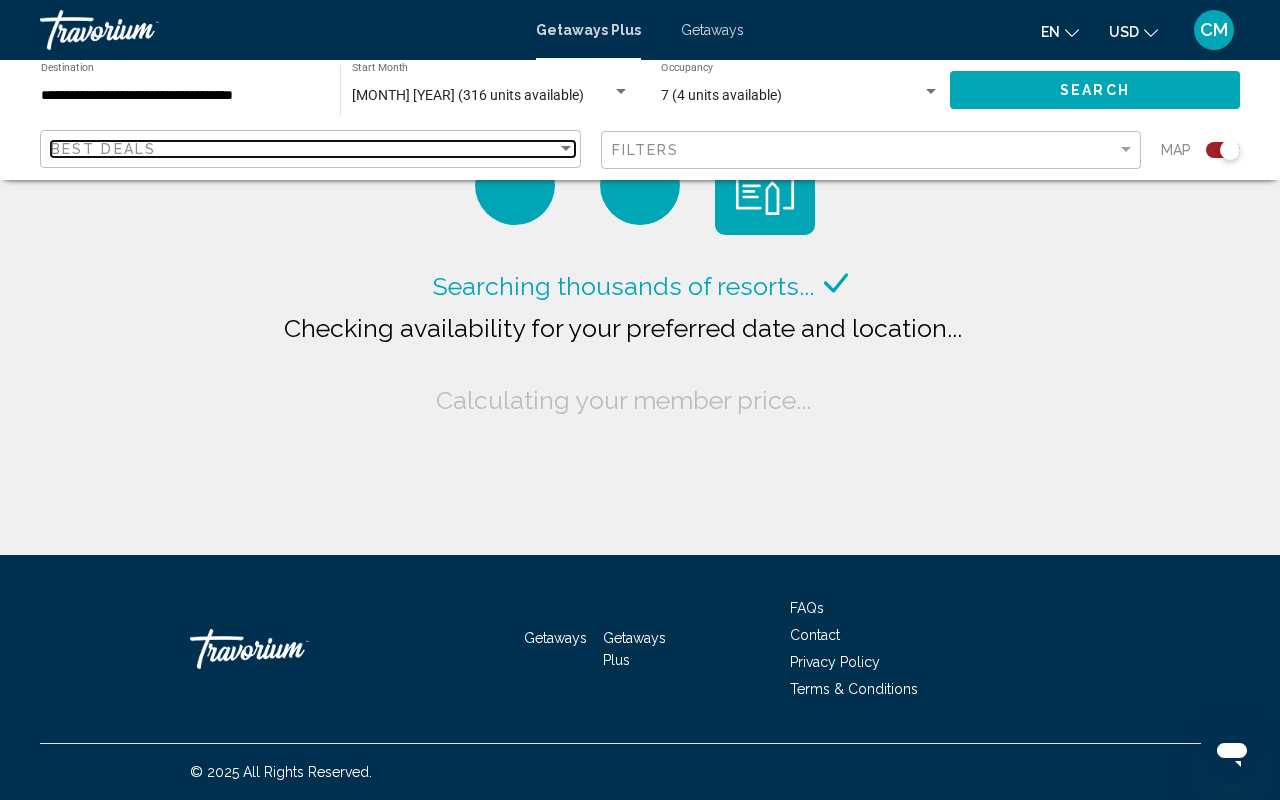 click on "Best Deals" at bounding box center [304, 149] 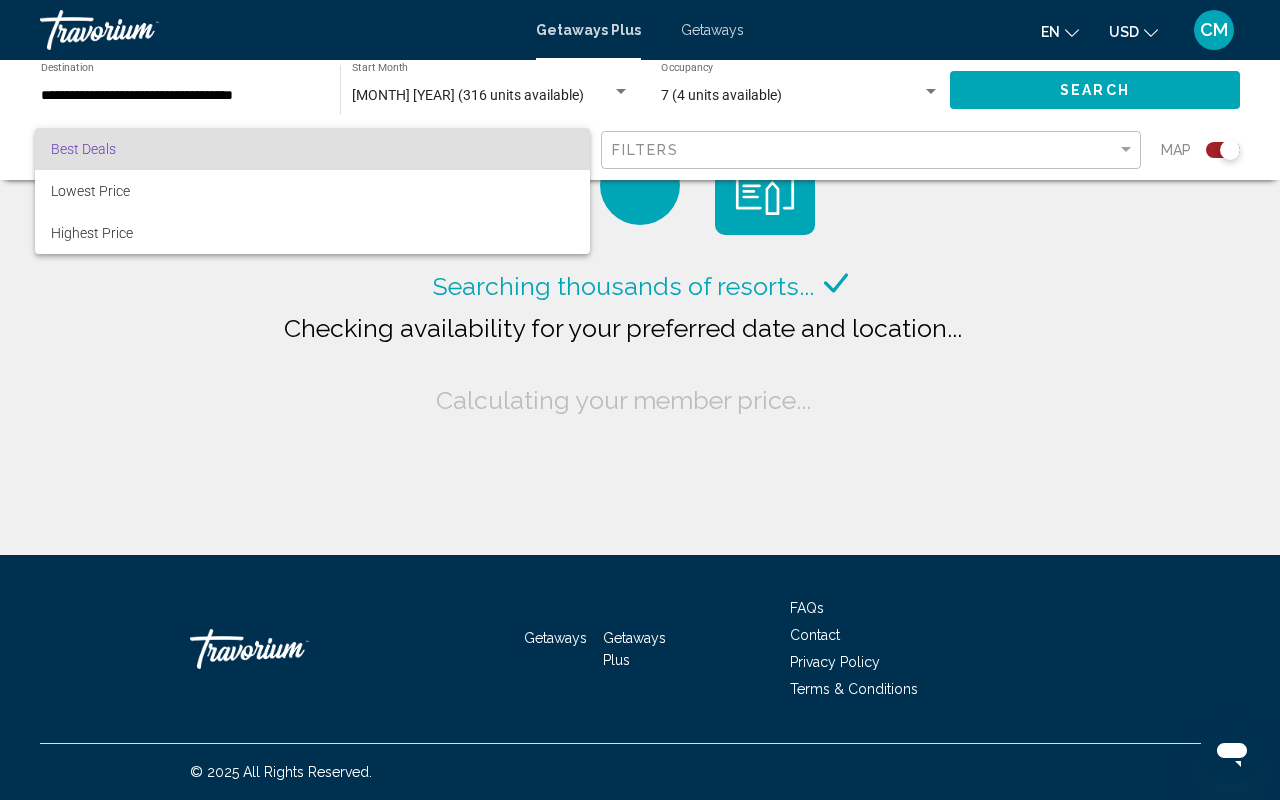 click at bounding box center [640, 400] 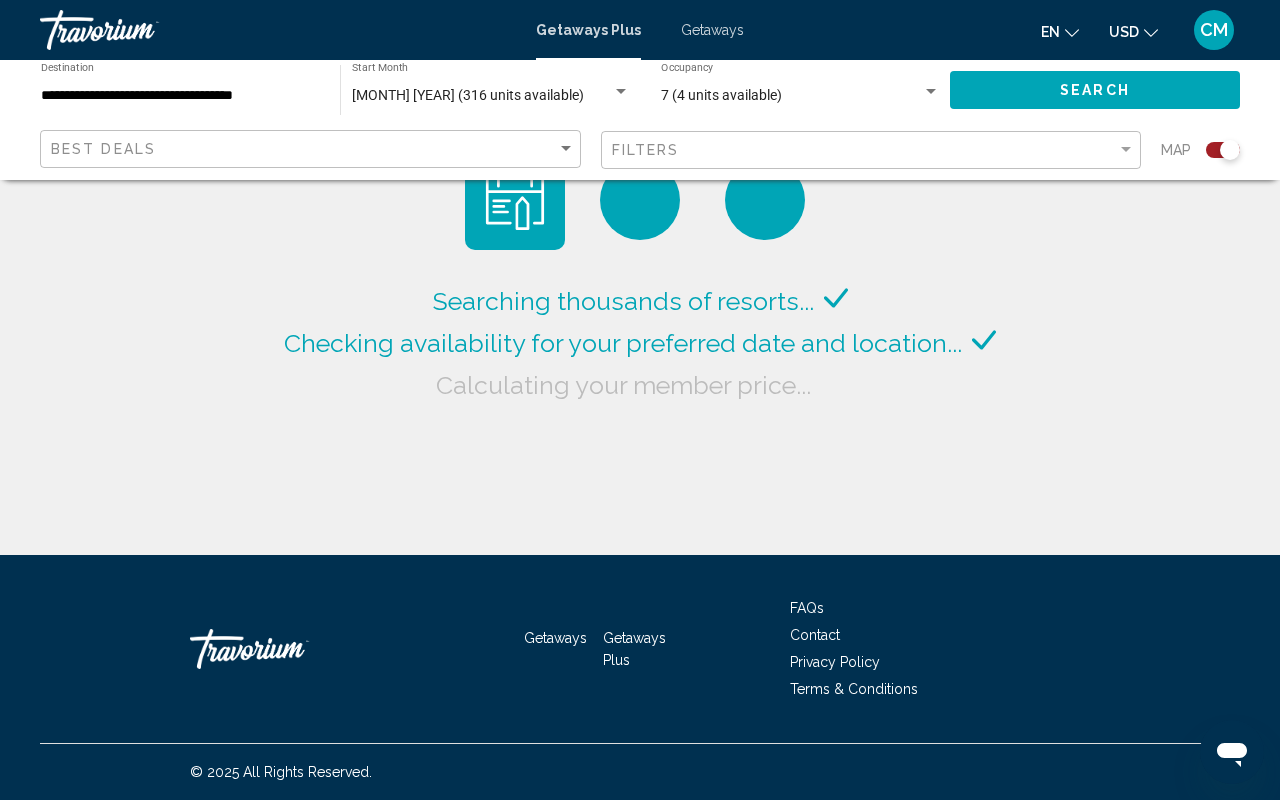 click on "**********" 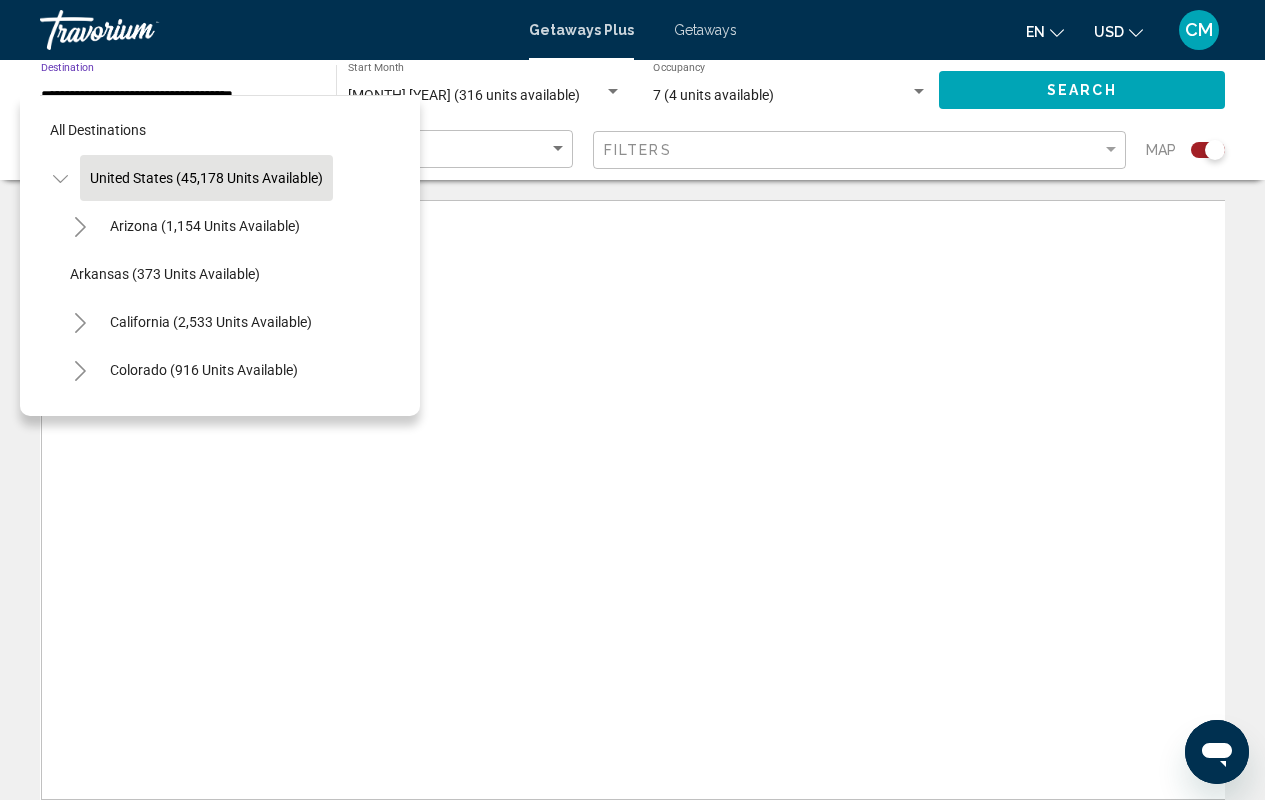 click on "All destinations
United States (45,178 units available)
[STATE] (1,154 units available)   [STATE] (373 units available)
[STATE] (2,533 units available)
[STATE] (916 units available)   [STATE] (61 units available)
[STATE] (9,005 units available)   [STATE] (26 units available)
[STATE] (100 units available)   [STATE] (430 units available)   [STATE] (104 units available)   [STATE] (133 units available)   [STATE] (175 units available)   [STATE] (9 units available)   [STATE] (125 units available)
[STATE] (501 units available)   [STATE] (380 units available)
[STATE] (919 units available)   [STATE] (86 units available)   [STATE] (391 units available)   [STATE] (1 units available)
[STATE] (2,437 units available)   [STATE] (199 units available)" at bounding box center [220, 1378] 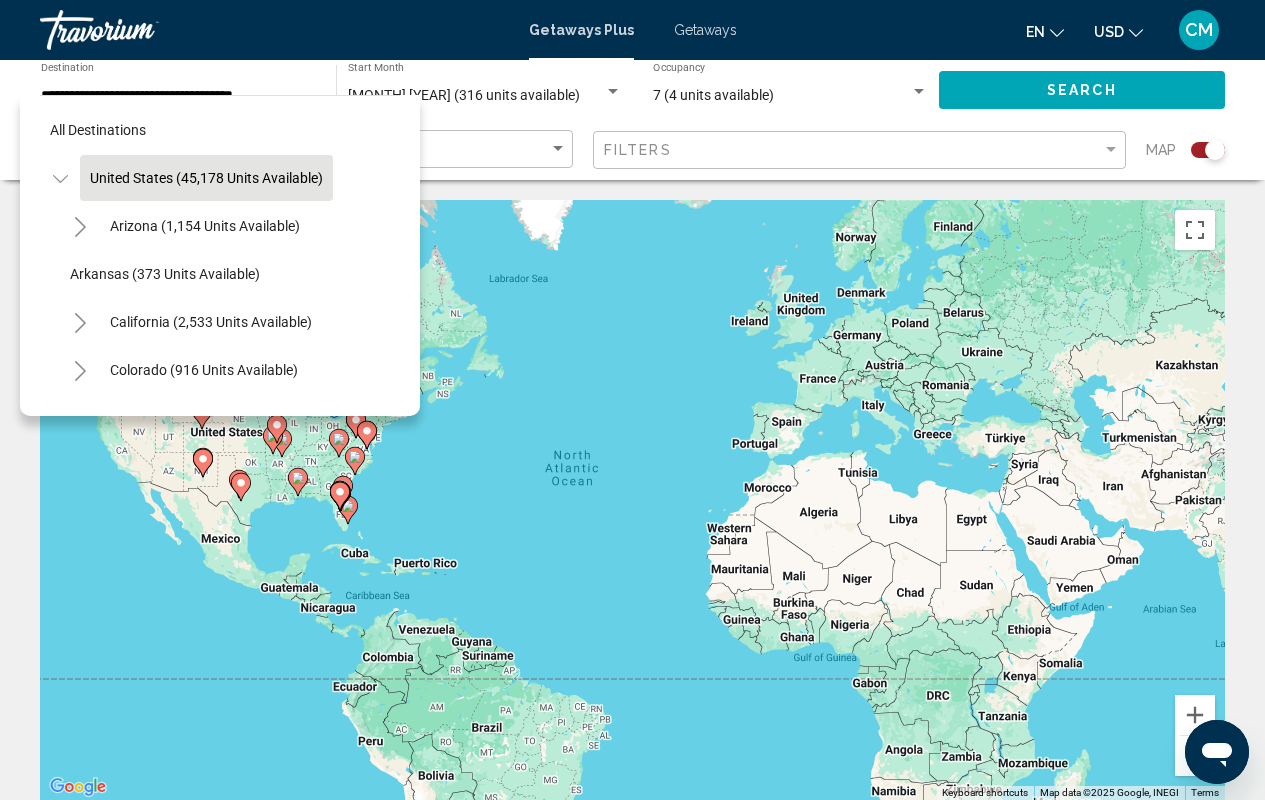 click on "United States (45,178 units available)" 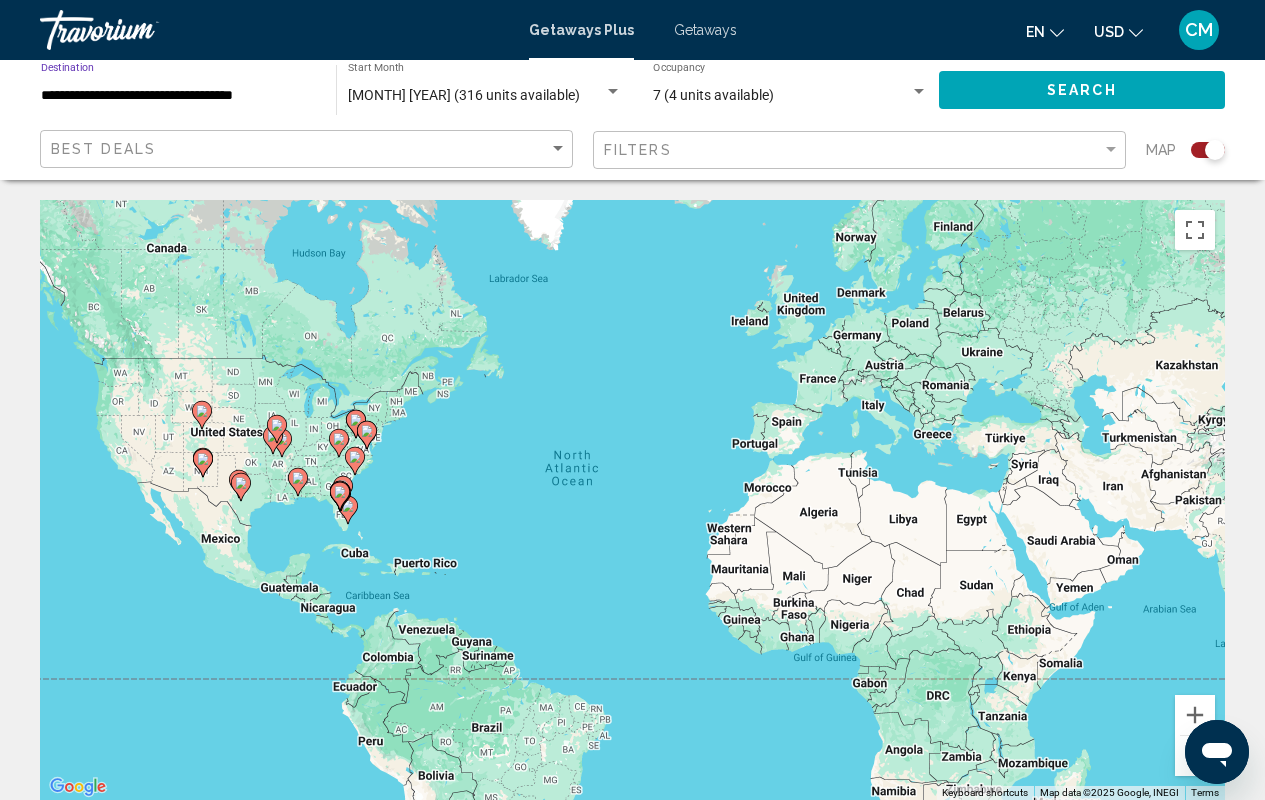 click on "**********" at bounding box center [178, 96] 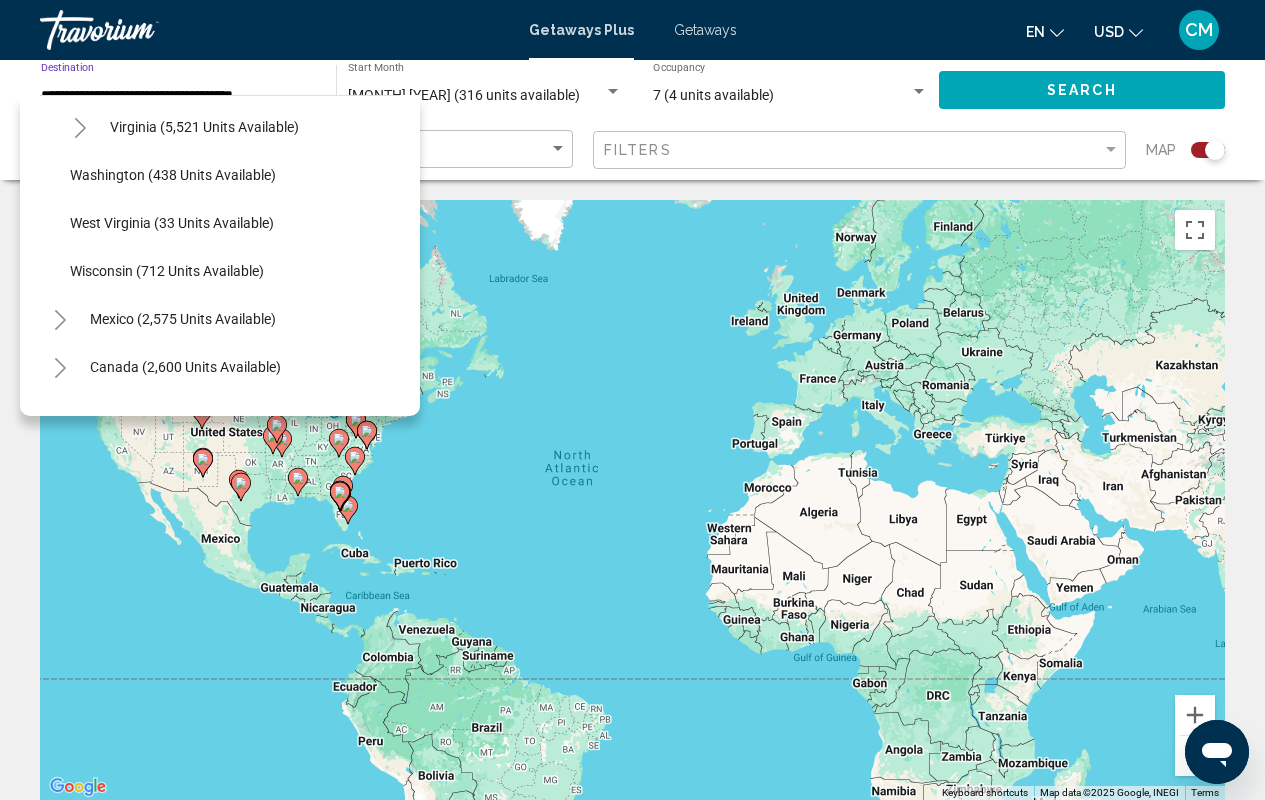 scroll, scrollTop: 2259, scrollLeft: 0, axis: vertical 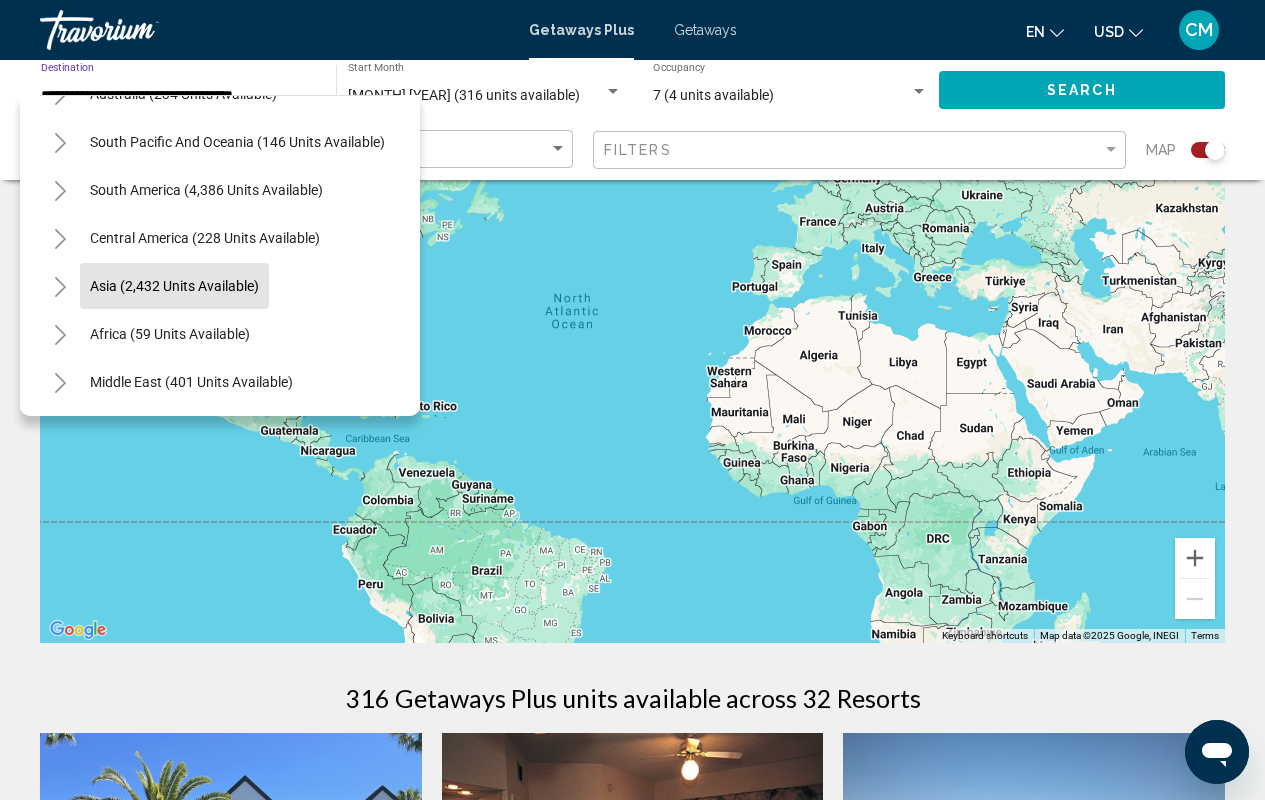 click on "Asia (2,432 units available)" at bounding box center (170, 334) 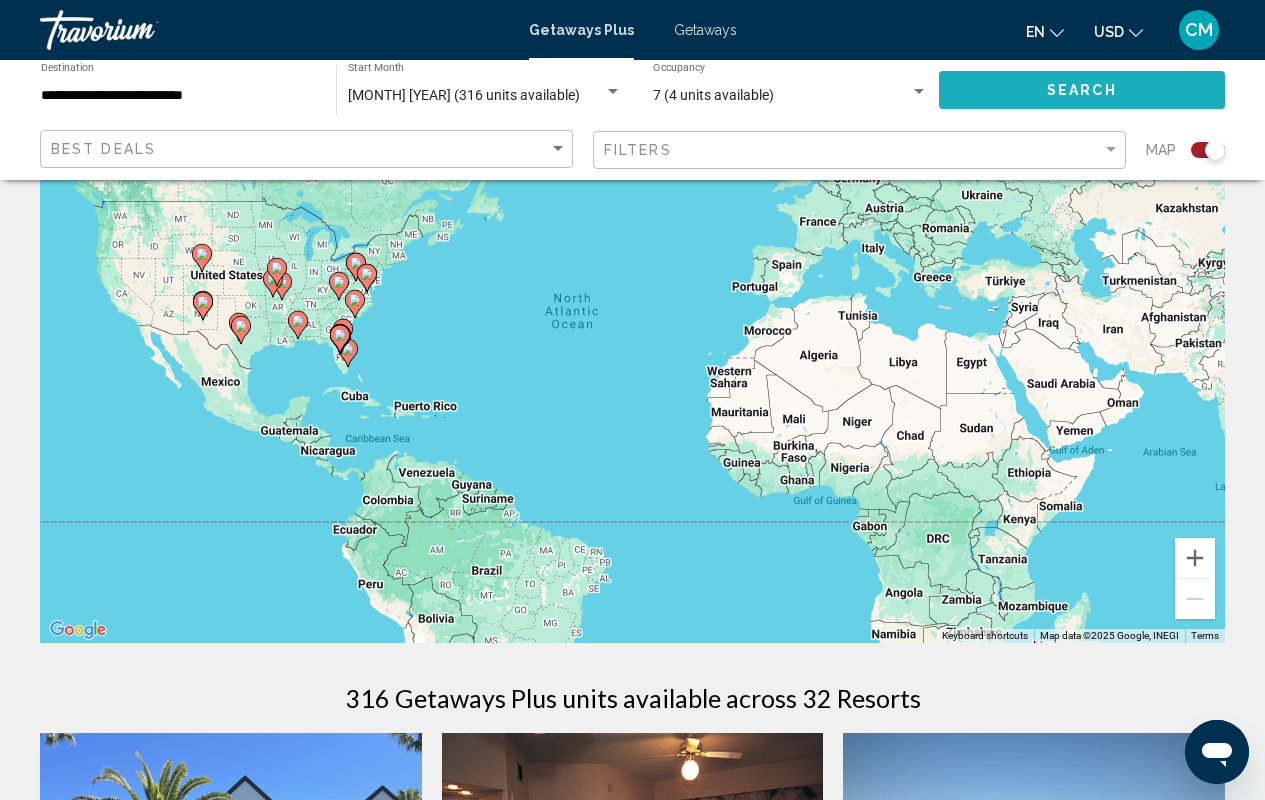 click on "Search" 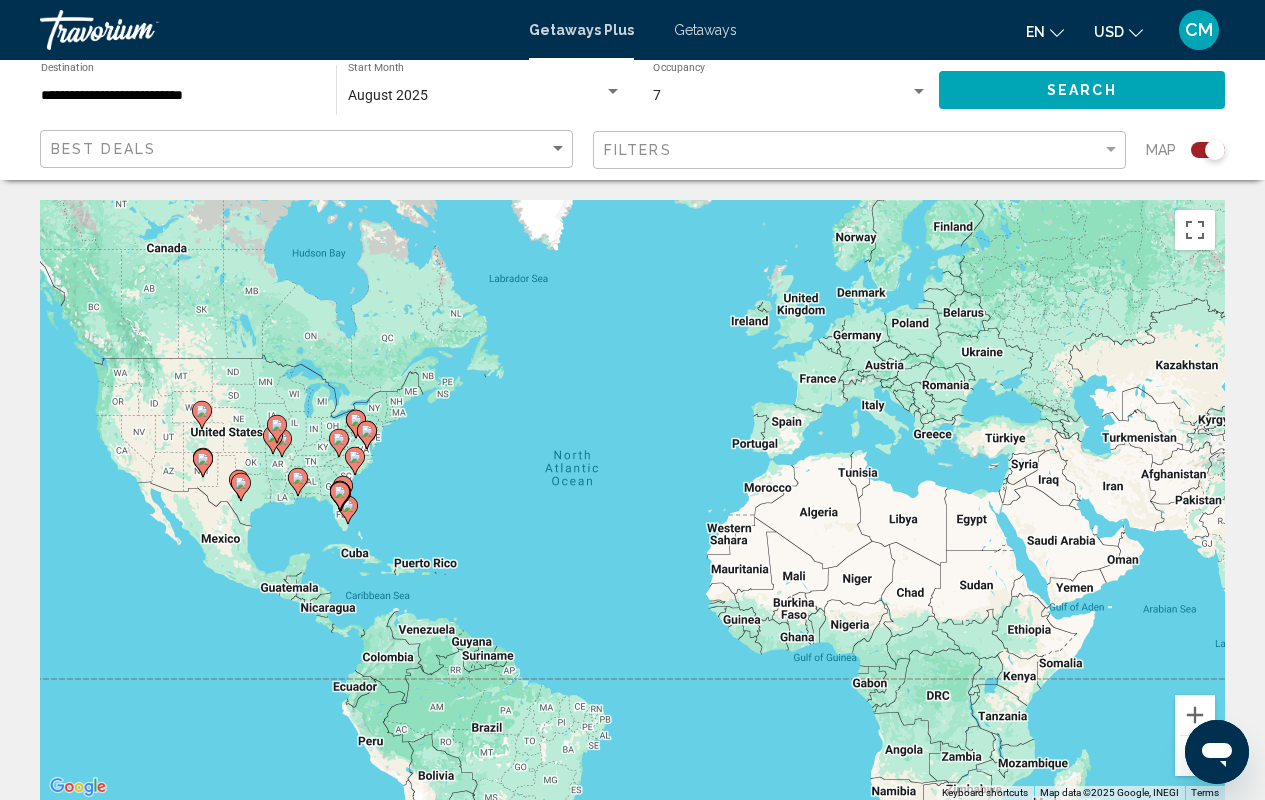 click 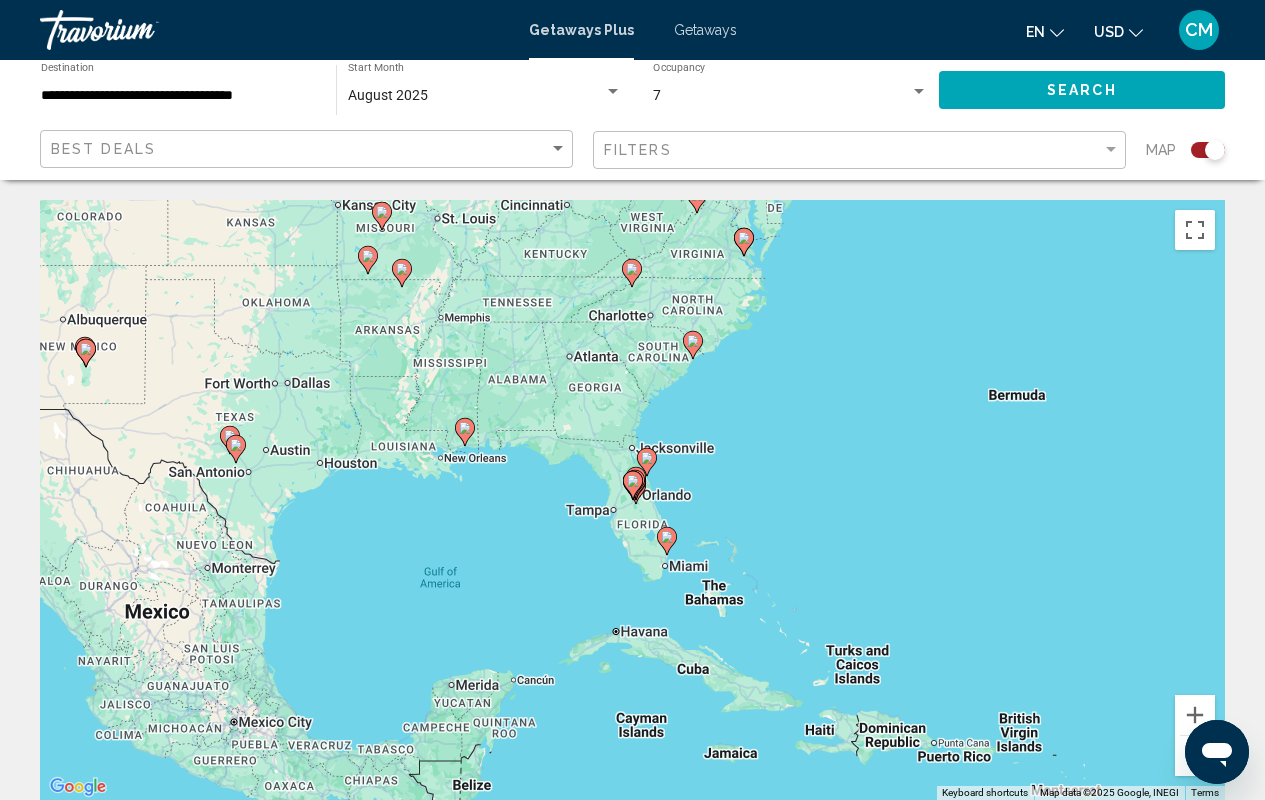 click at bounding box center (633, 485) 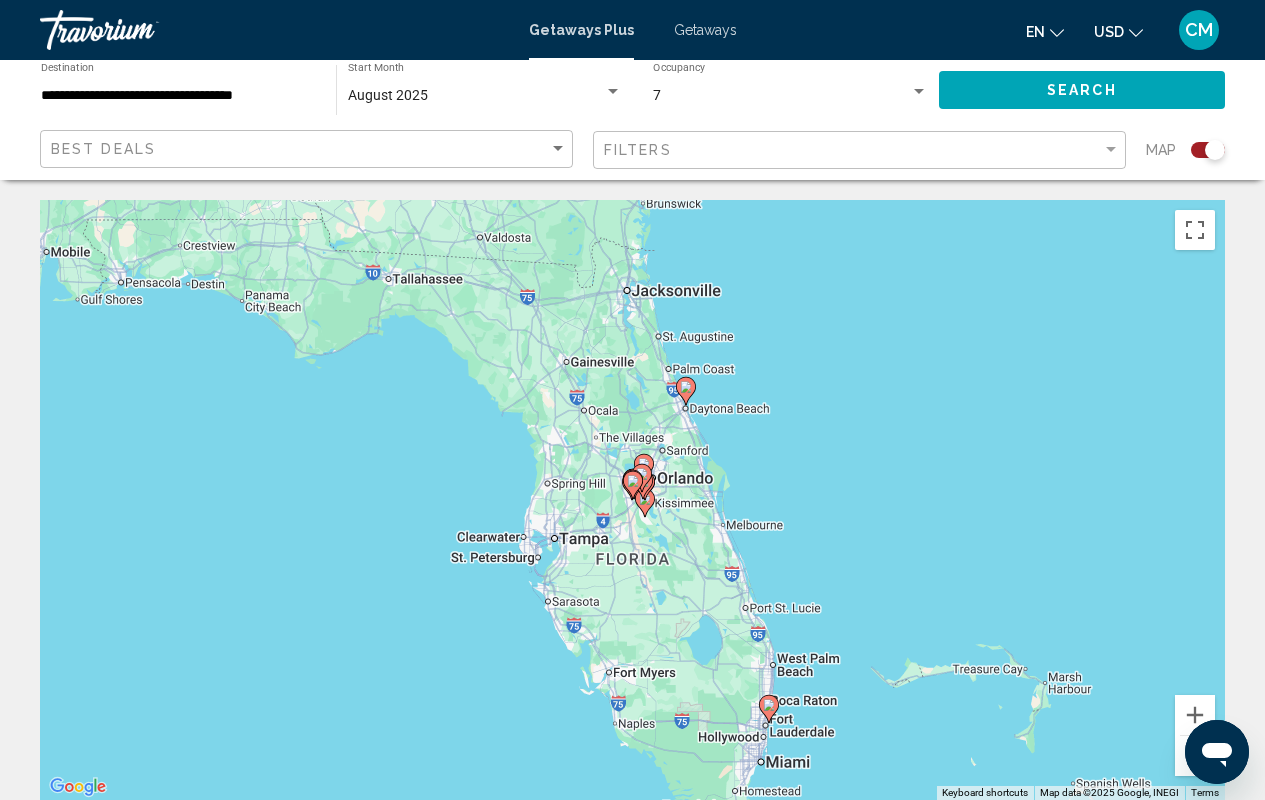 click at bounding box center [643, 485] 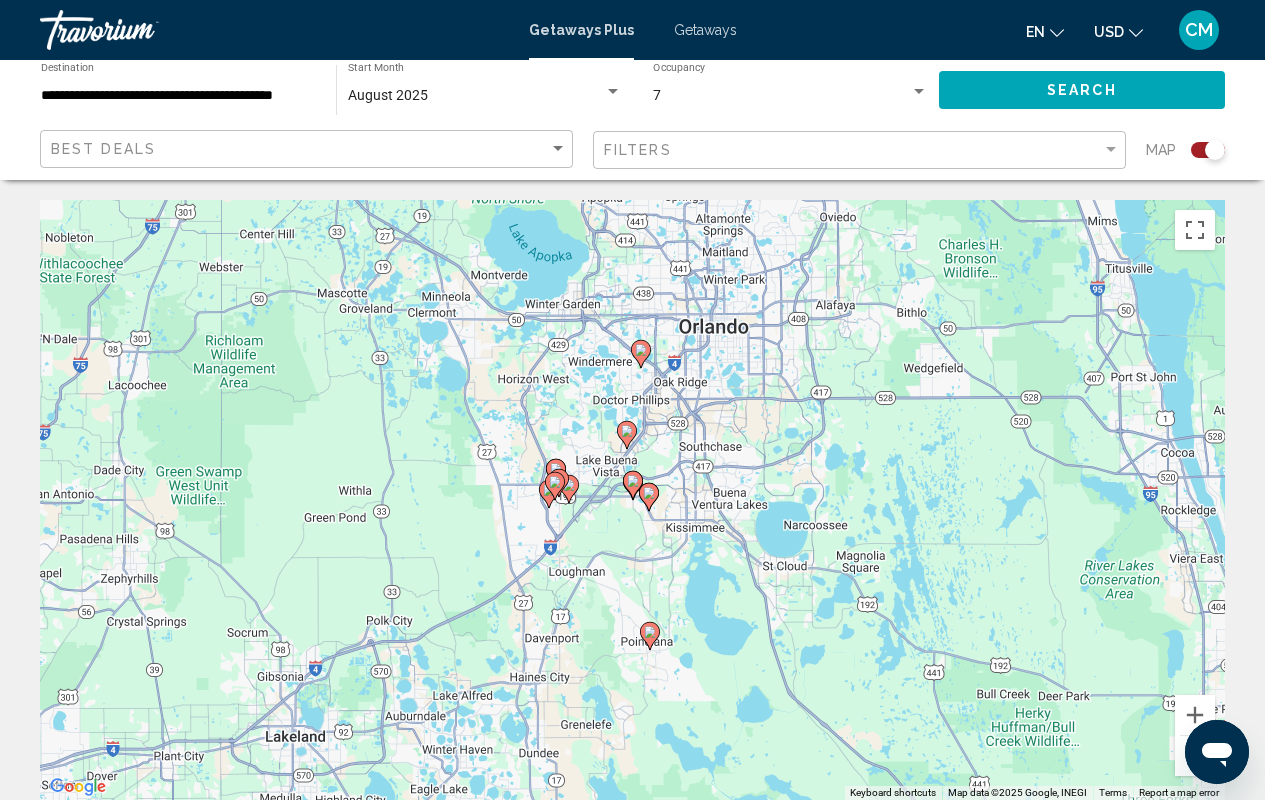 click 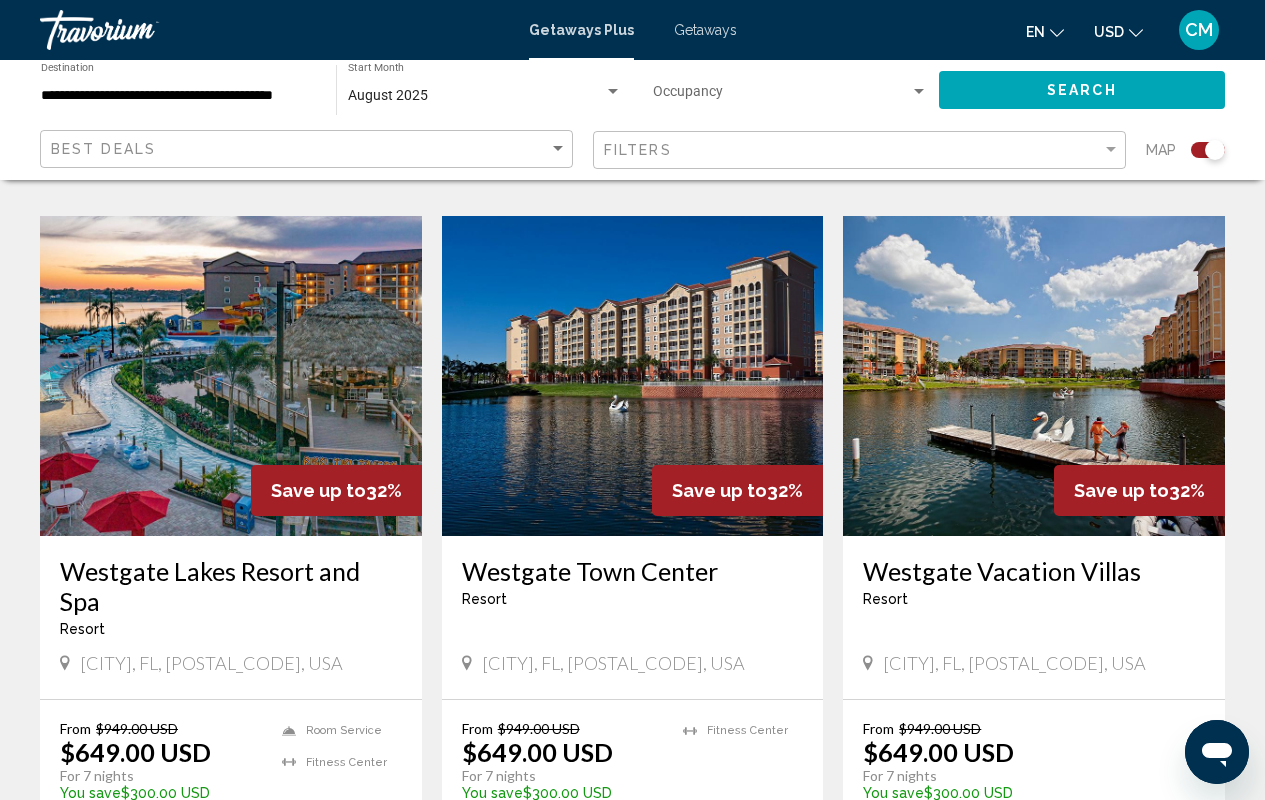scroll, scrollTop: 2049, scrollLeft: 0, axis: vertical 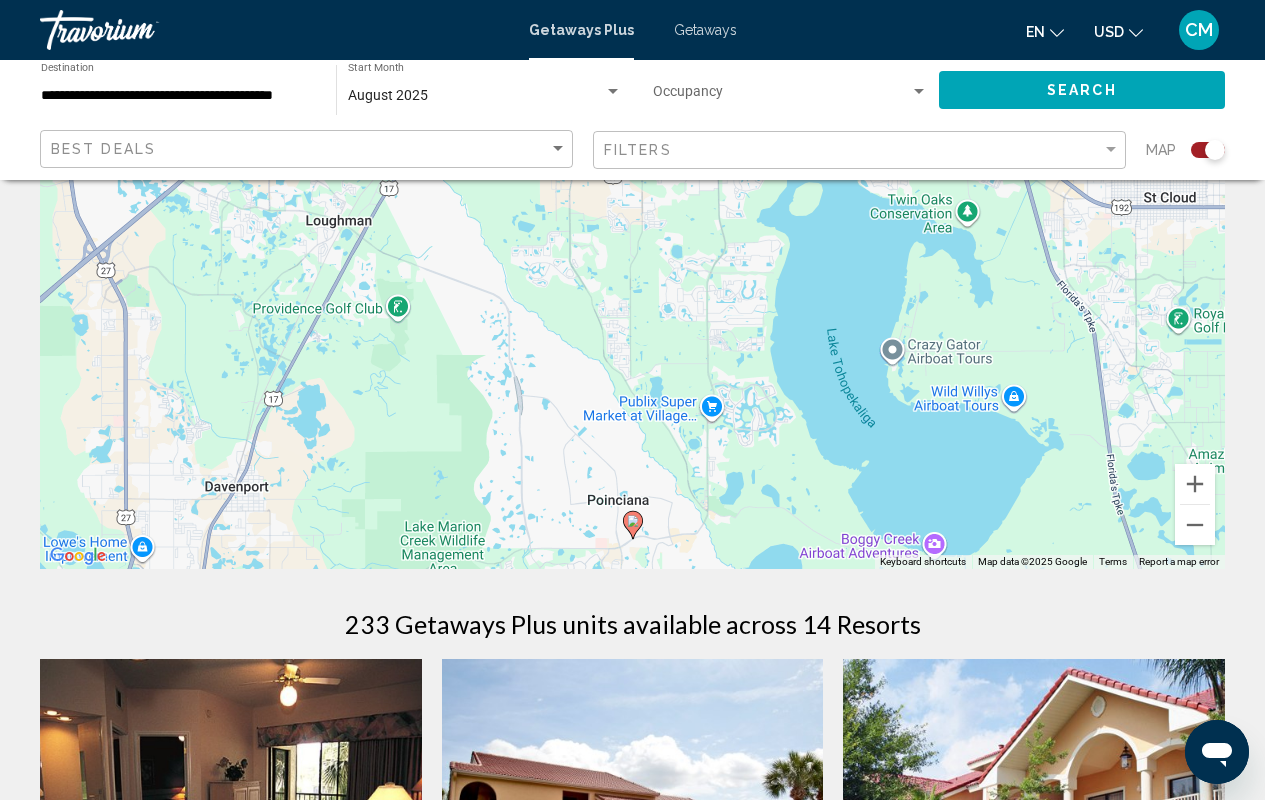 click at bounding box center [140, 30] 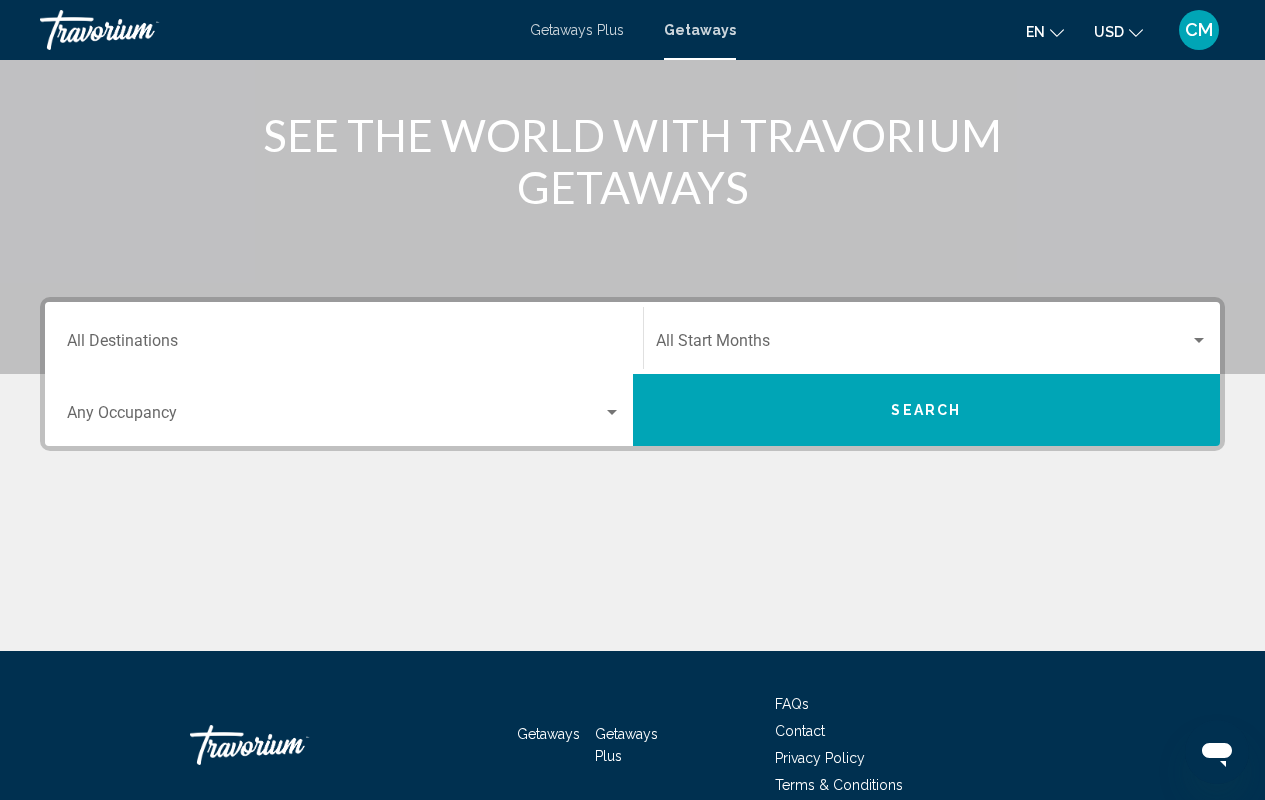 scroll, scrollTop: 322, scrollLeft: 0, axis: vertical 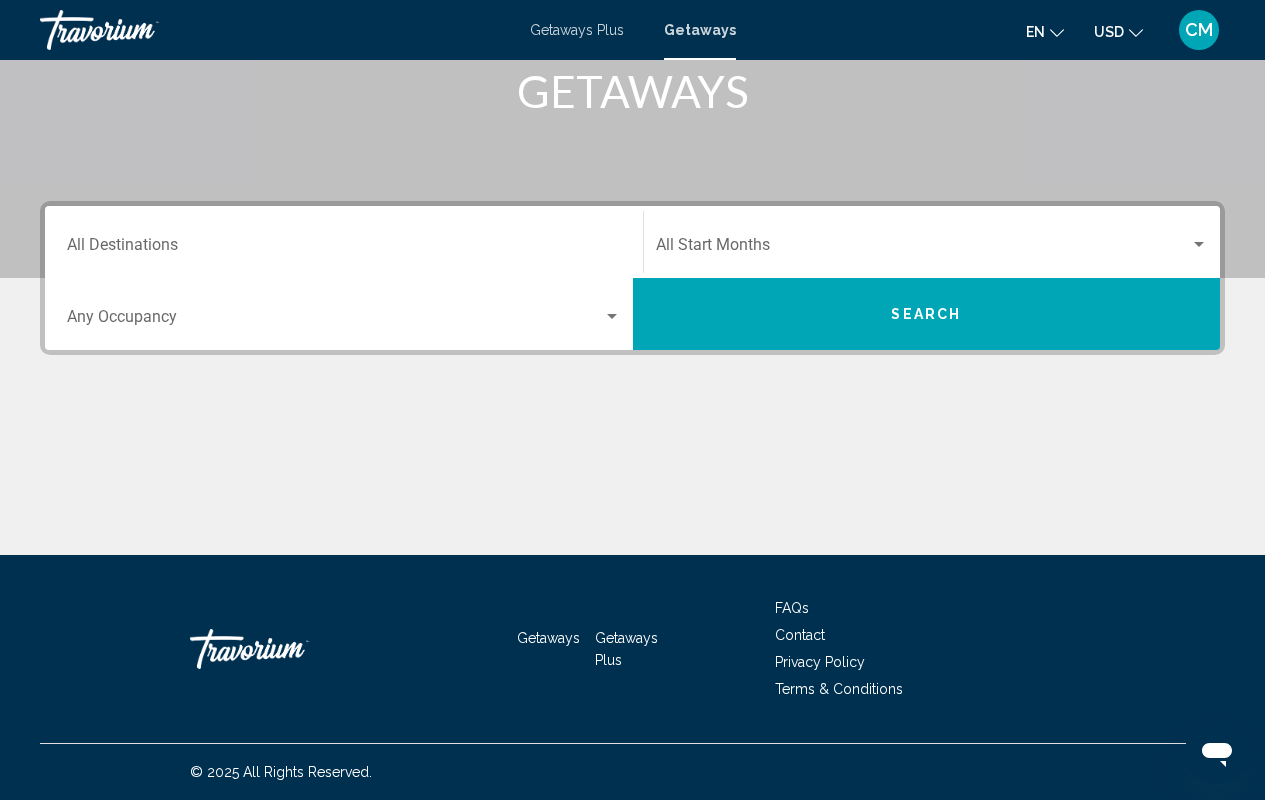 click on "CM" at bounding box center [1199, 30] 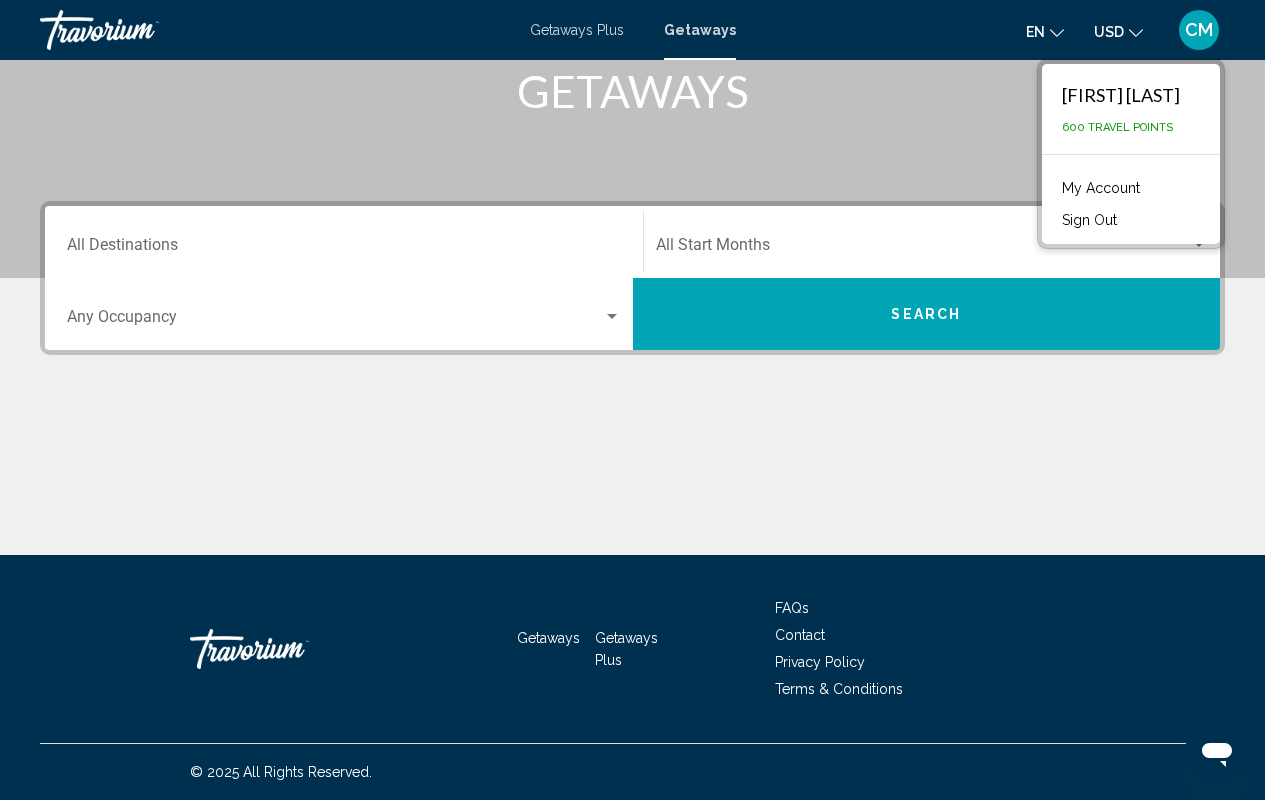click on "[FIRST] [LAST]" at bounding box center [1121, 95] 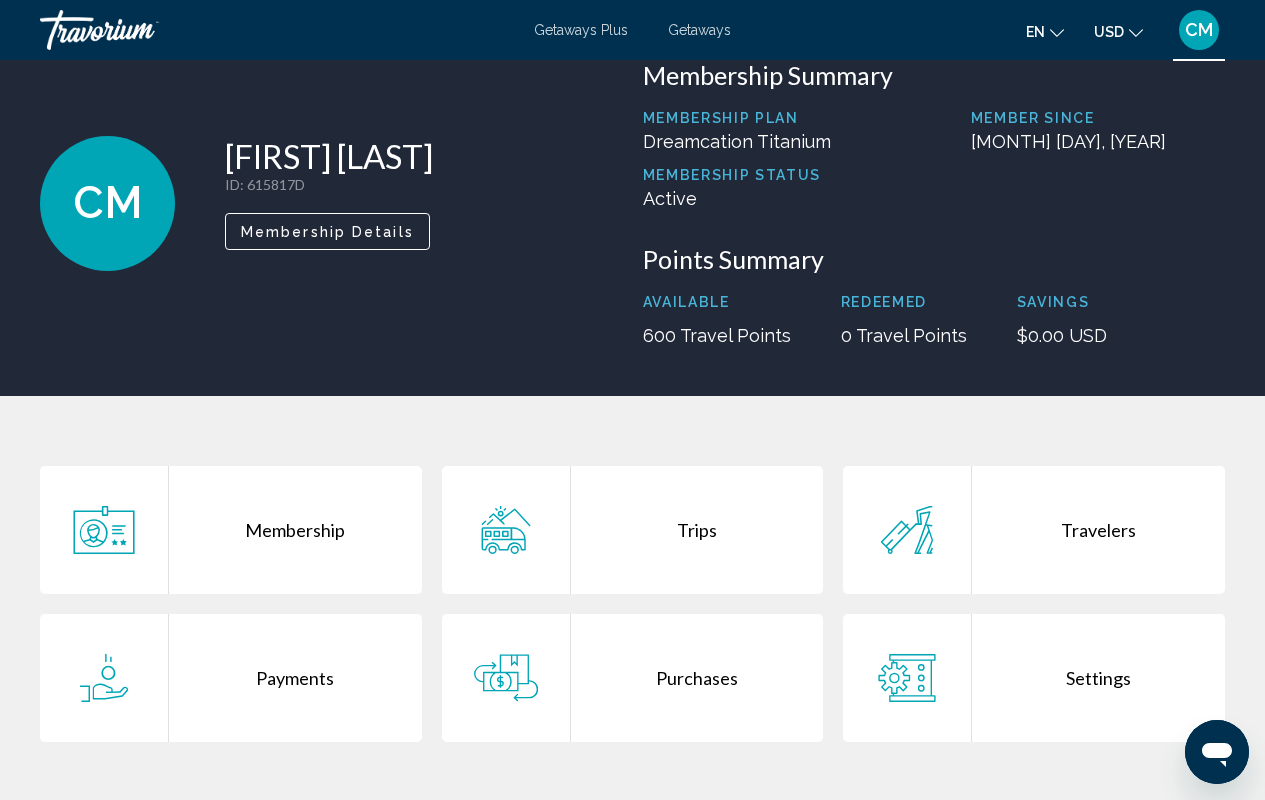 scroll, scrollTop: 43, scrollLeft: 0, axis: vertical 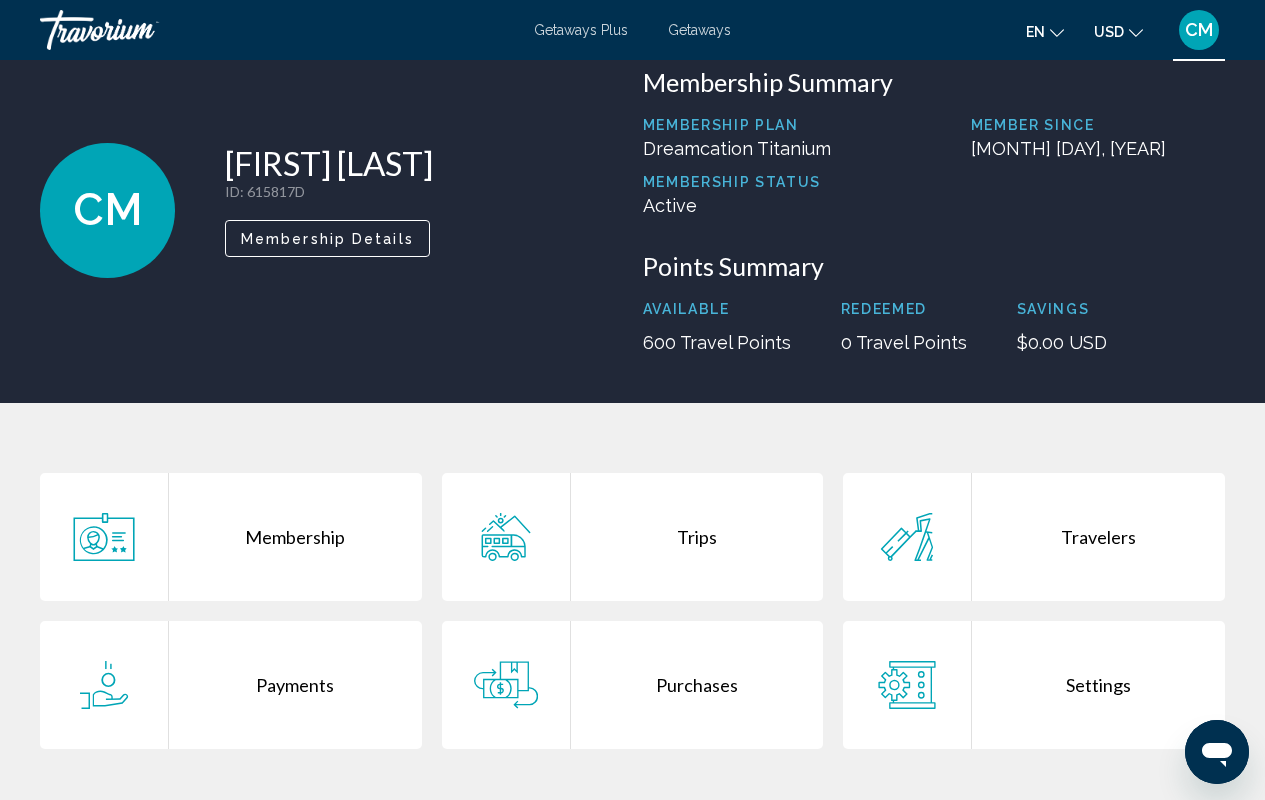 click on "Trips" at bounding box center [697, 537] 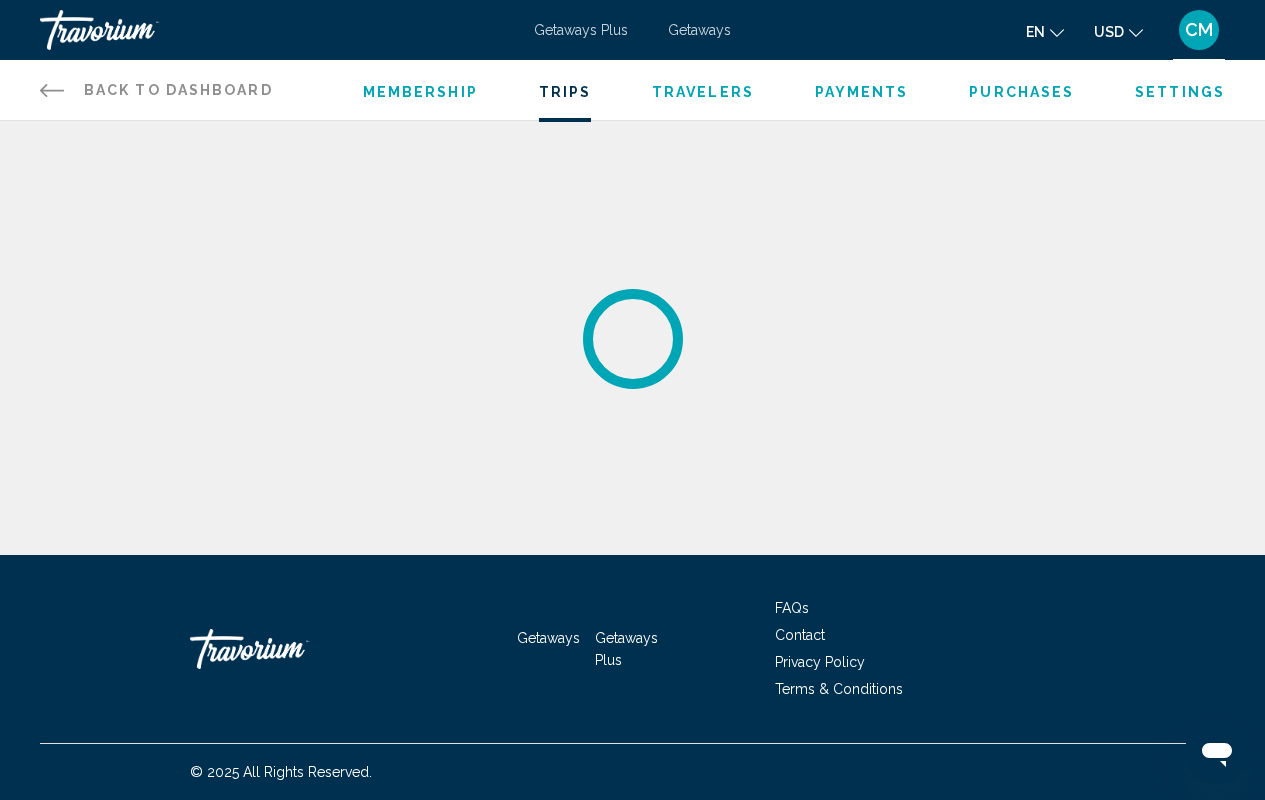 scroll, scrollTop: 0, scrollLeft: 0, axis: both 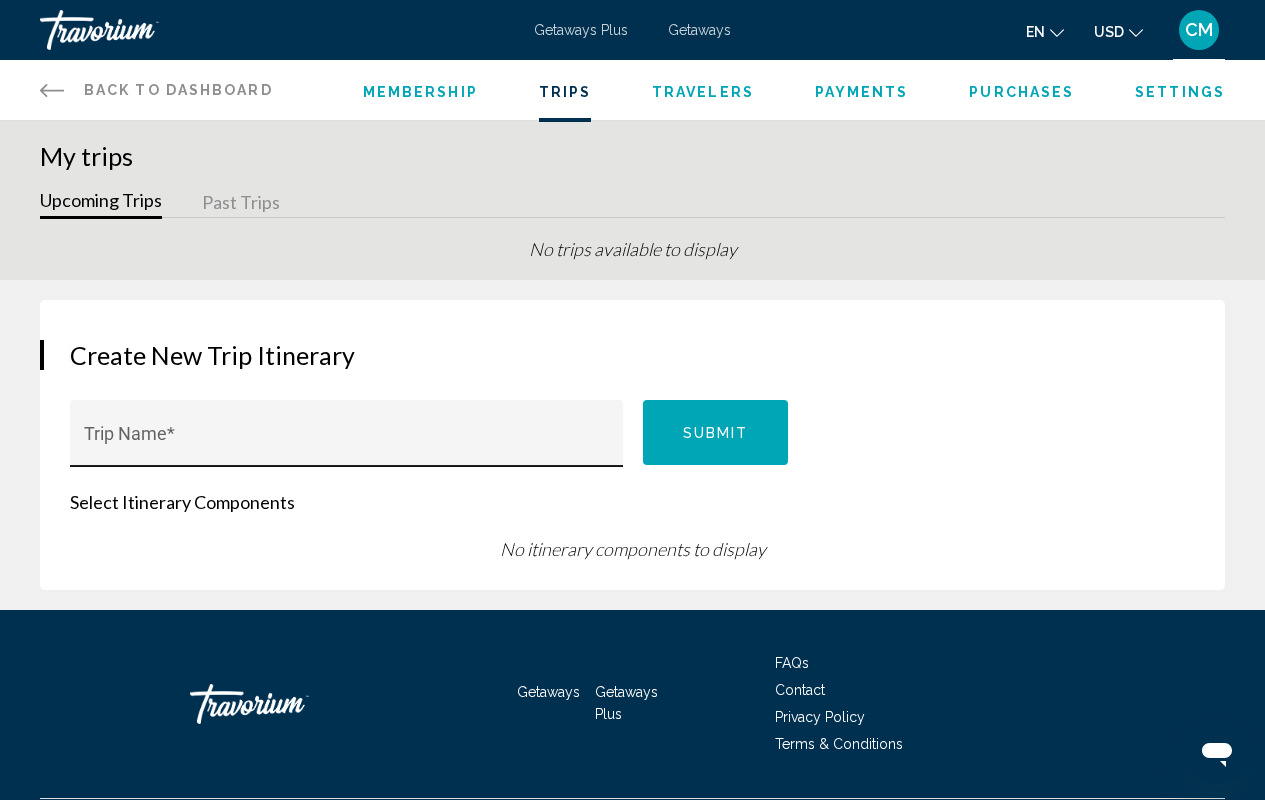 click on "Trip Name  *" at bounding box center [347, 440] 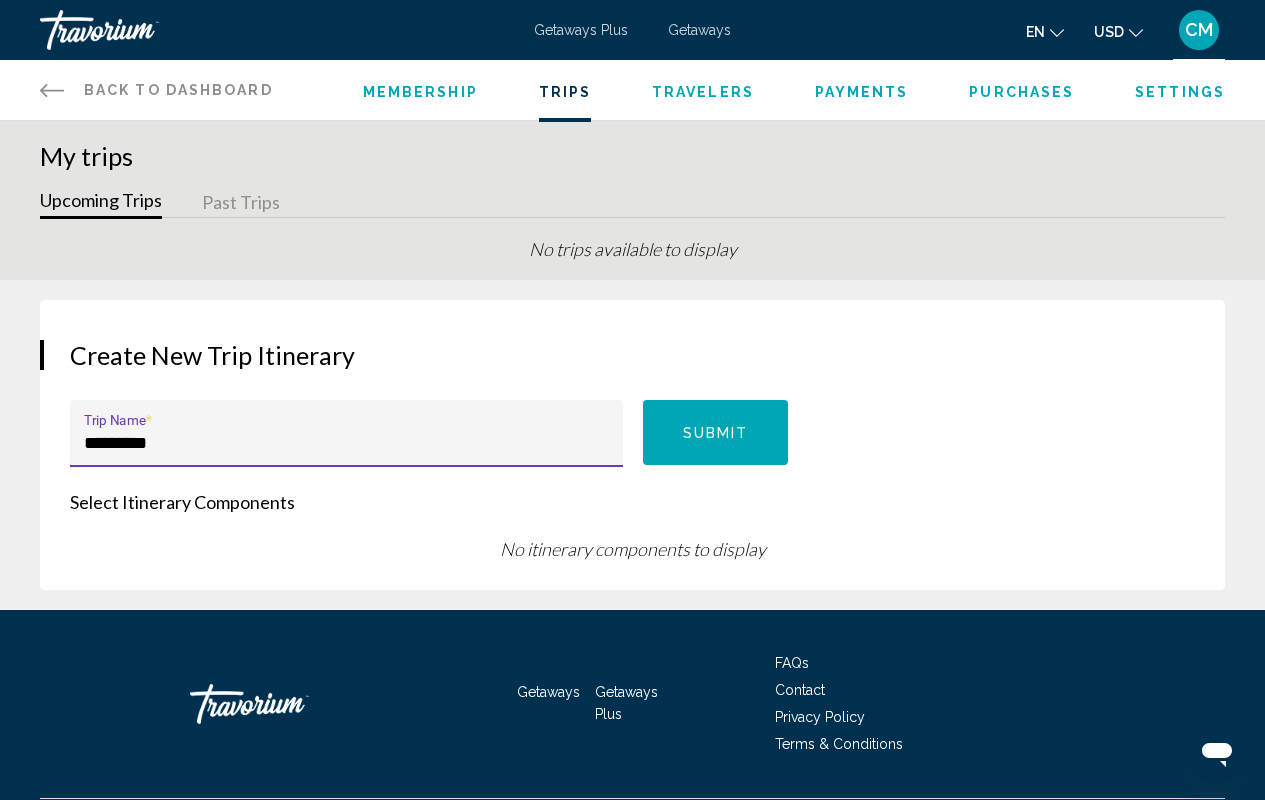 type on "*********" 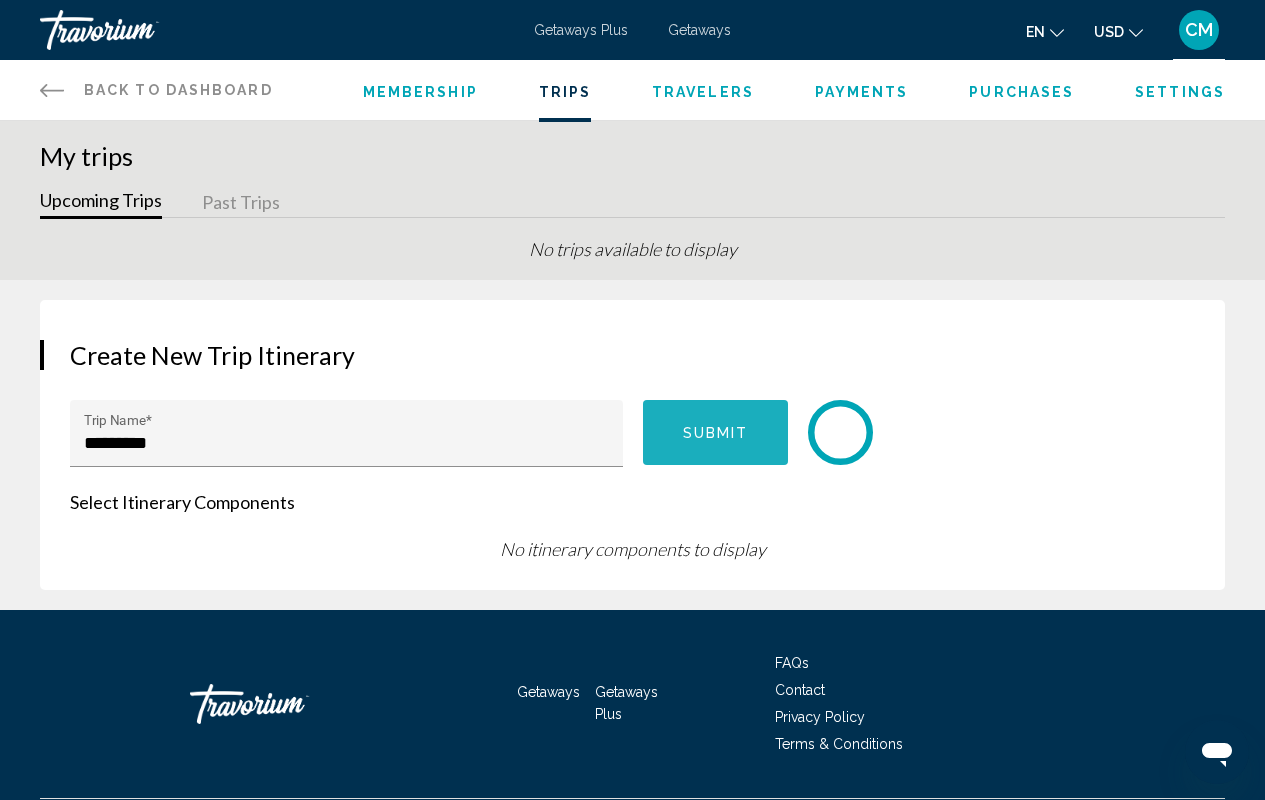 type 